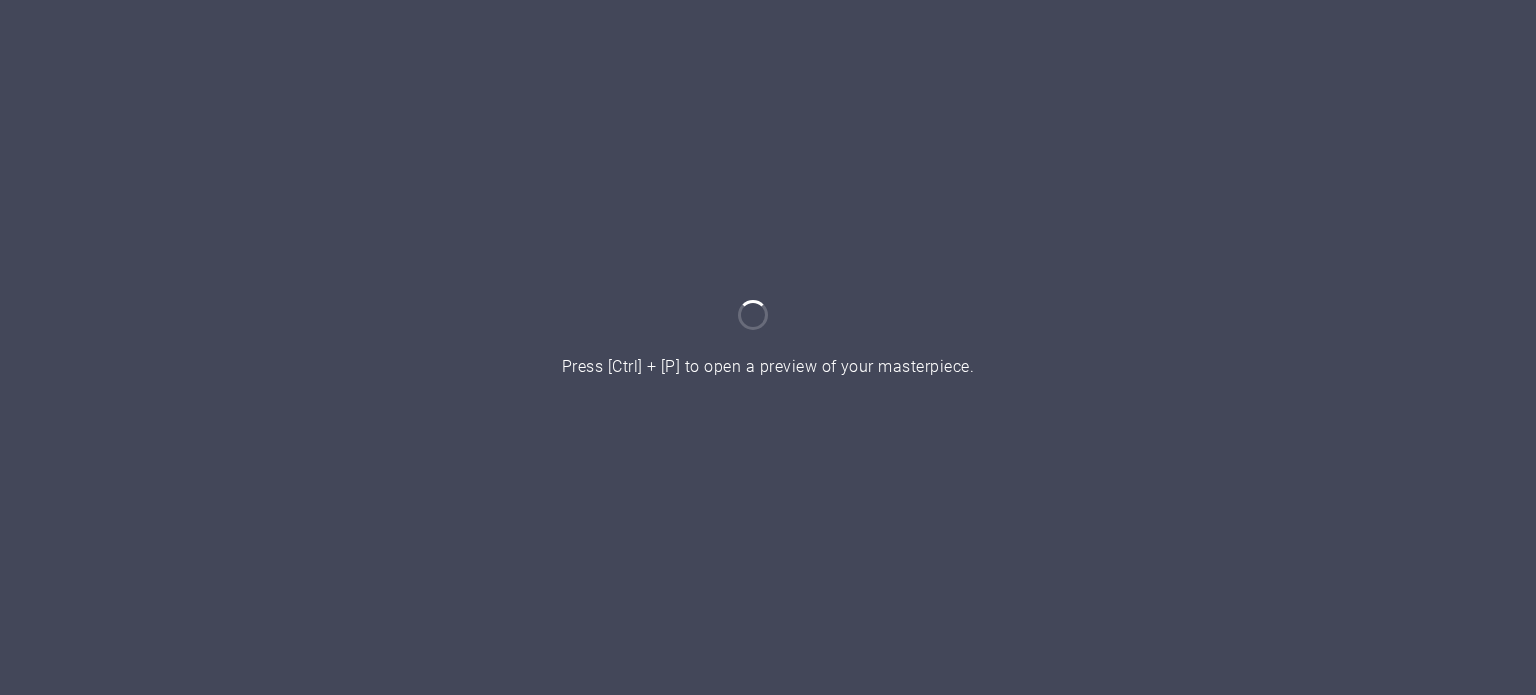 scroll, scrollTop: 0, scrollLeft: 0, axis: both 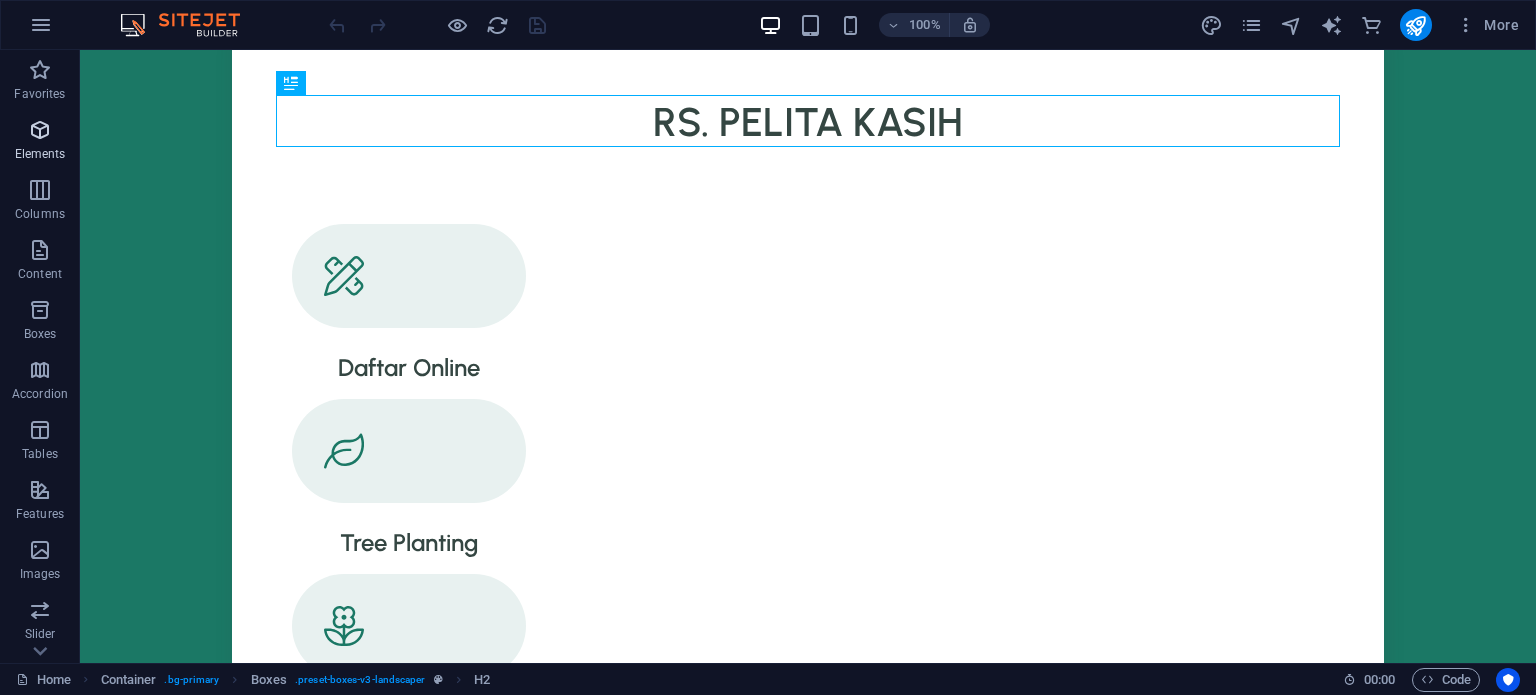 click at bounding box center (40, 130) 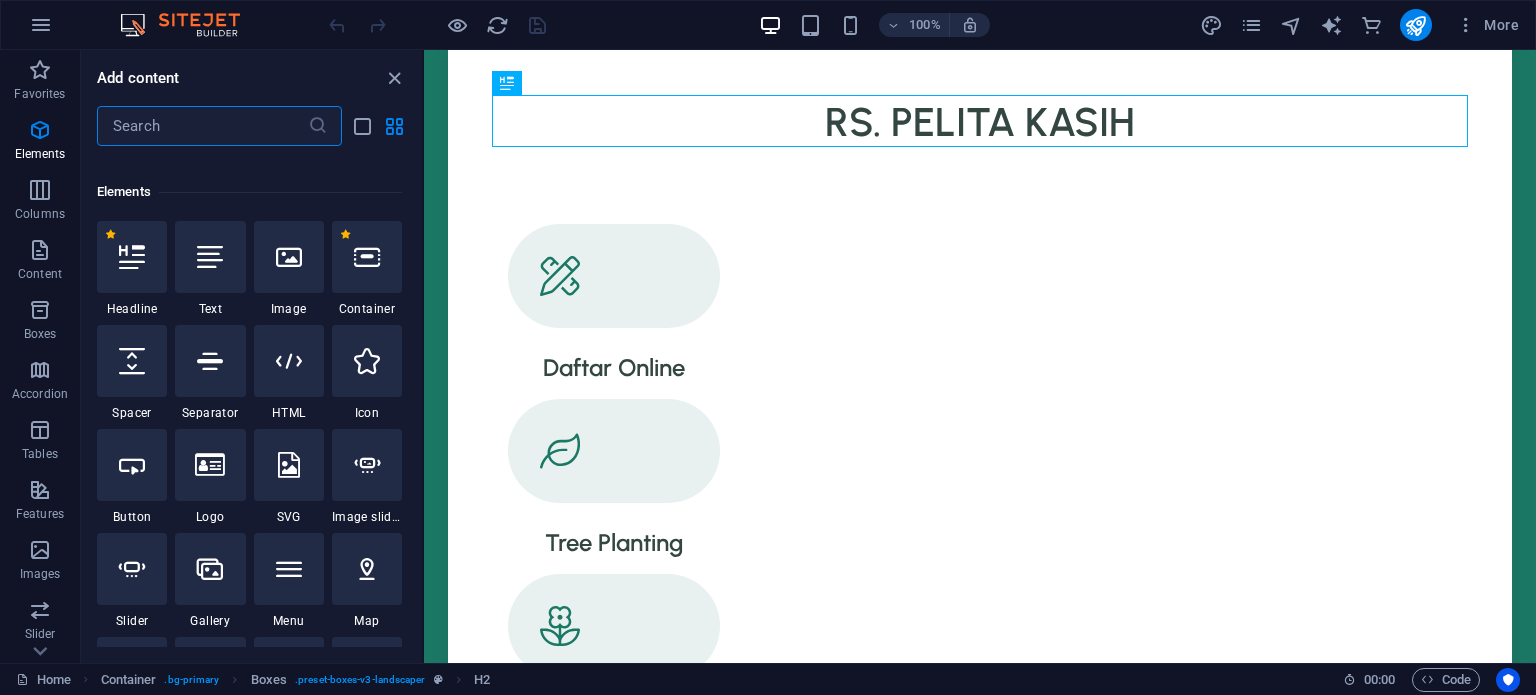 scroll, scrollTop: 212, scrollLeft: 0, axis: vertical 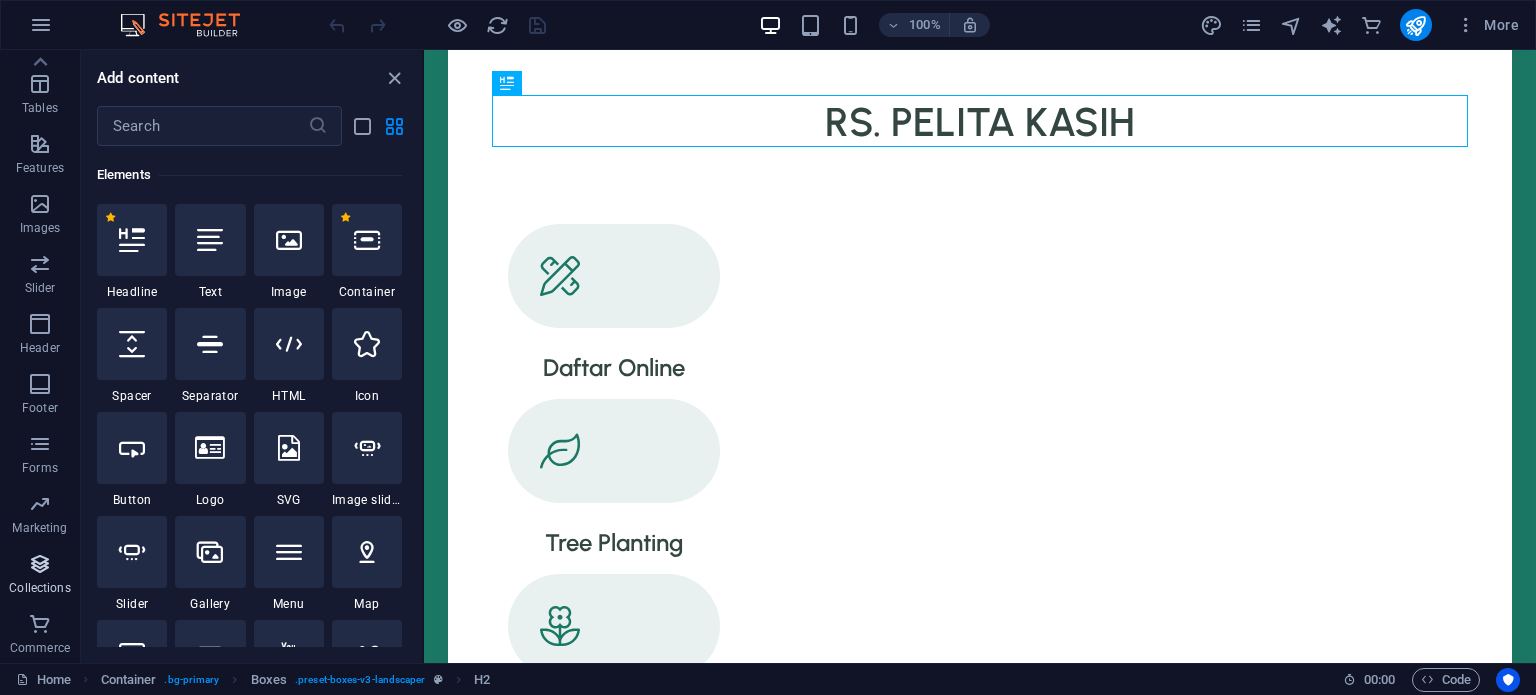click at bounding box center [40, 564] 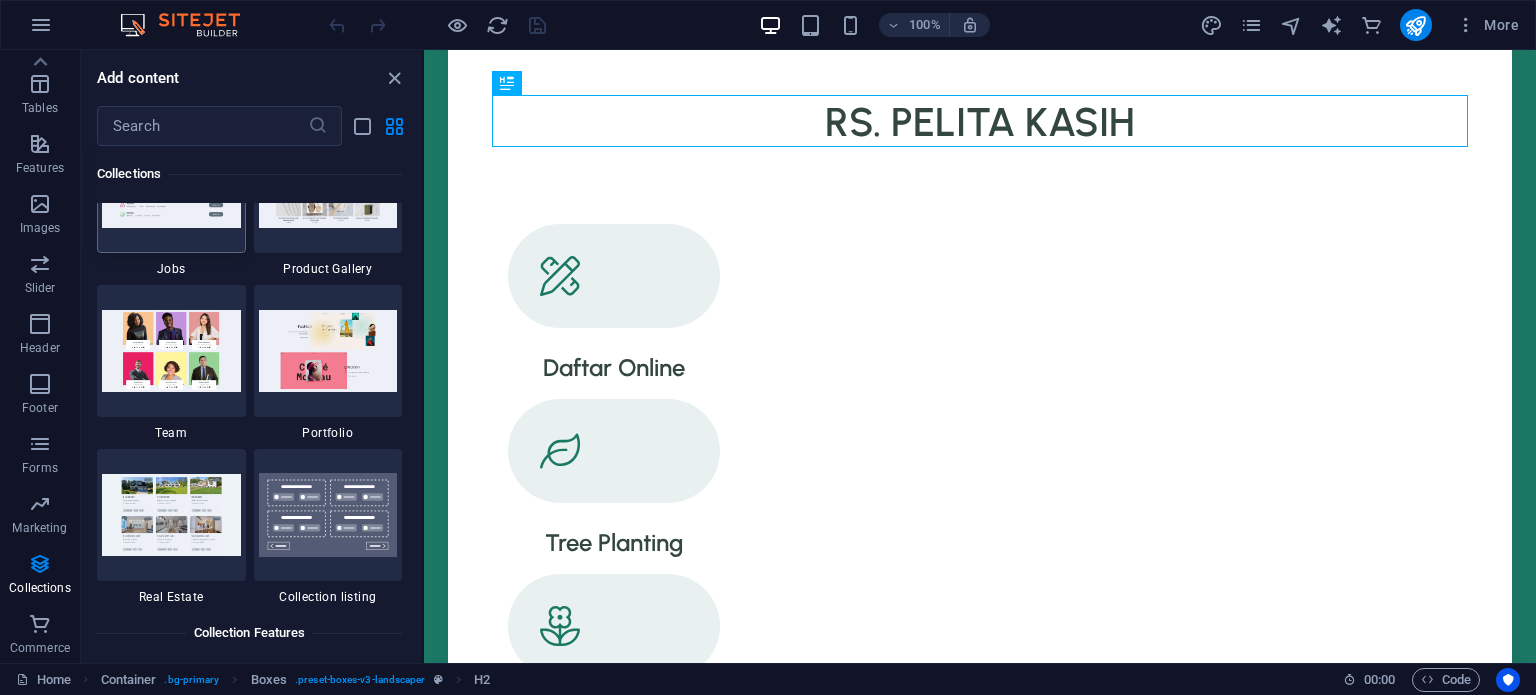 scroll, scrollTop: 18602, scrollLeft: 0, axis: vertical 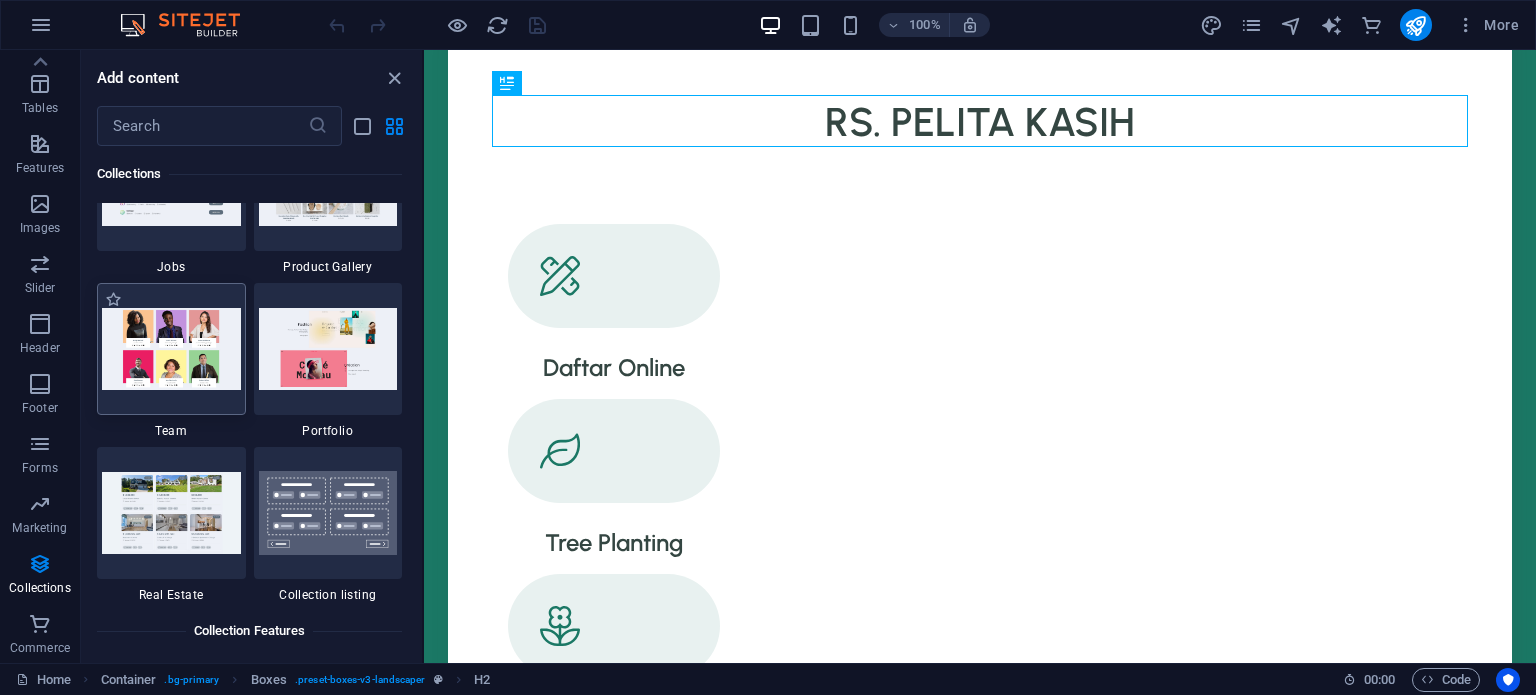 click at bounding box center [171, 348] 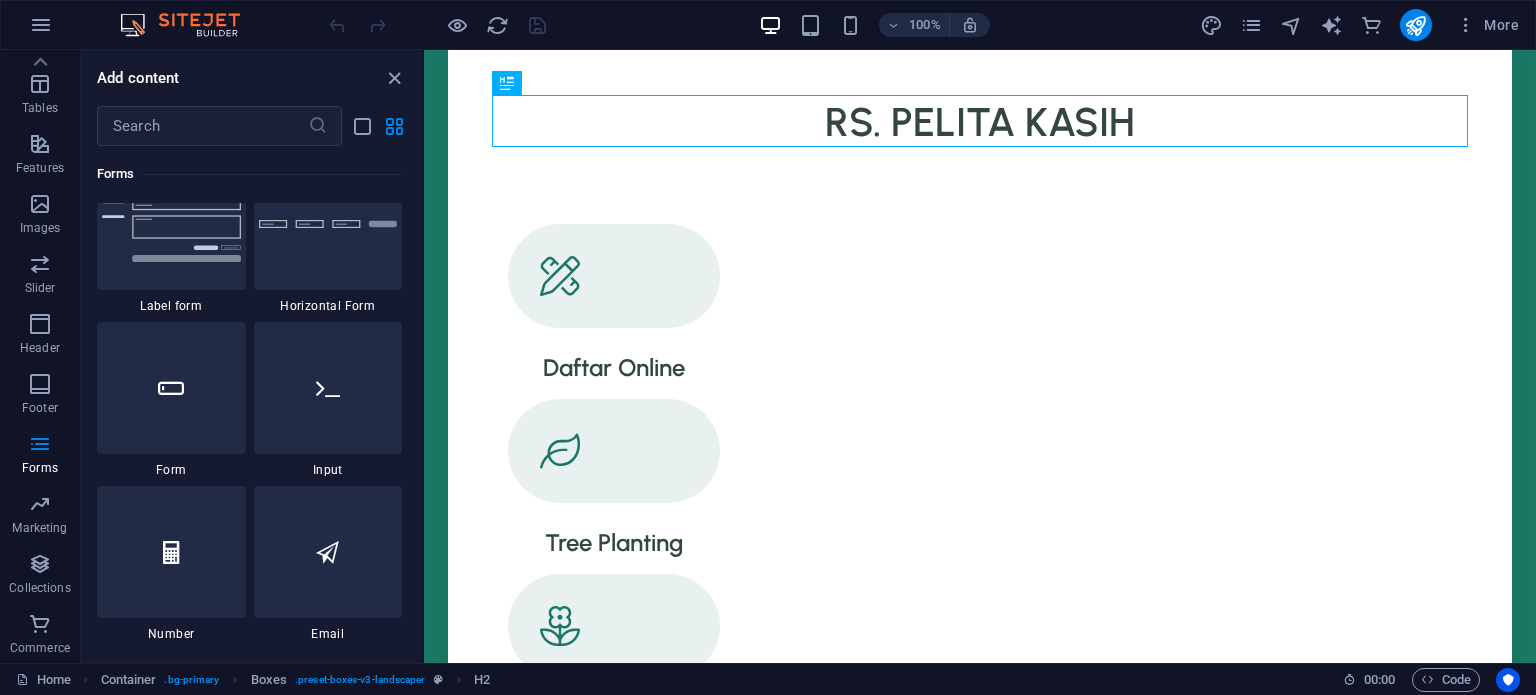 scroll, scrollTop: 14972, scrollLeft: 0, axis: vertical 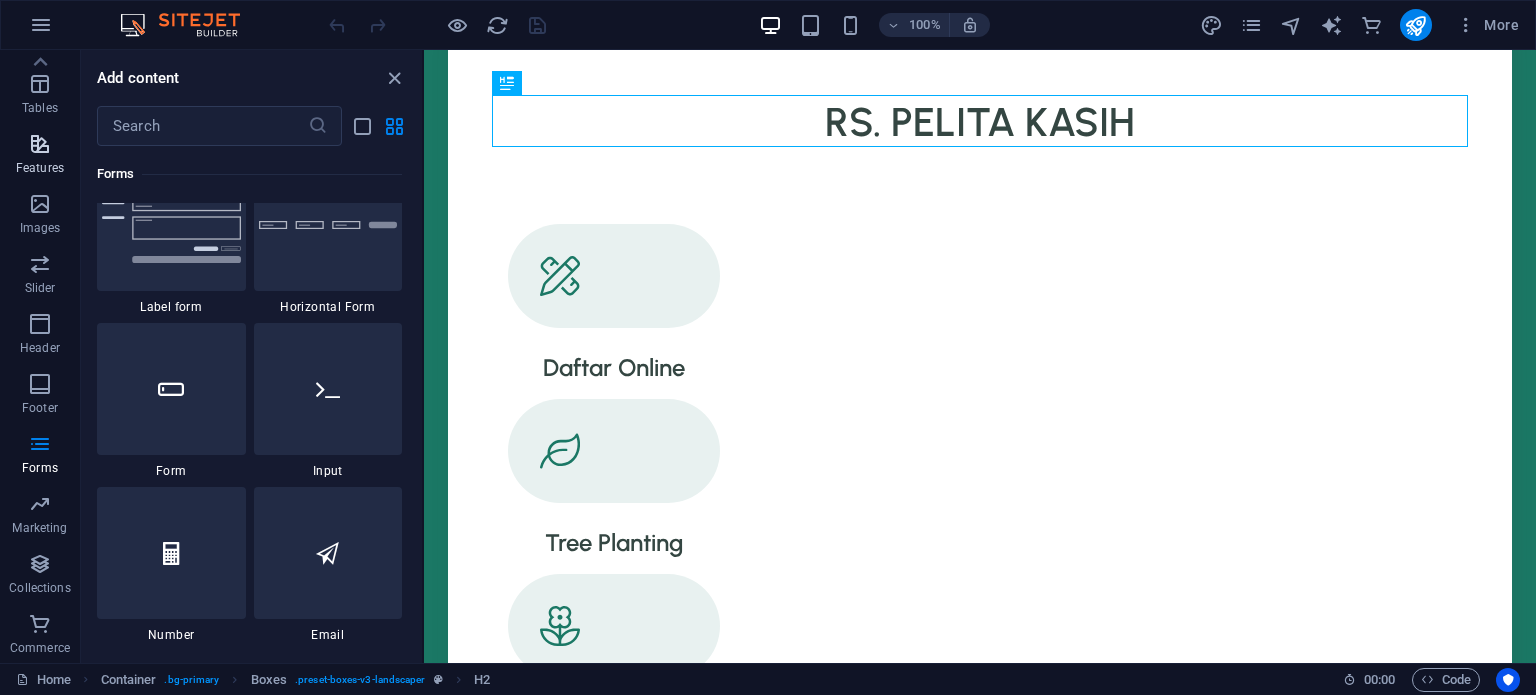 click on "Features" at bounding box center [40, 156] 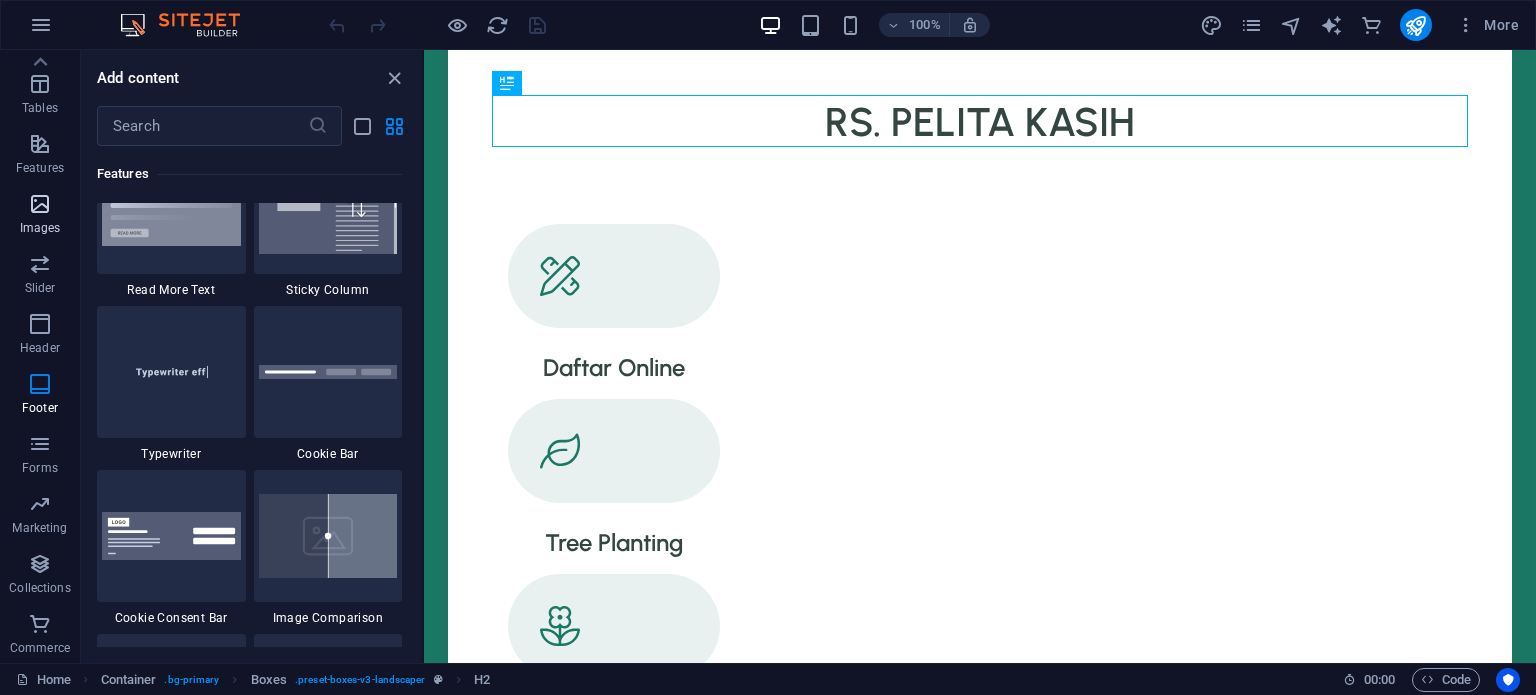 scroll, scrollTop: 7795, scrollLeft: 0, axis: vertical 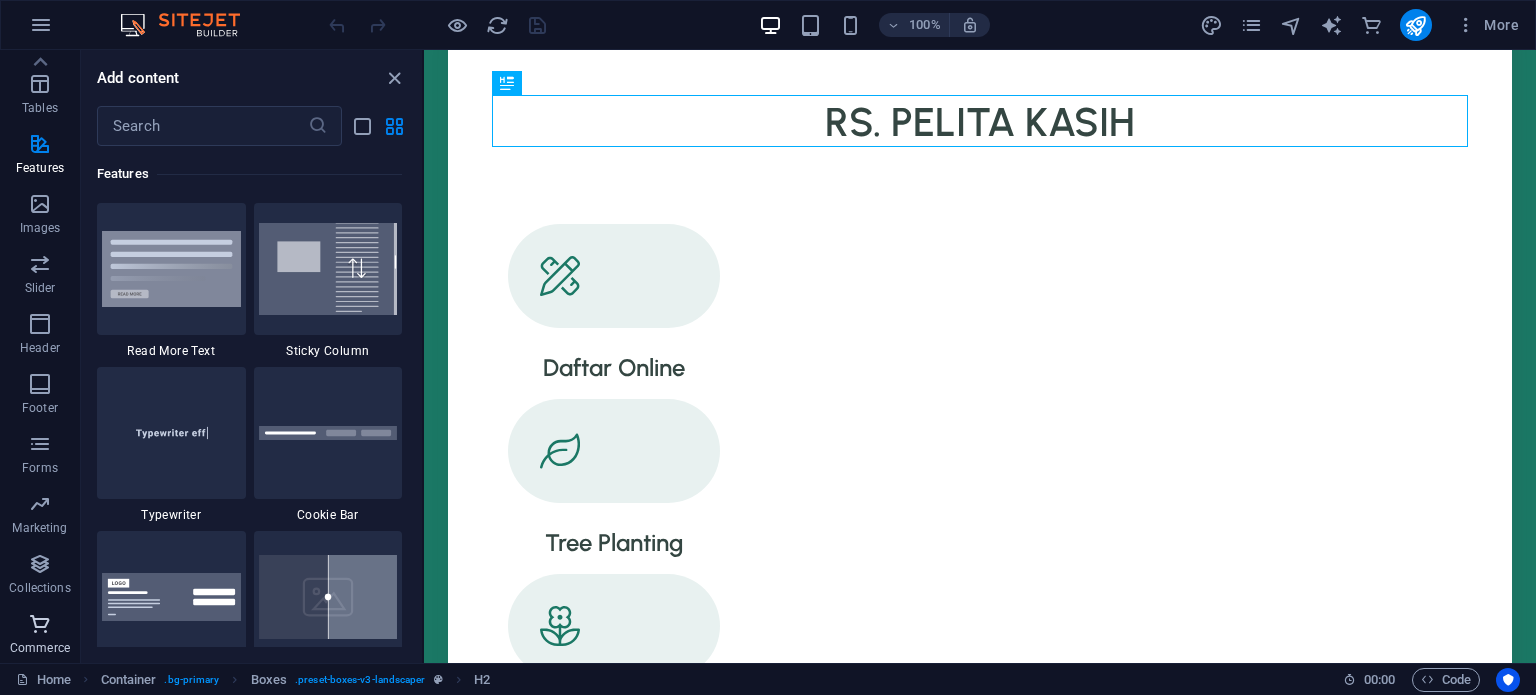 click at bounding box center [40, 624] 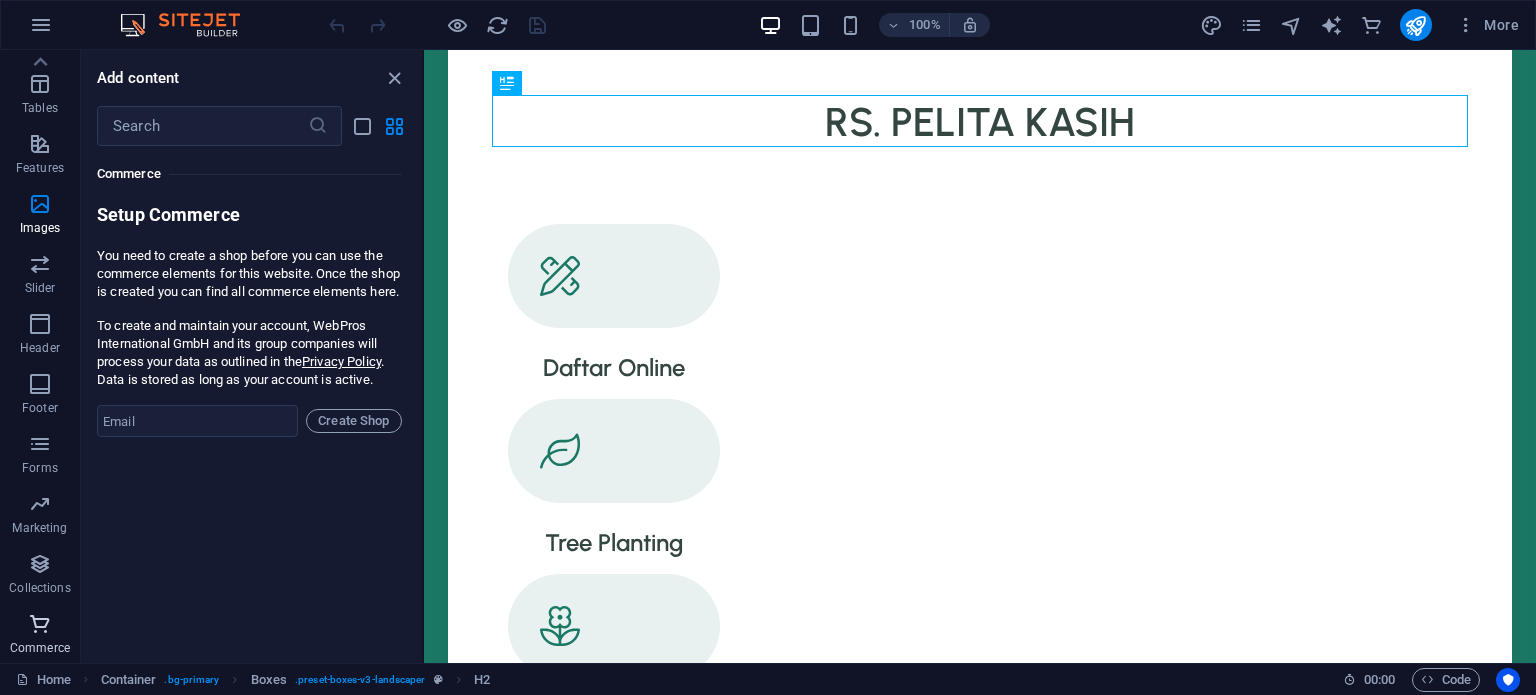 scroll, scrollTop: 19271, scrollLeft: 0, axis: vertical 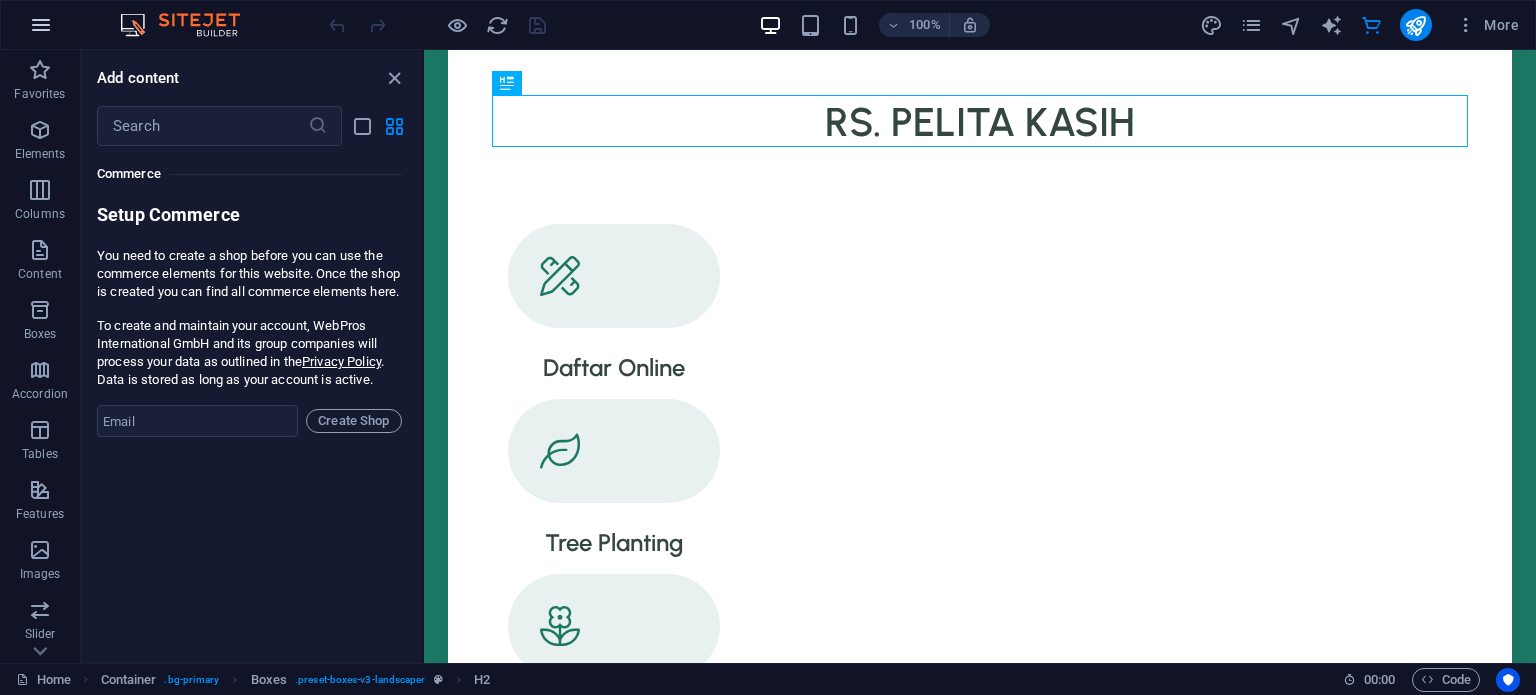 click at bounding box center [41, 25] 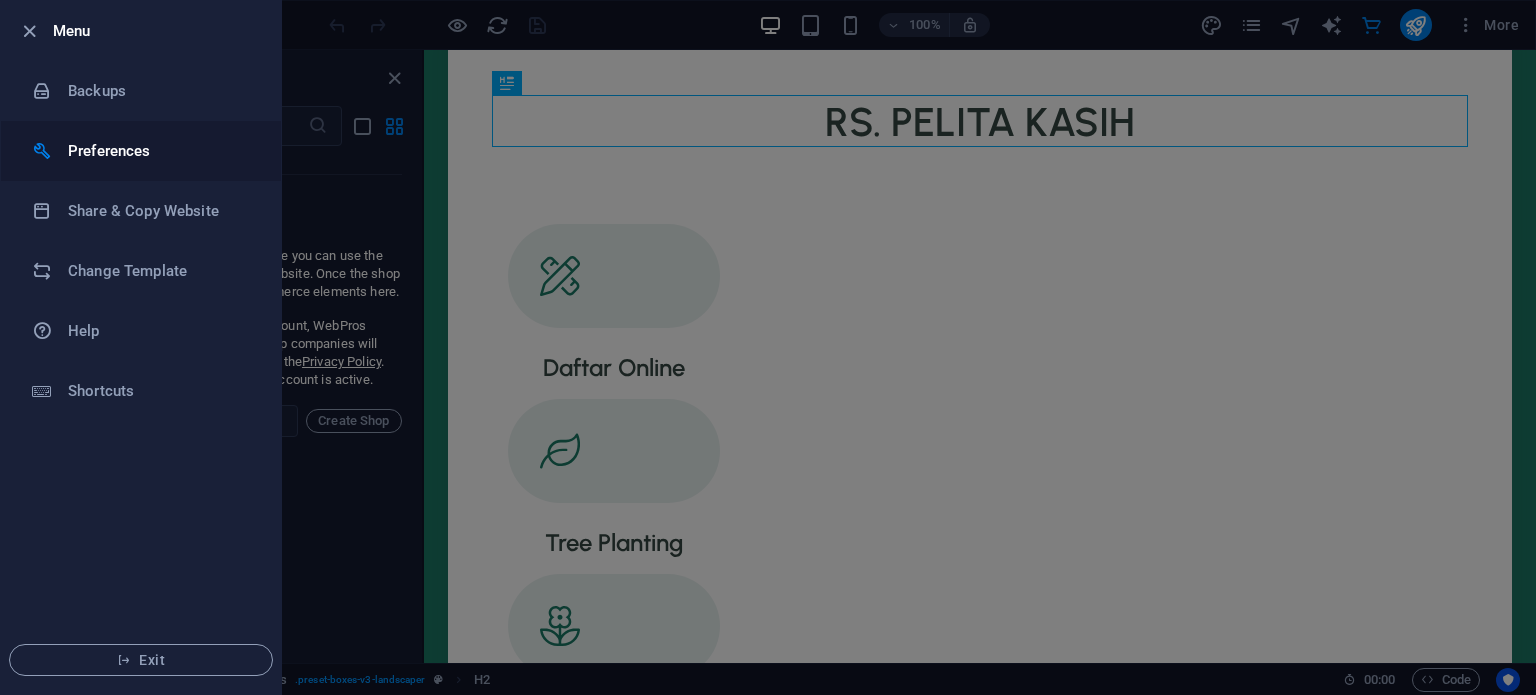 click on "Preferences" at bounding box center [160, 151] 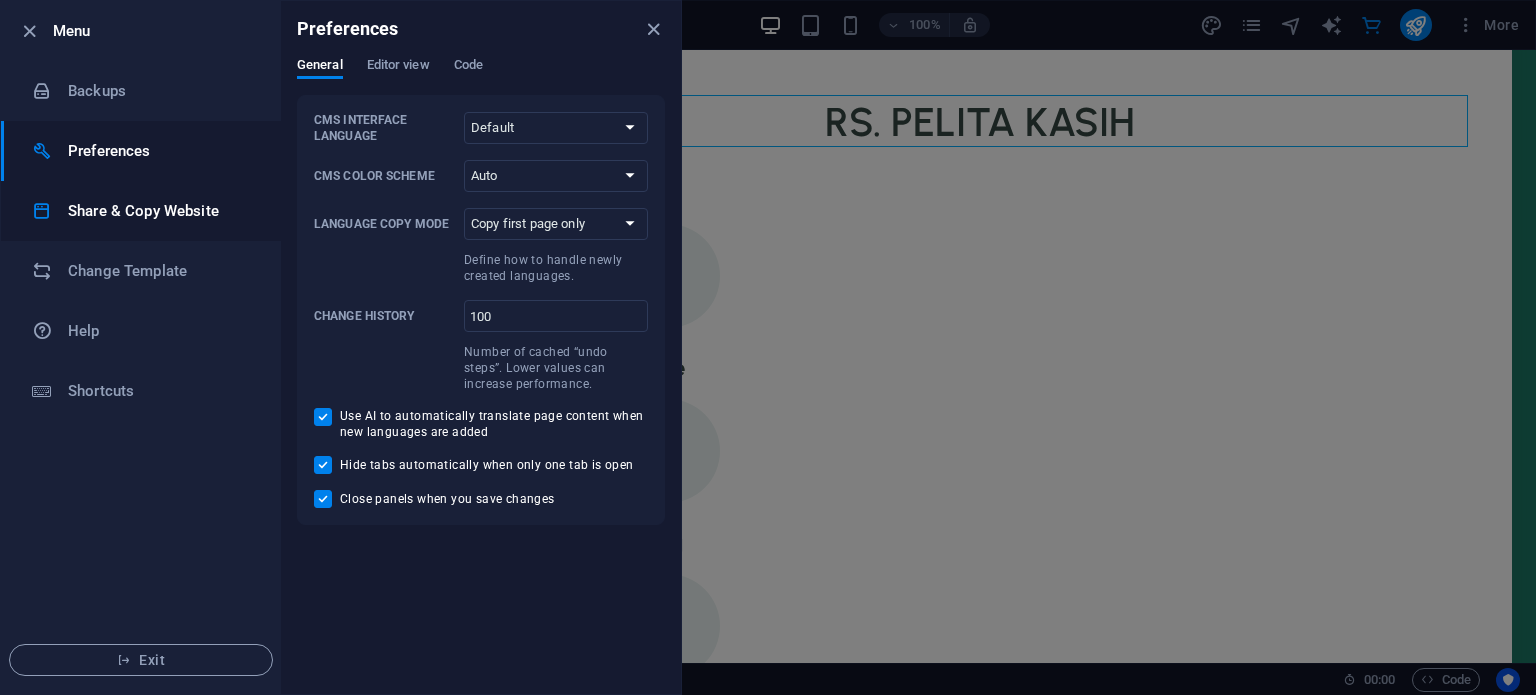 click on "Share & Copy Website" at bounding box center [160, 211] 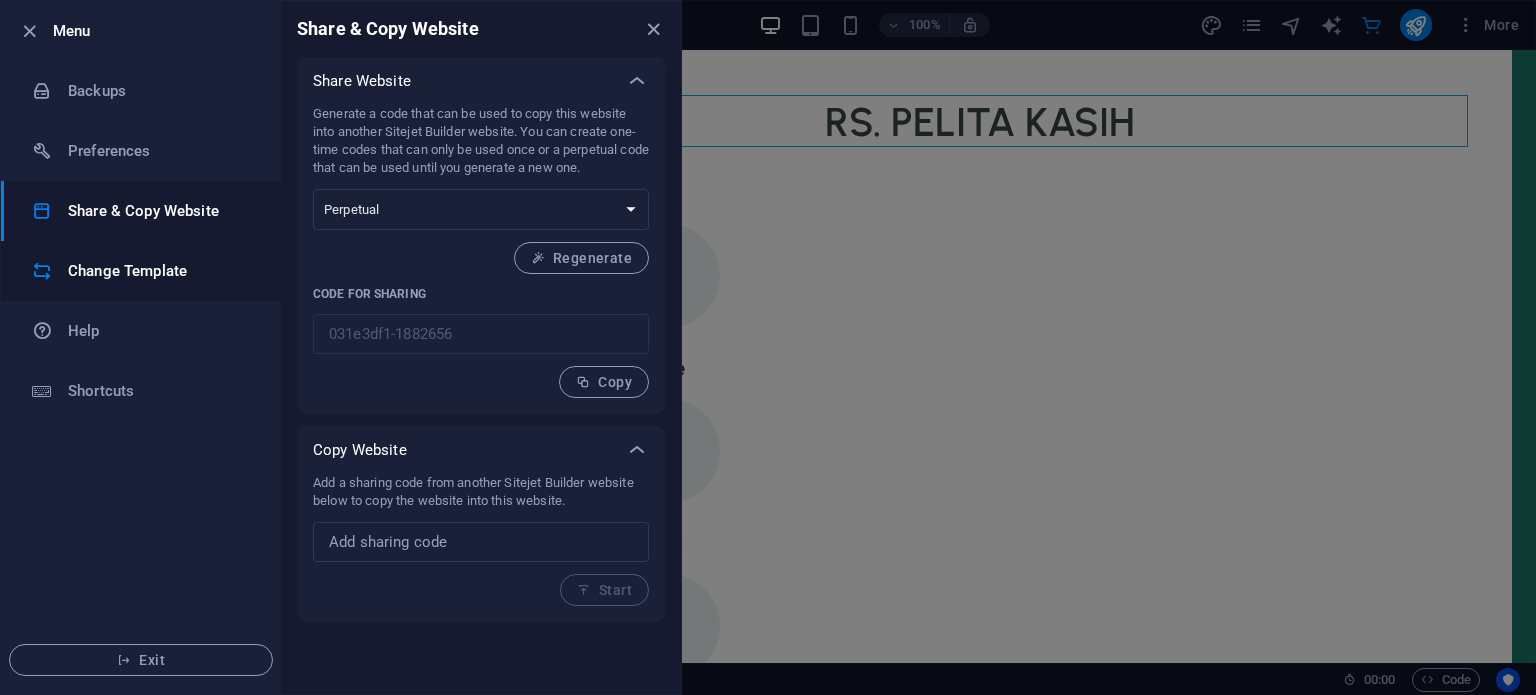 click on "Change Template" at bounding box center [160, 271] 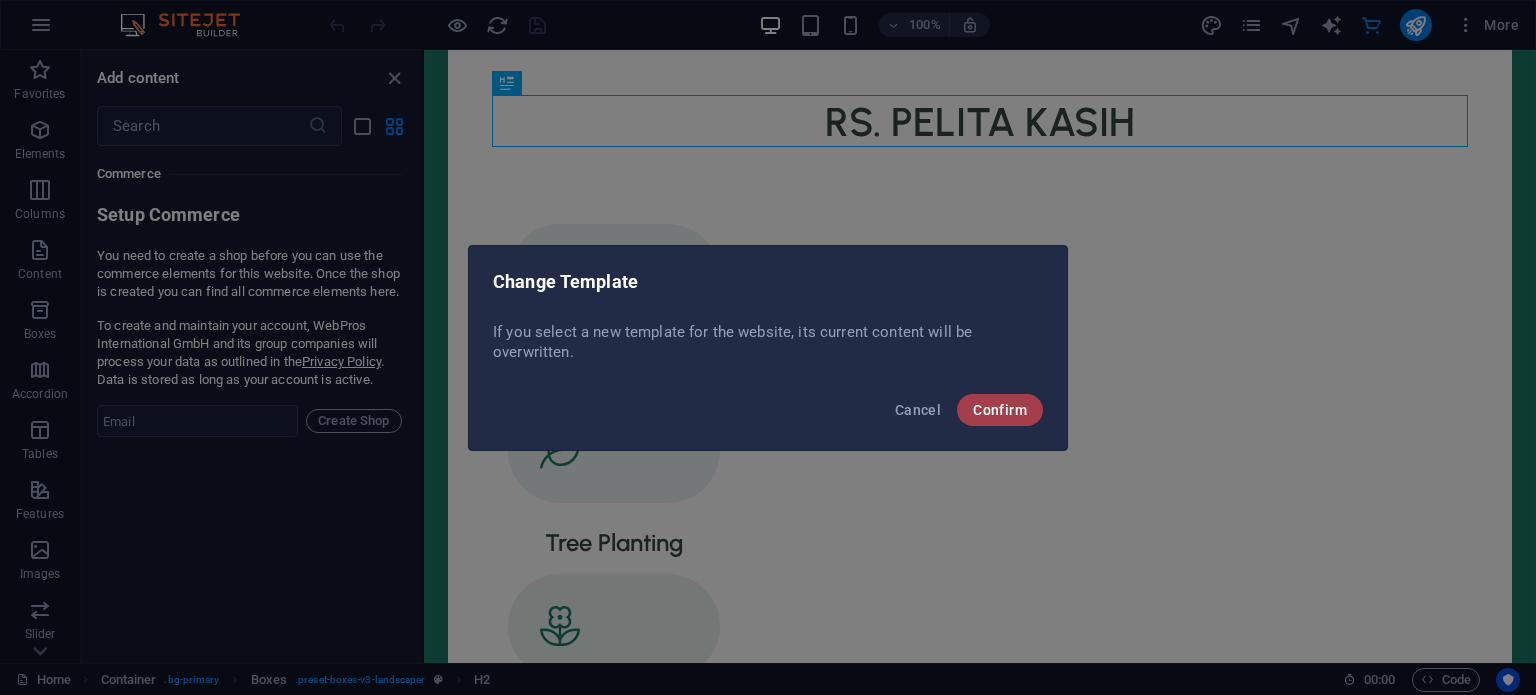 click on "Confirm" at bounding box center (1000, 410) 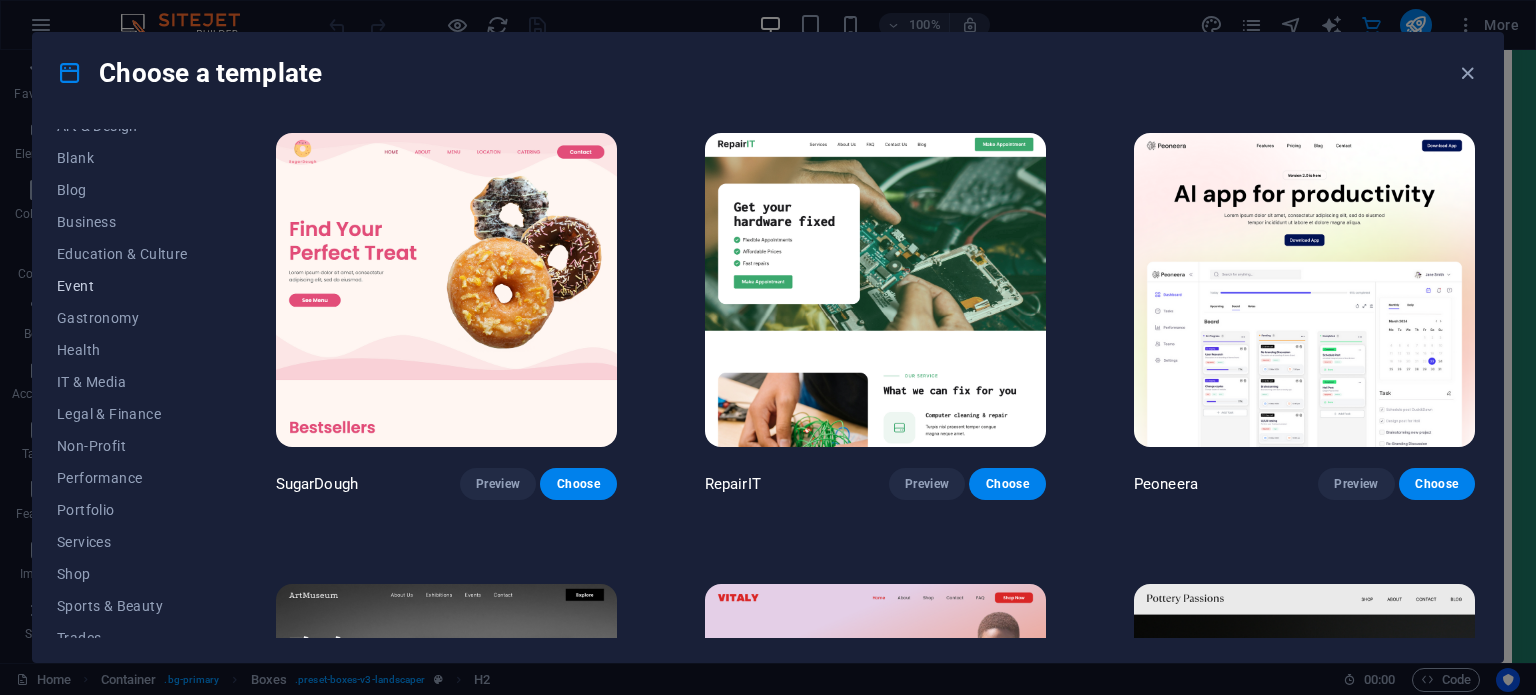 scroll, scrollTop: 239, scrollLeft: 0, axis: vertical 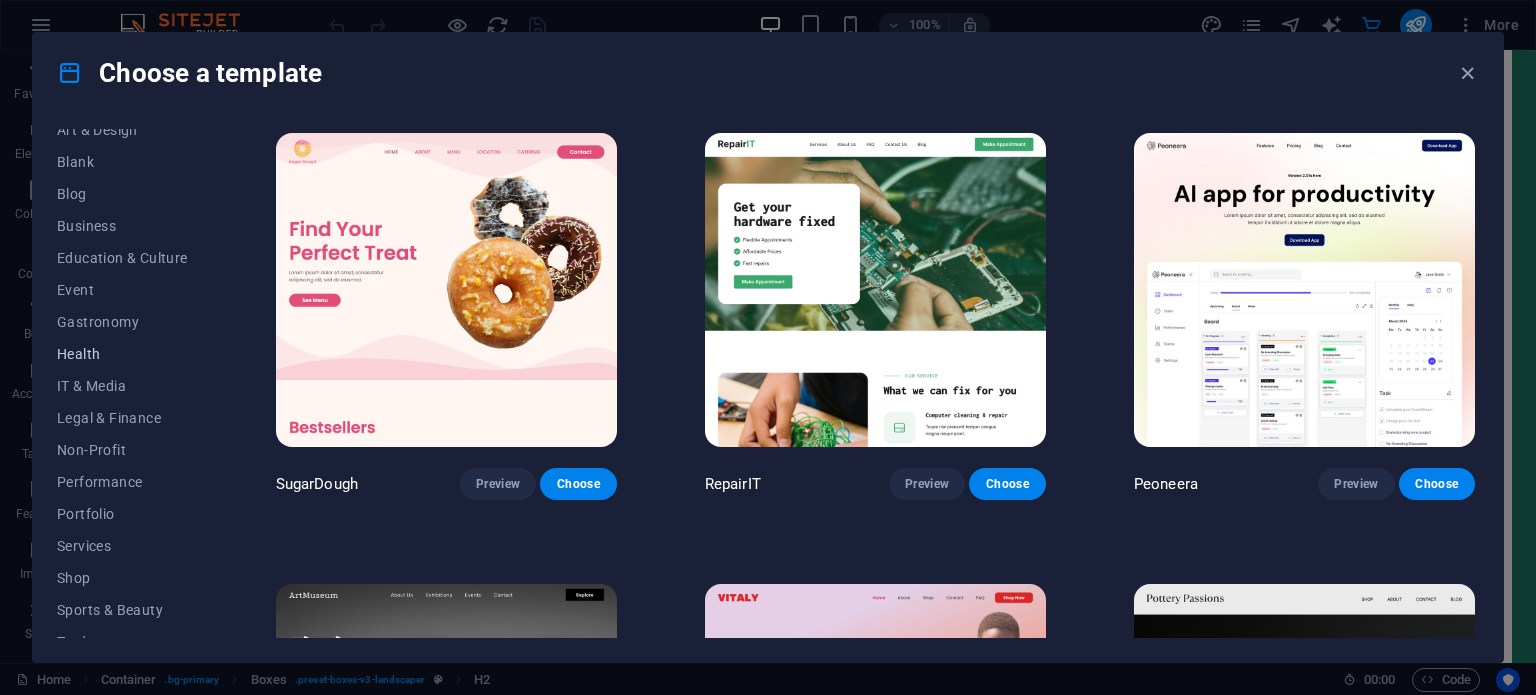 click on "Health" at bounding box center (122, 354) 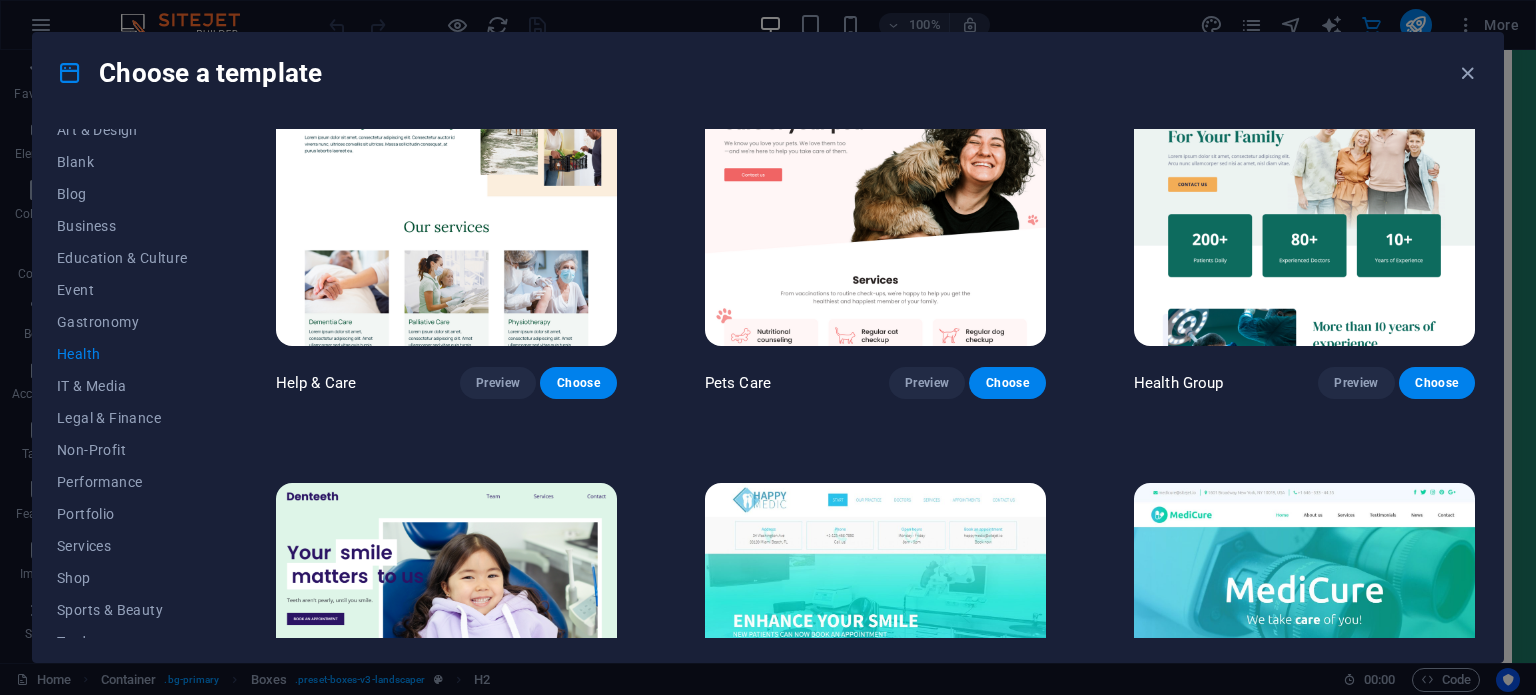scroll, scrollTop: 0, scrollLeft: 0, axis: both 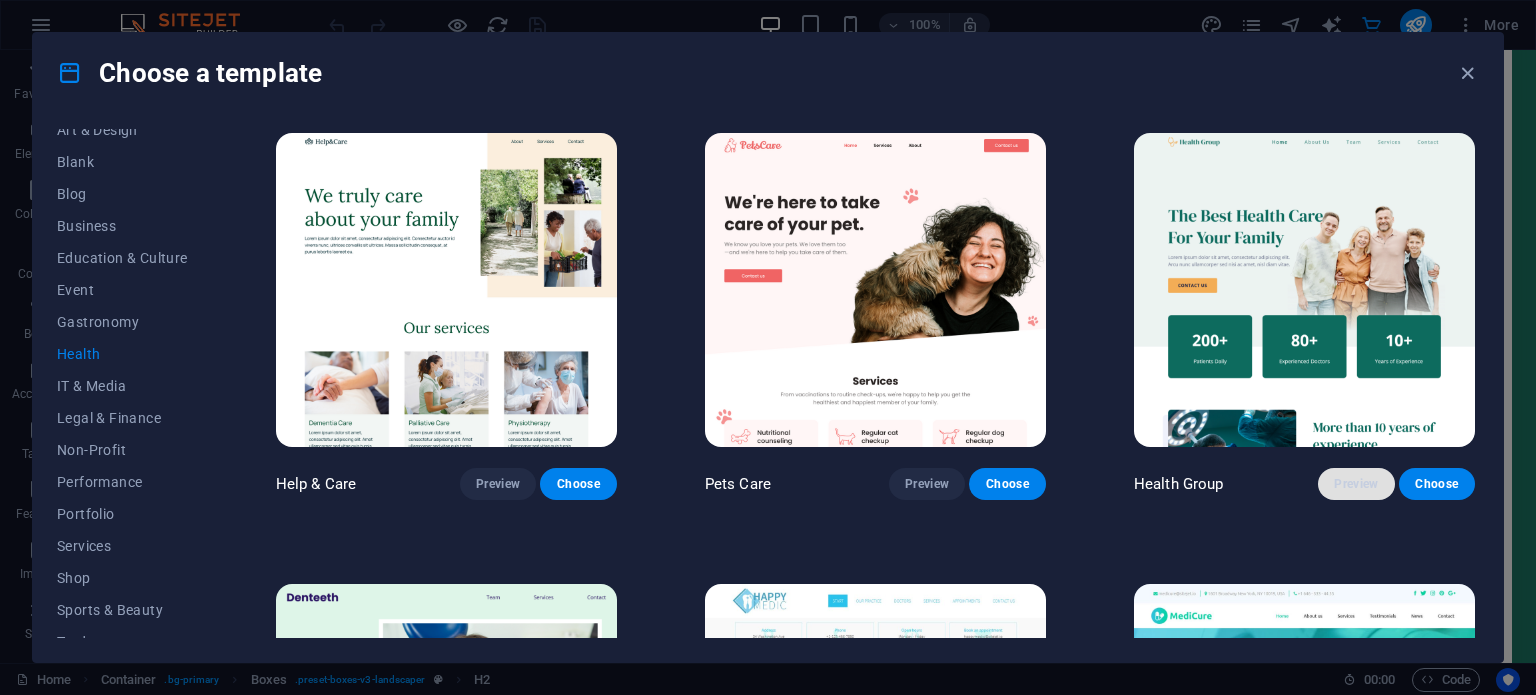 click on "Preview" at bounding box center (1356, 484) 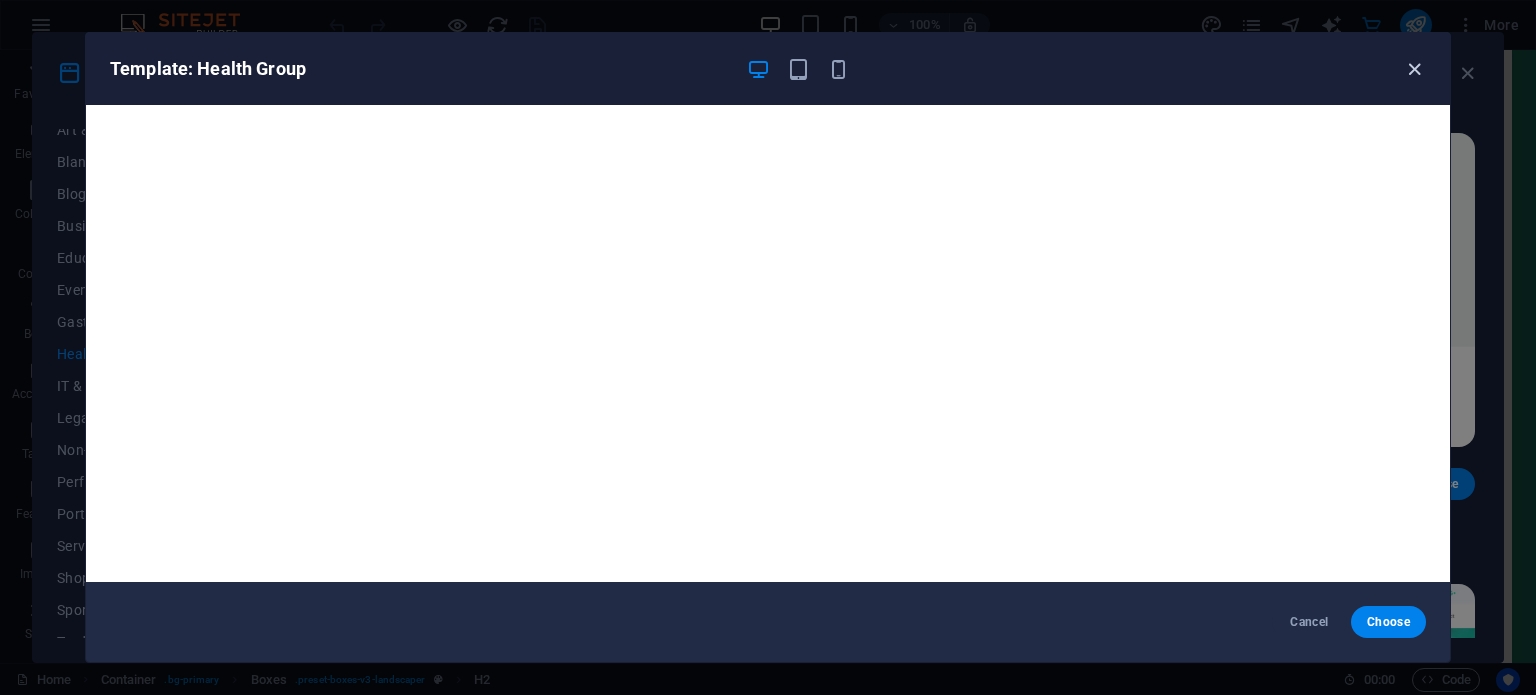 click at bounding box center (1414, 69) 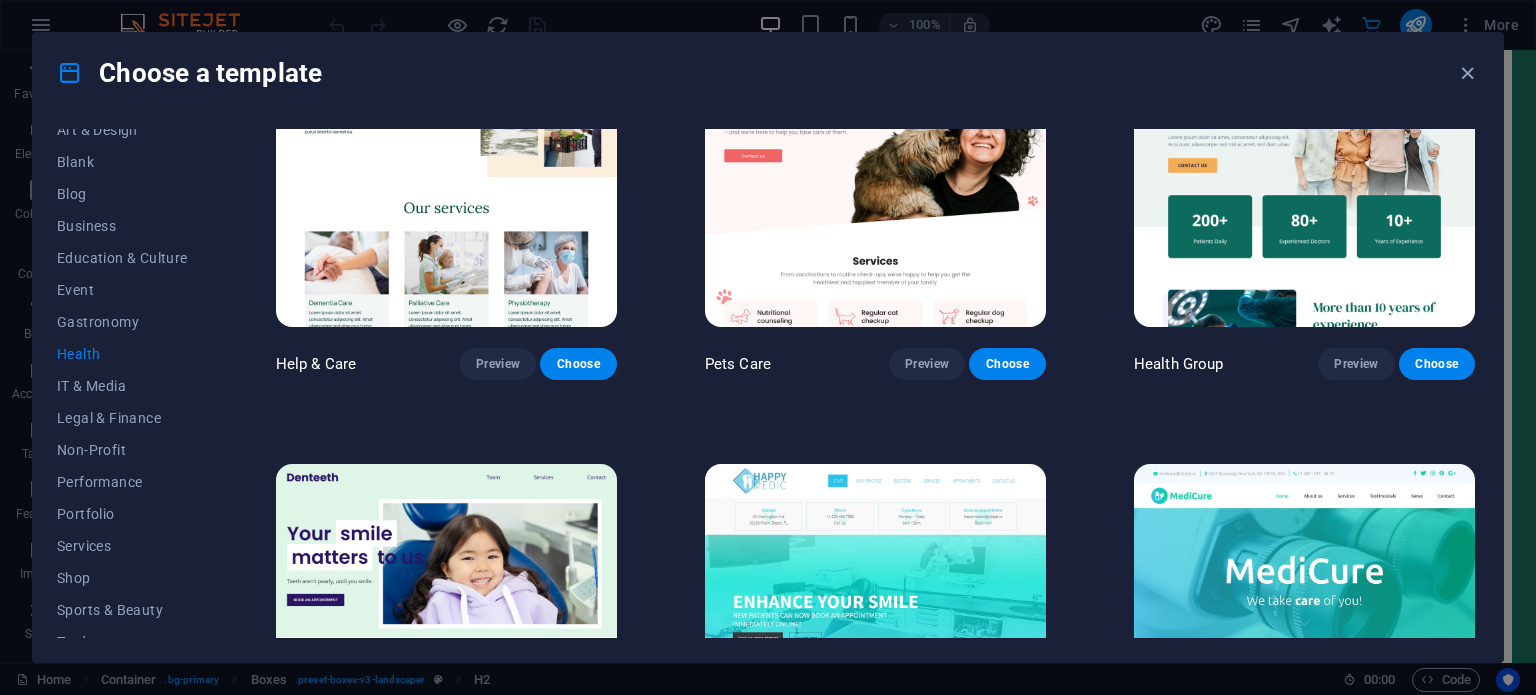 scroll, scrollTop: 0, scrollLeft: 0, axis: both 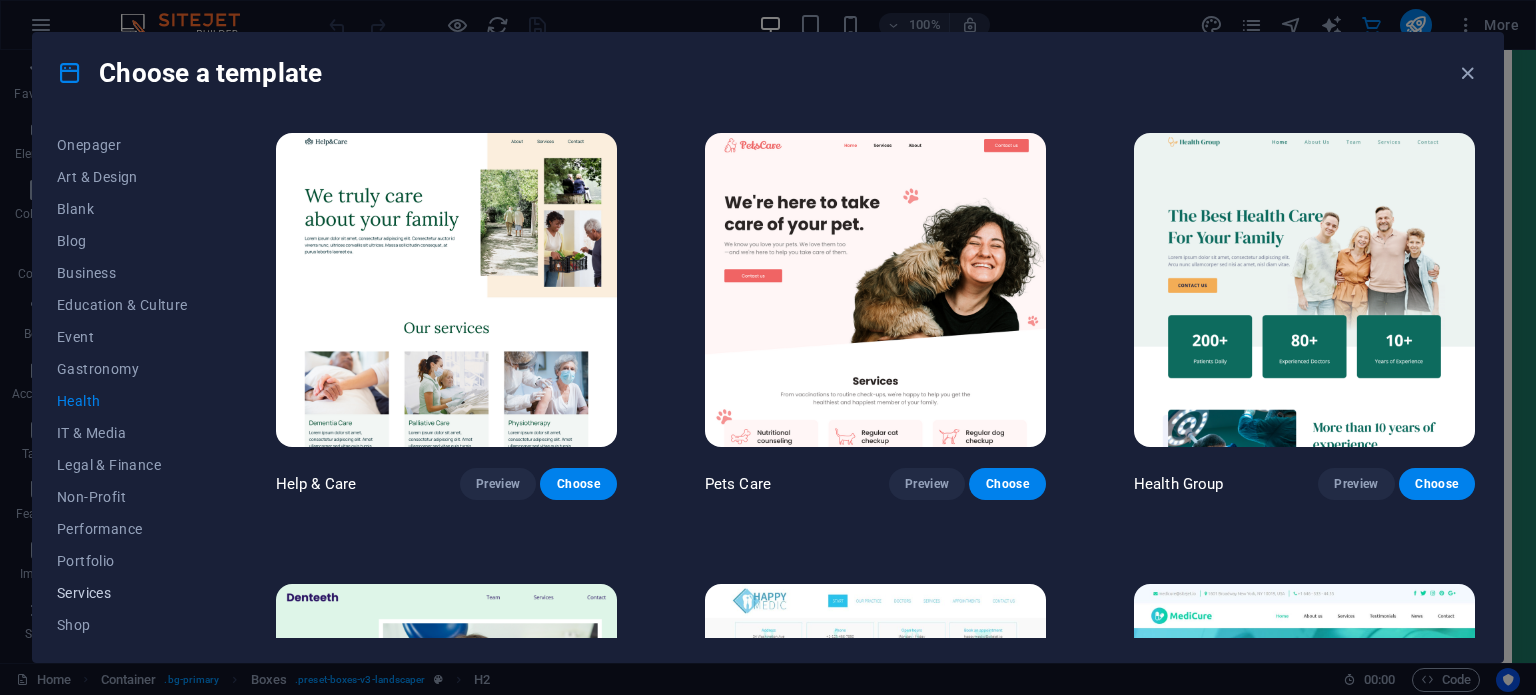 click on "Services" at bounding box center (122, 593) 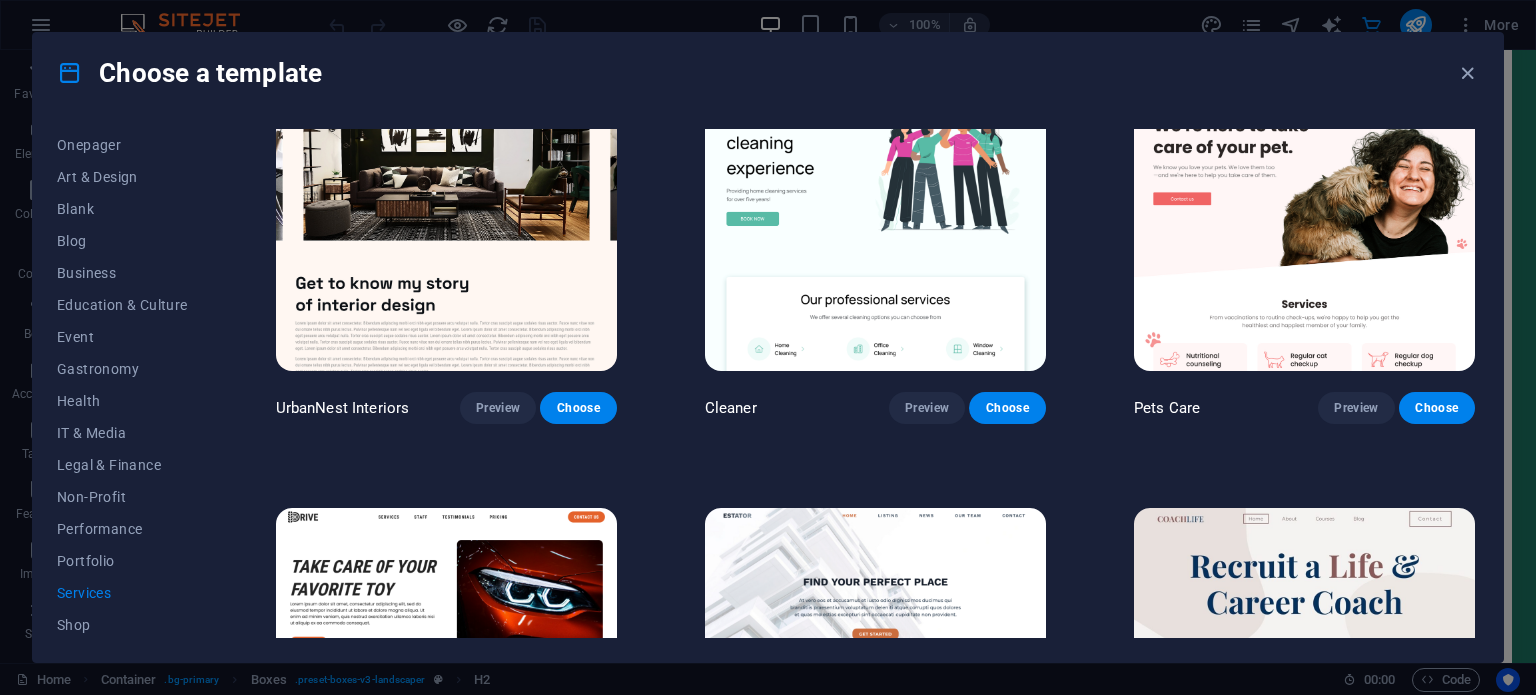 scroll, scrollTop: 542, scrollLeft: 0, axis: vertical 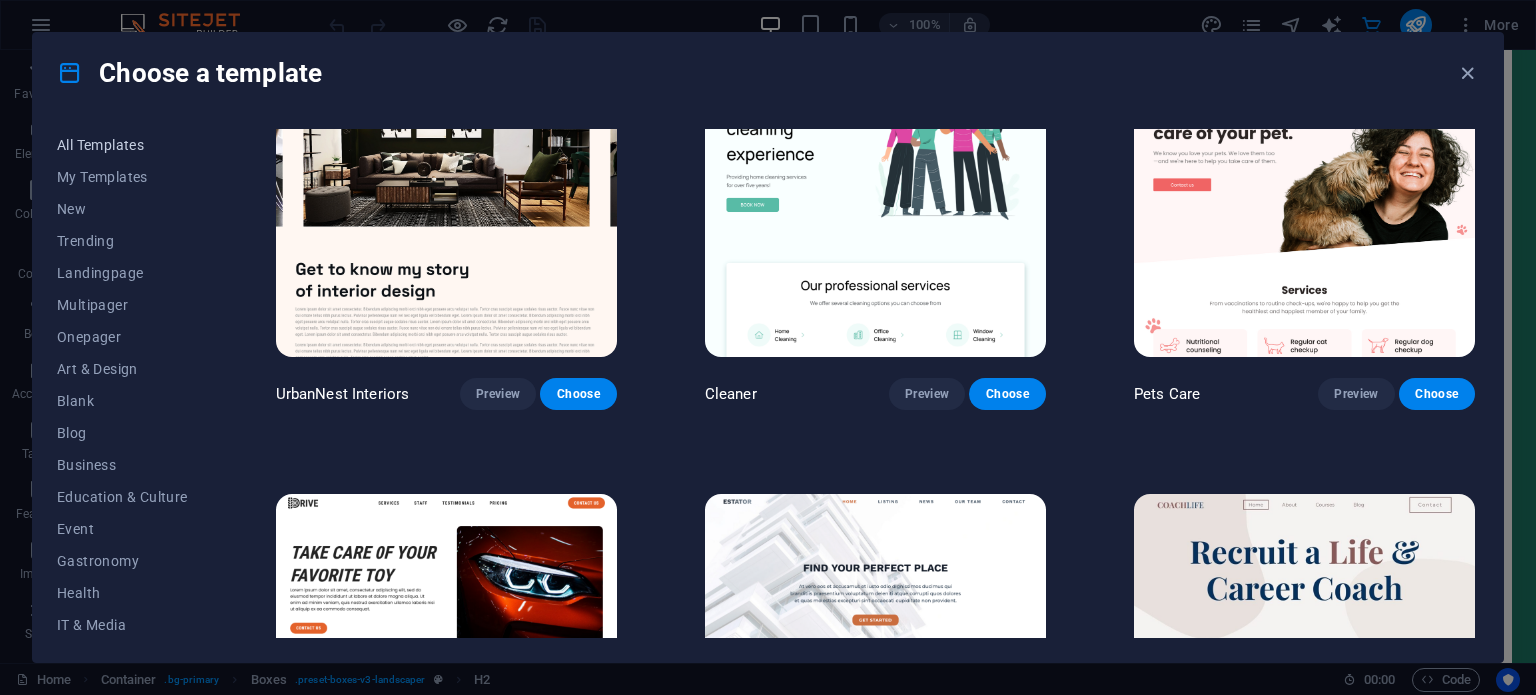 click on "All Templates" at bounding box center (122, 145) 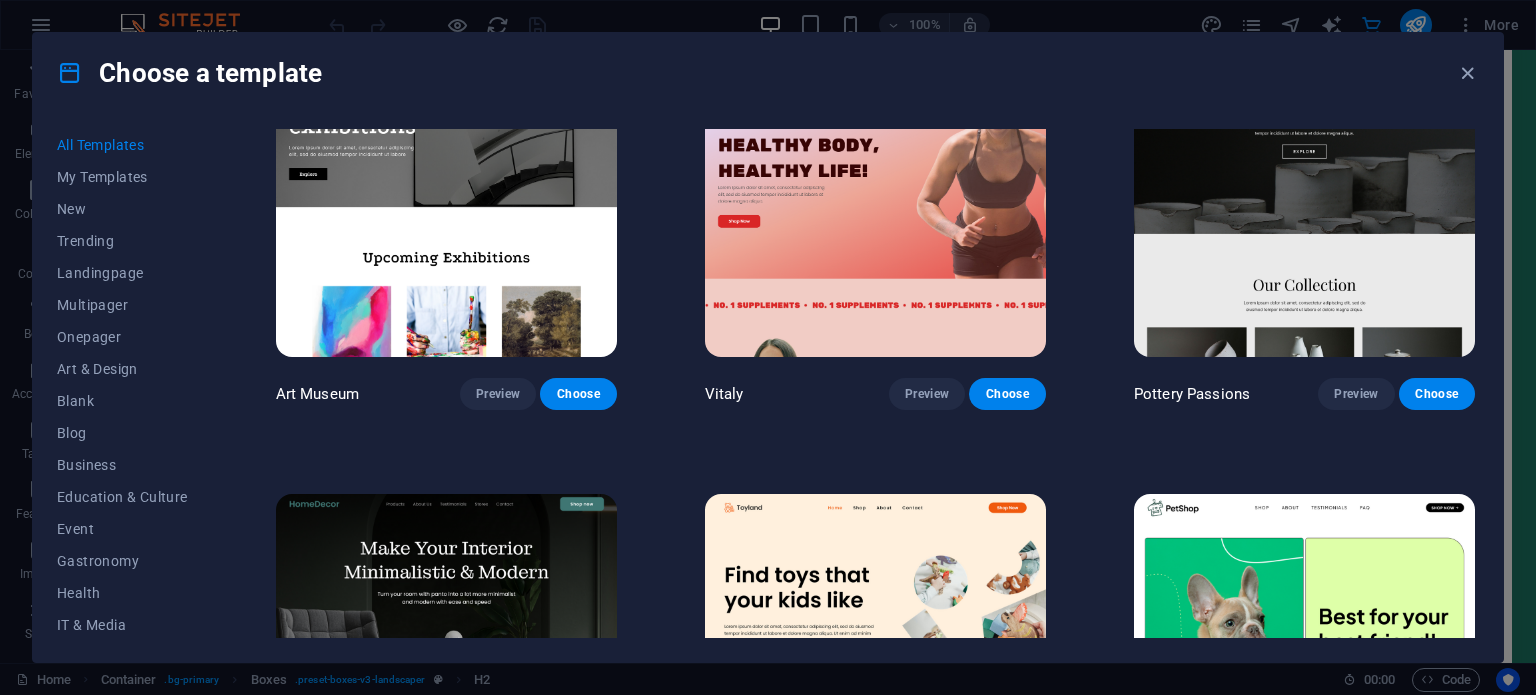 scroll, scrollTop: 2788, scrollLeft: 0, axis: vertical 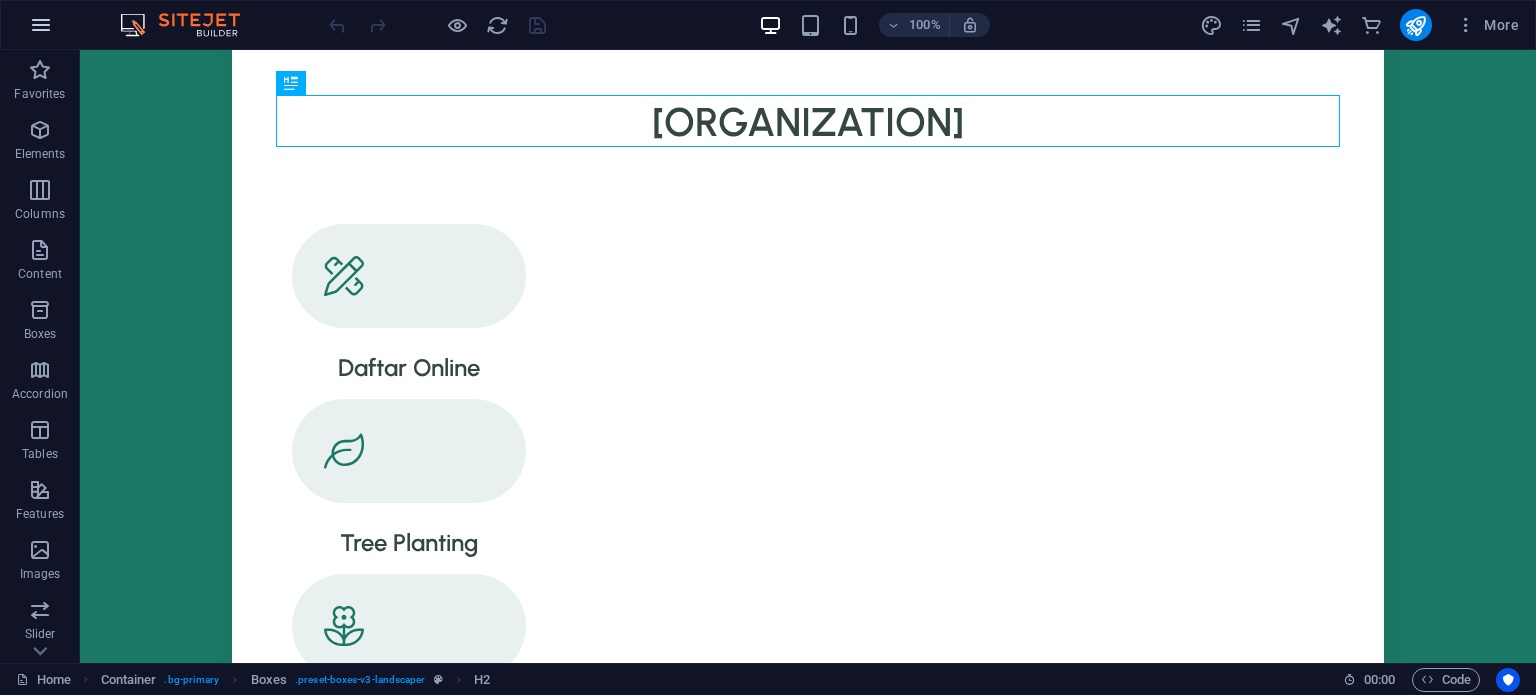 click at bounding box center (41, 25) 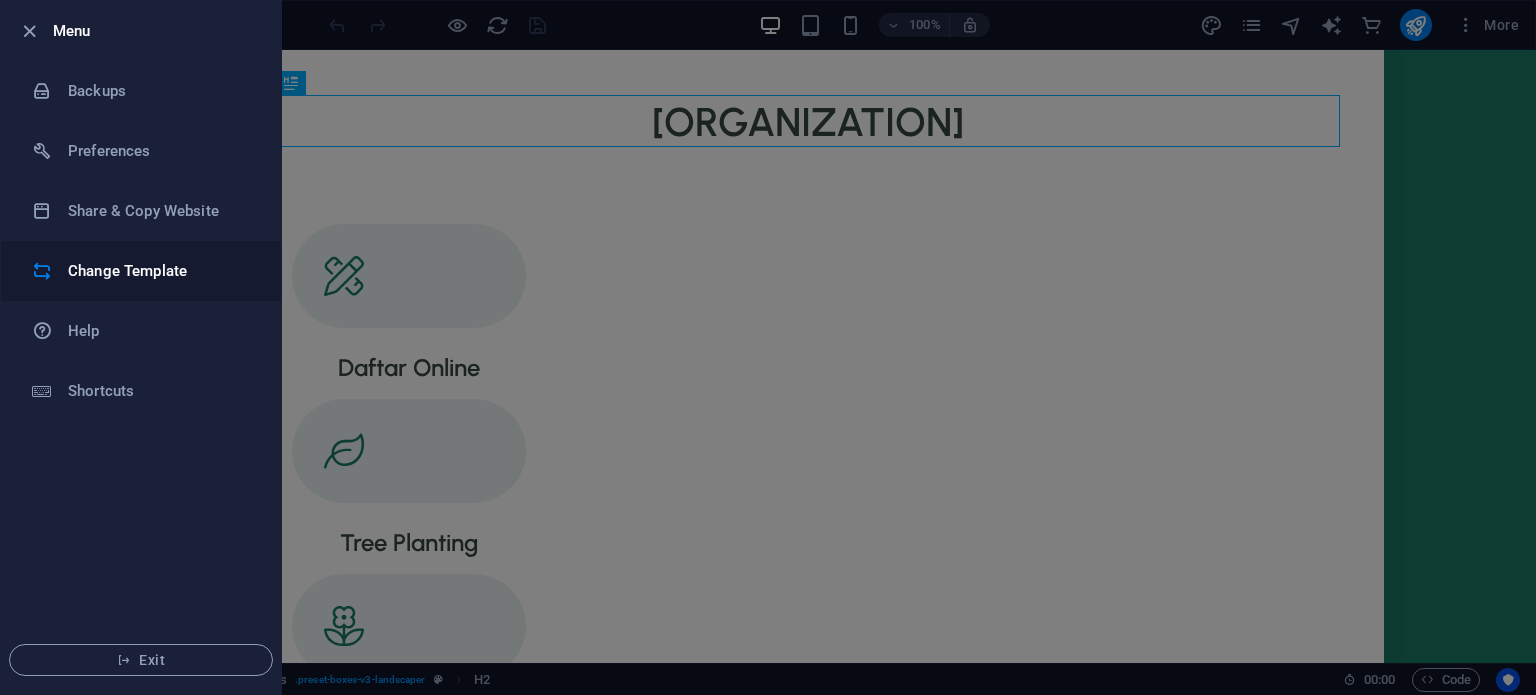 click on "Change Template" at bounding box center (160, 271) 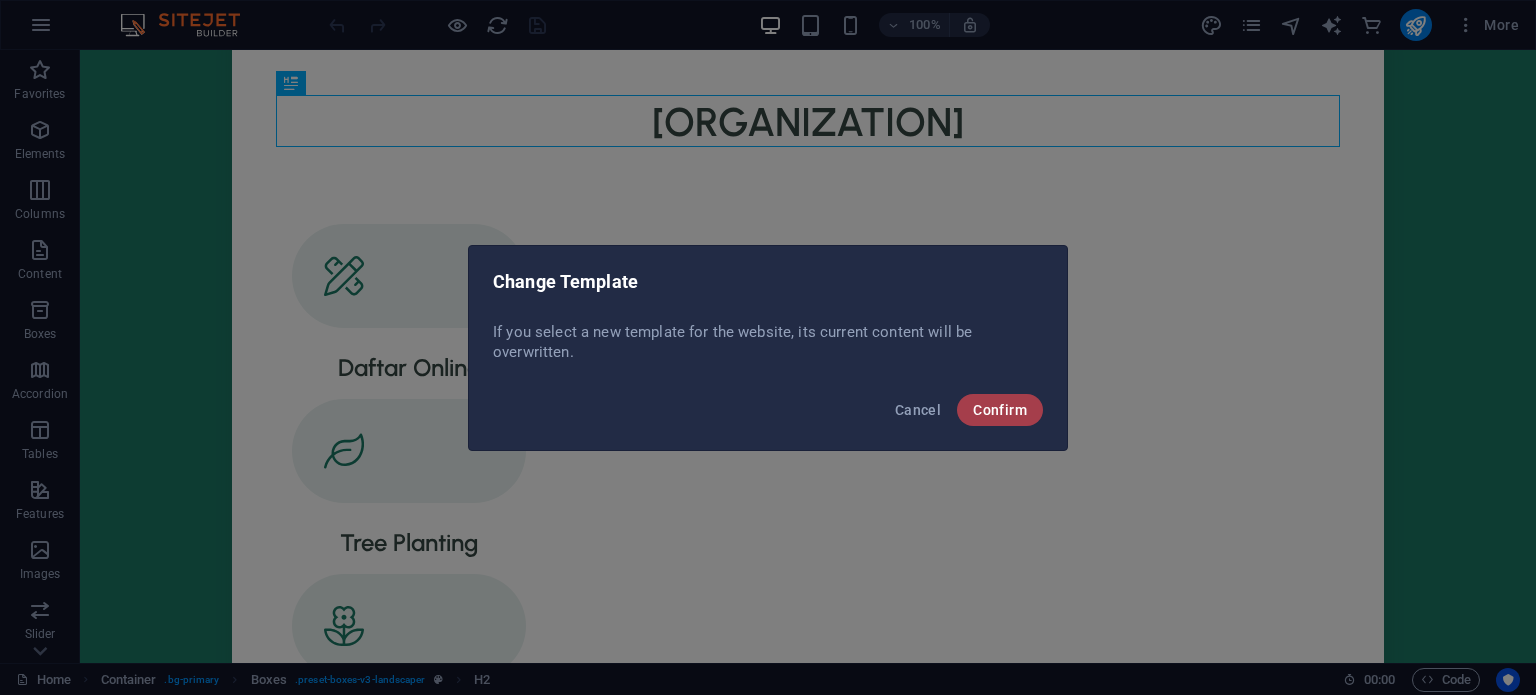 click on "Confirm" at bounding box center (1000, 410) 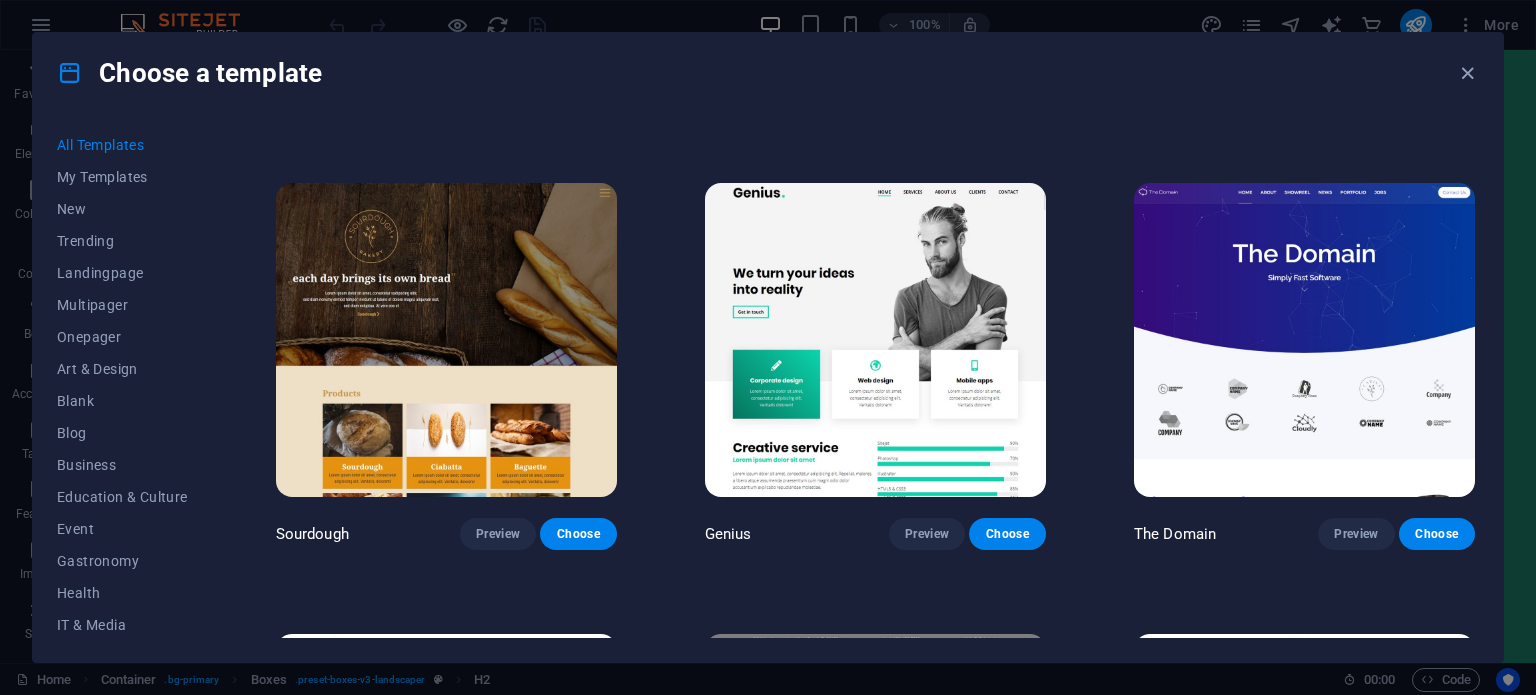 scroll, scrollTop: 11686, scrollLeft: 0, axis: vertical 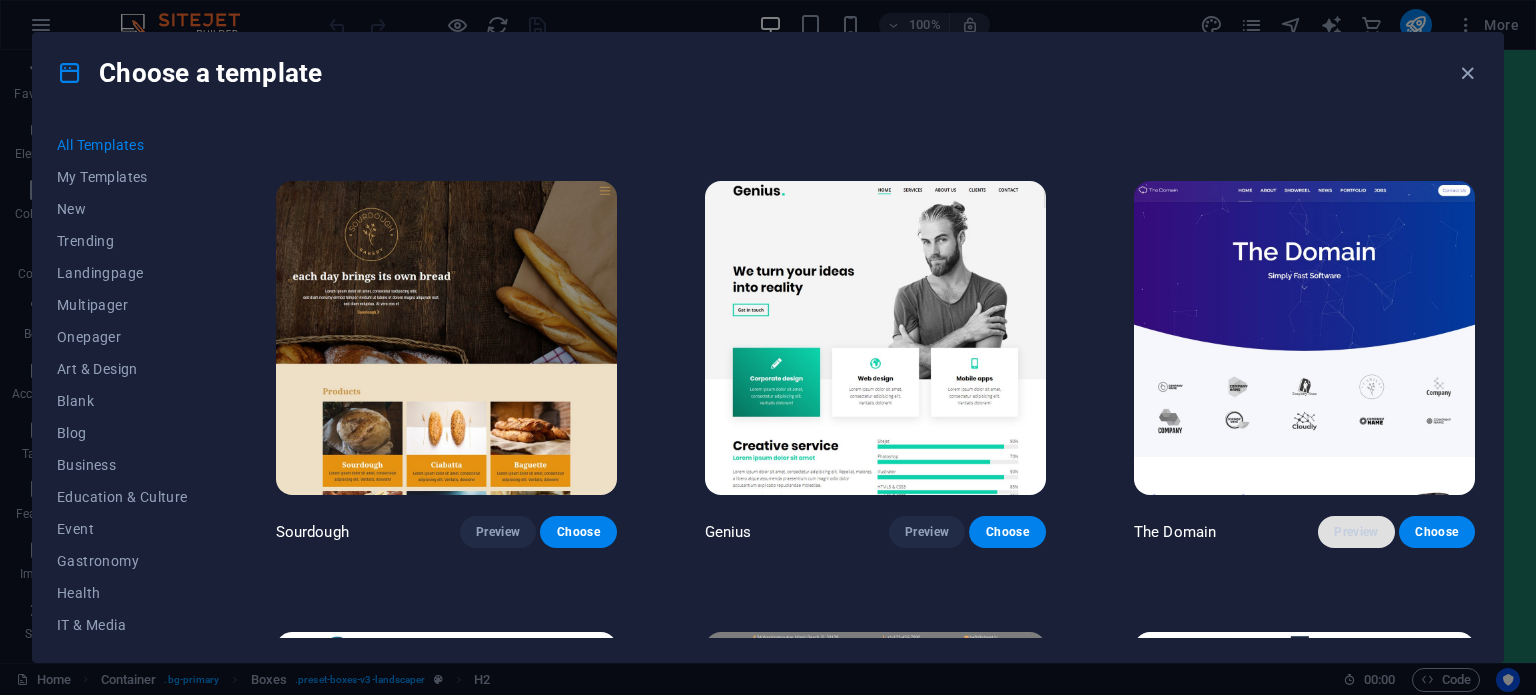 drag, startPoint x: 1343, startPoint y: 470, endPoint x: 1362, endPoint y: 479, distance: 21.023796 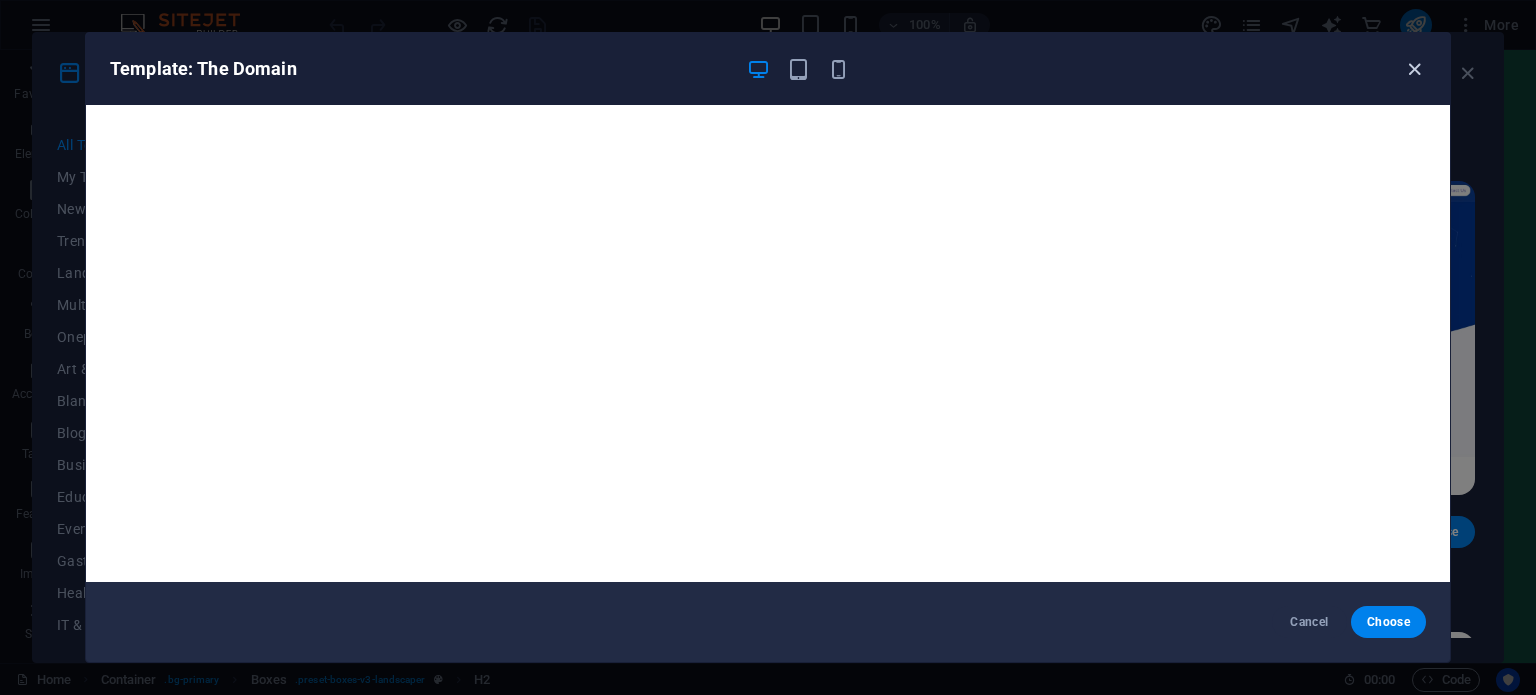 click at bounding box center [1414, 69] 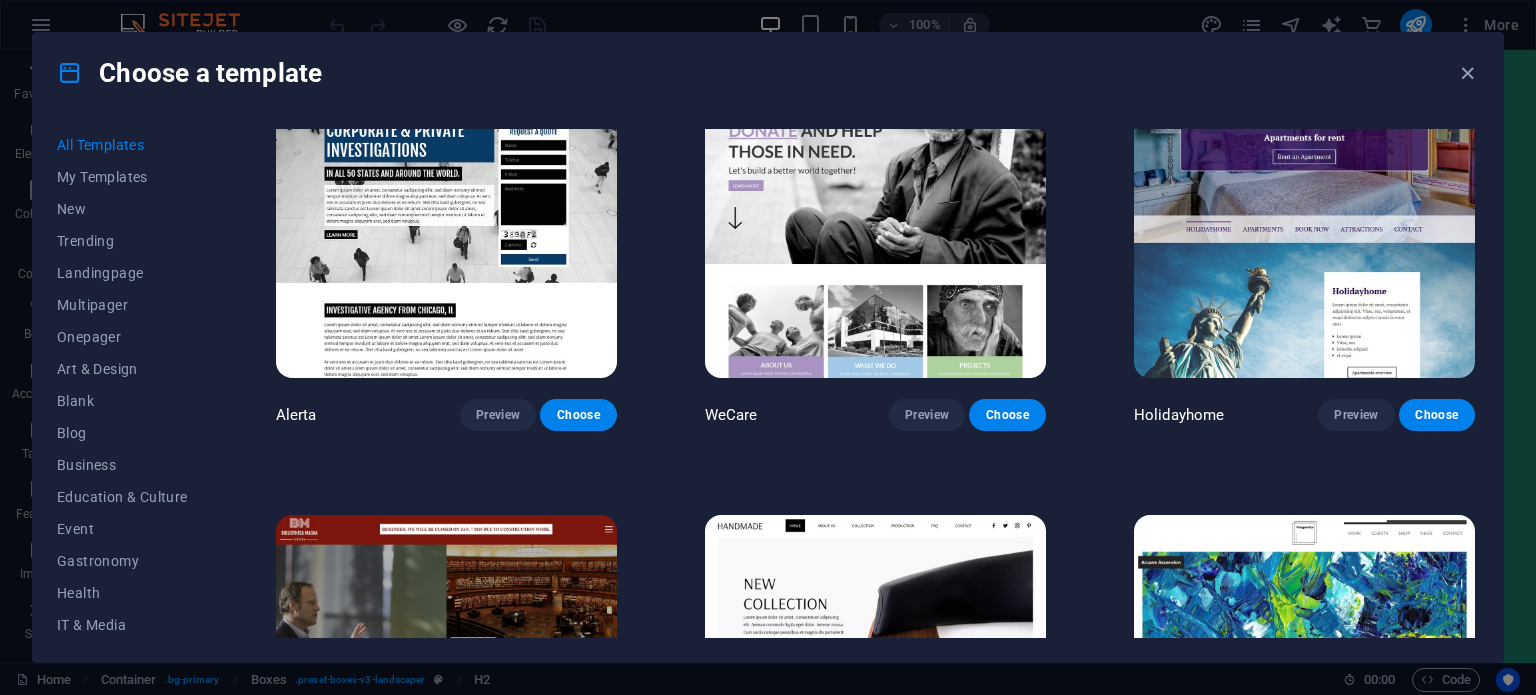 scroll, scrollTop: 12710, scrollLeft: 0, axis: vertical 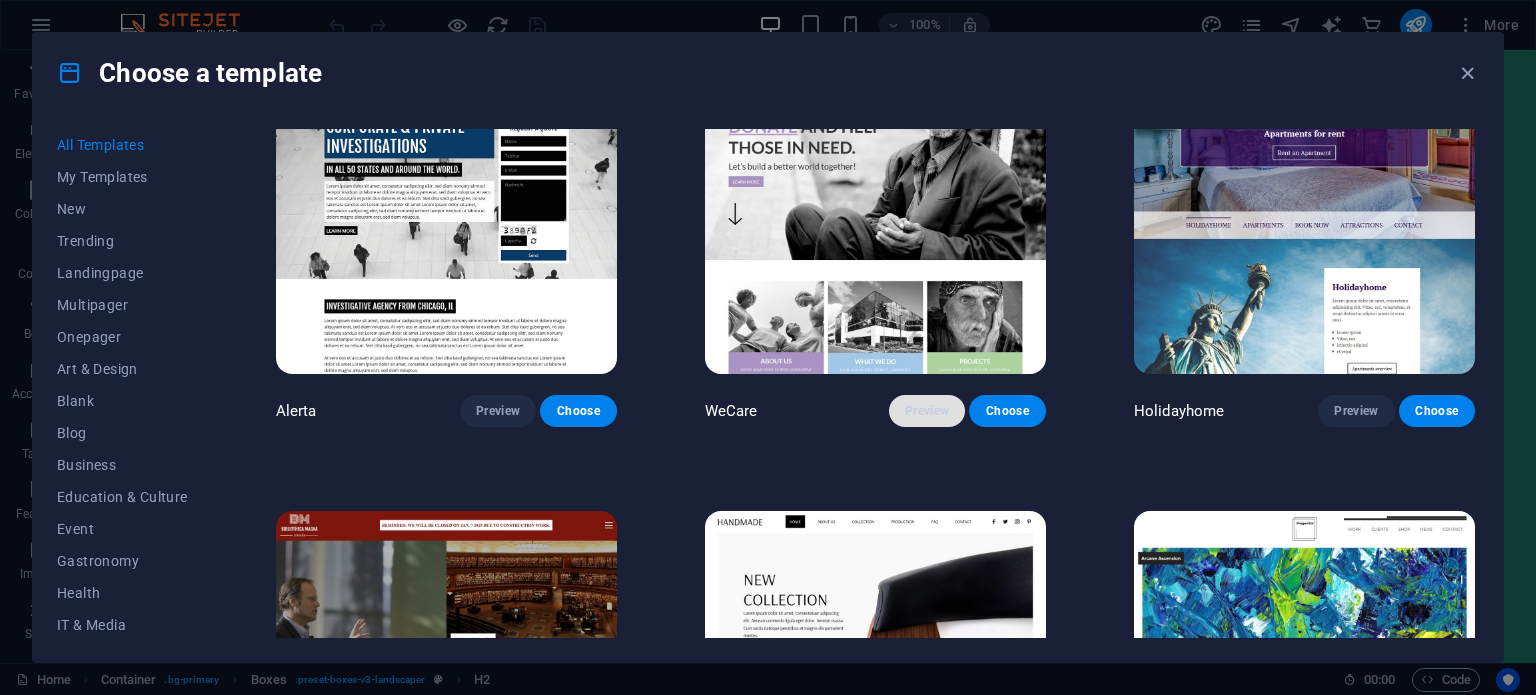 click on "Preview" at bounding box center (927, 411) 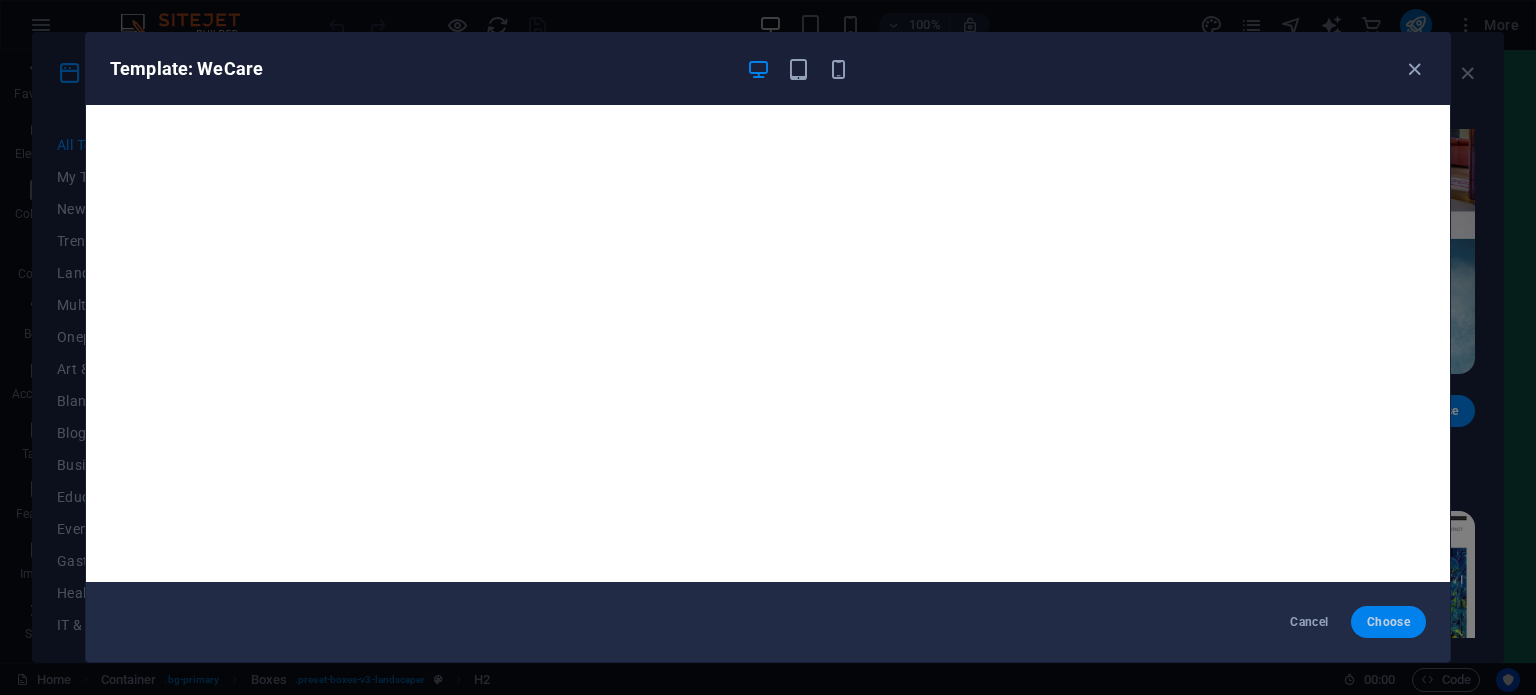 click on "Choose" at bounding box center (1388, 622) 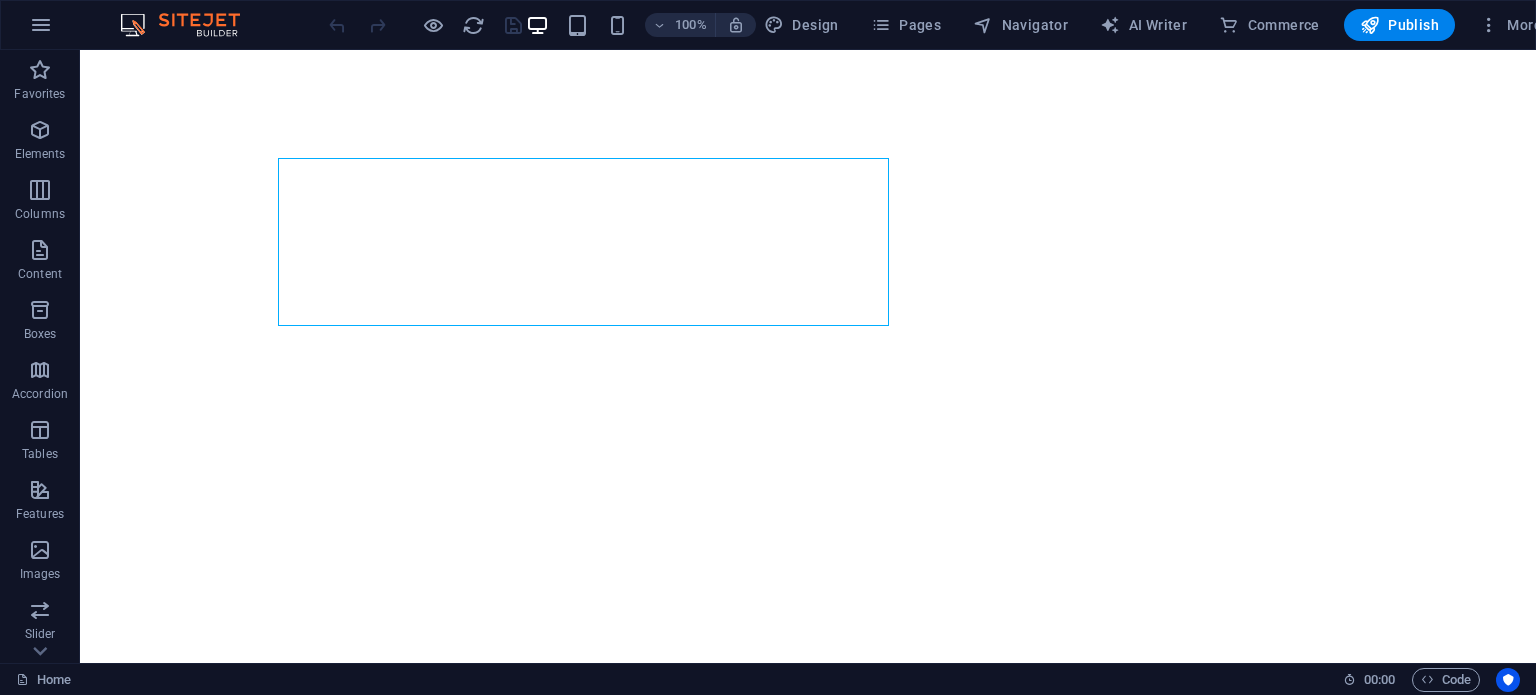 scroll, scrollTop: 0, scrollLeft: 0, axis: both 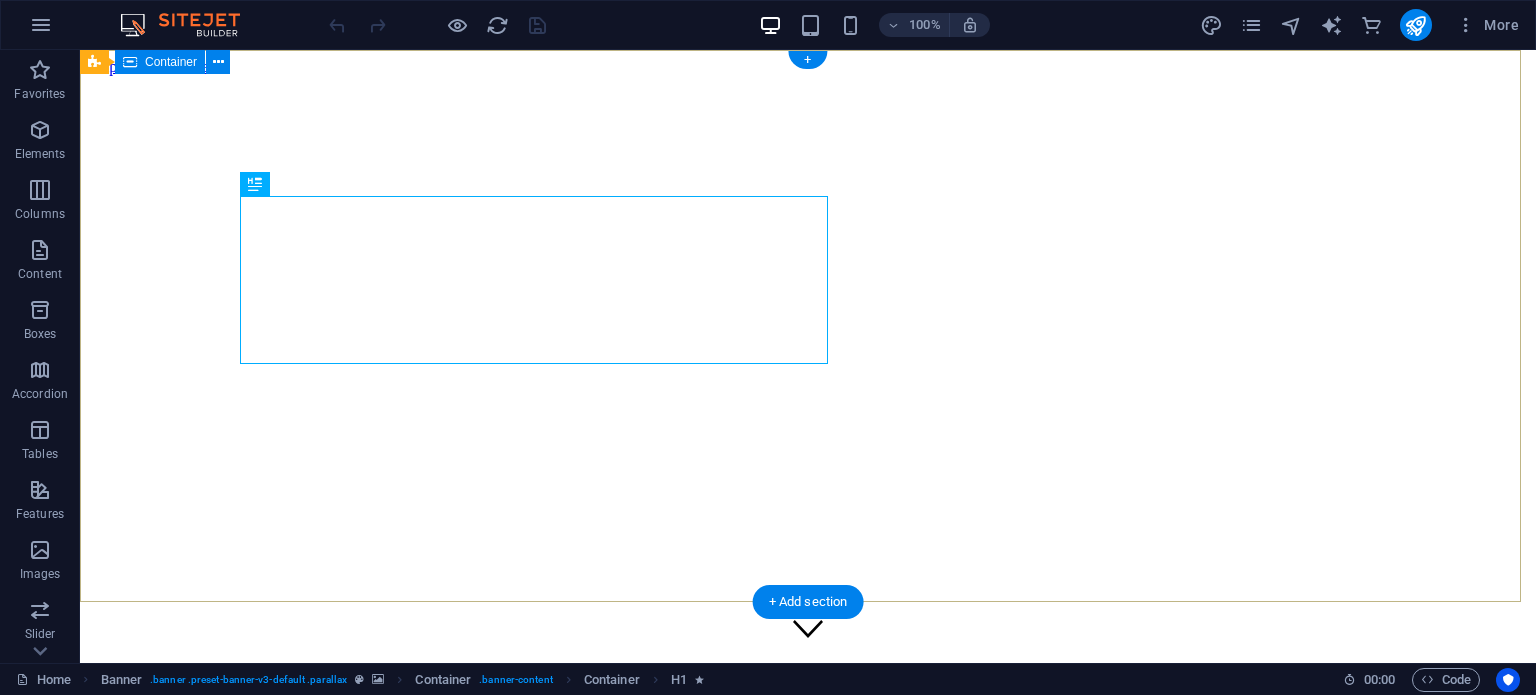 click on "Home About us What we do Projects Volunteers Donate Donate   and Help those in need. Let's build a better world together! Learn more" at bounding box center (808, 1855) 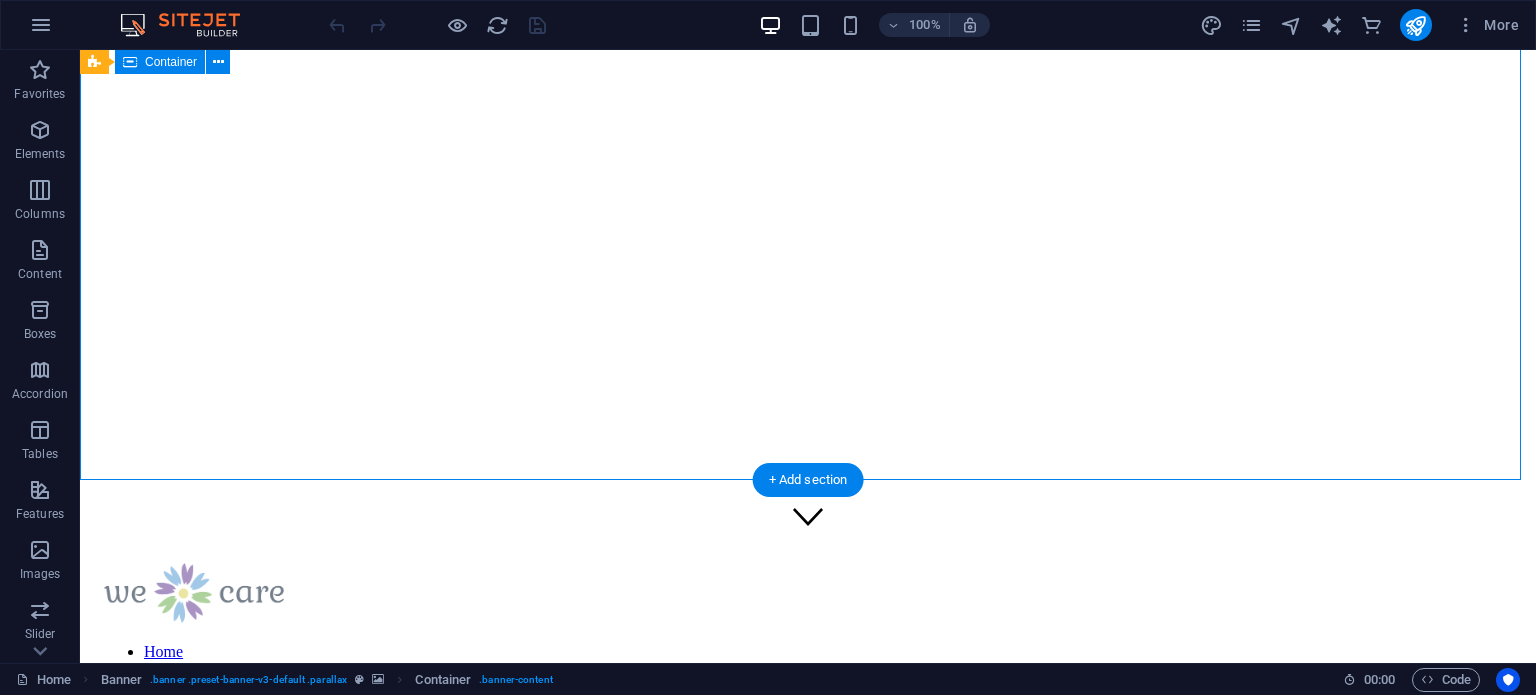 scroll, scrollTop: 111, scrollLeft: 0, axis: vertical 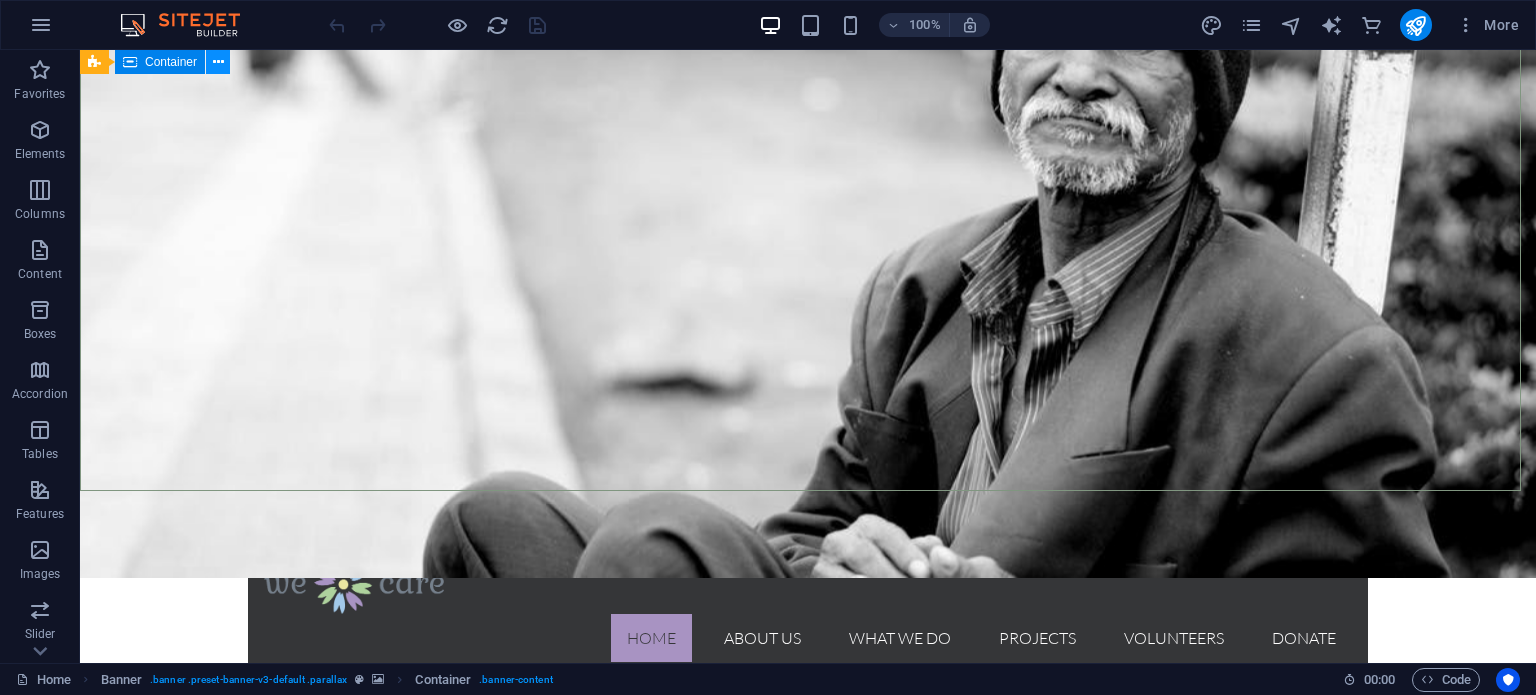 click at bounding box center (218, 62) 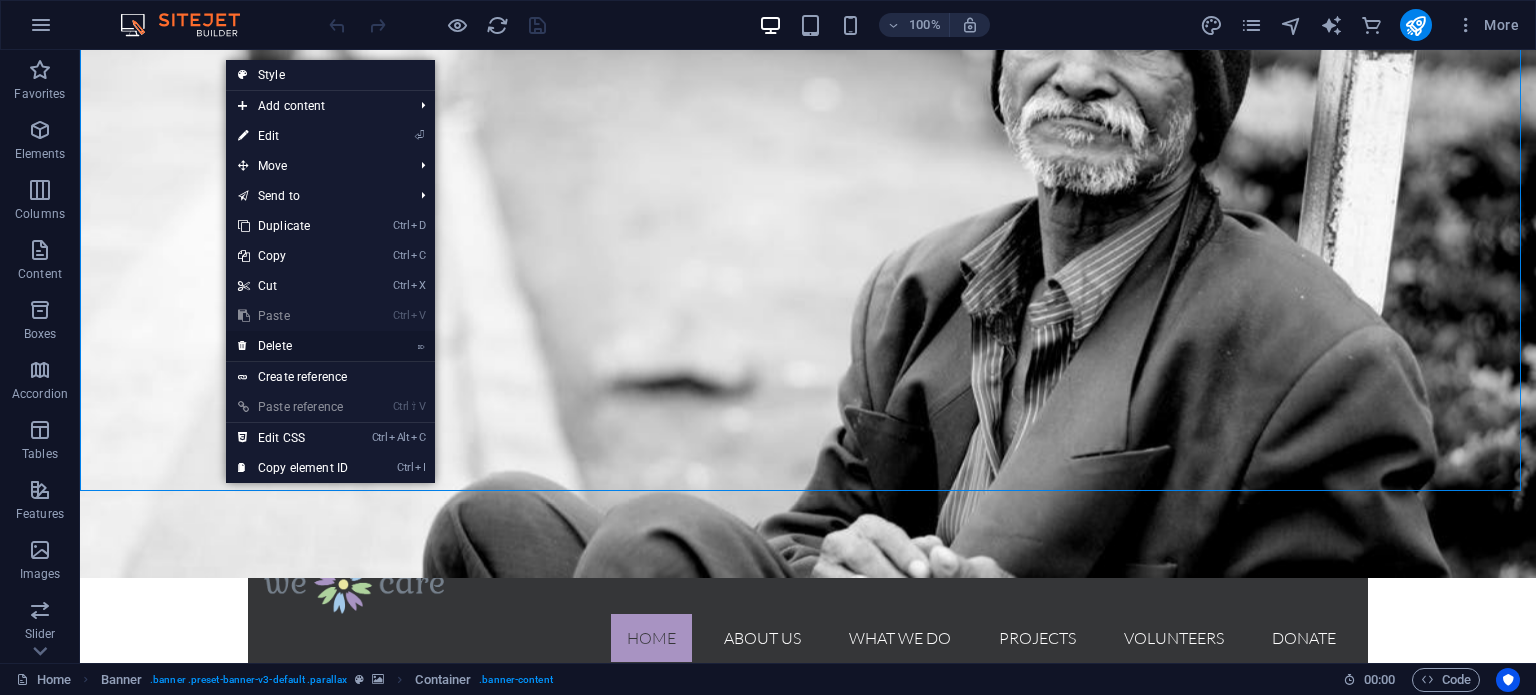 click on "⌦  Delete" at bounding box center (293, 346) 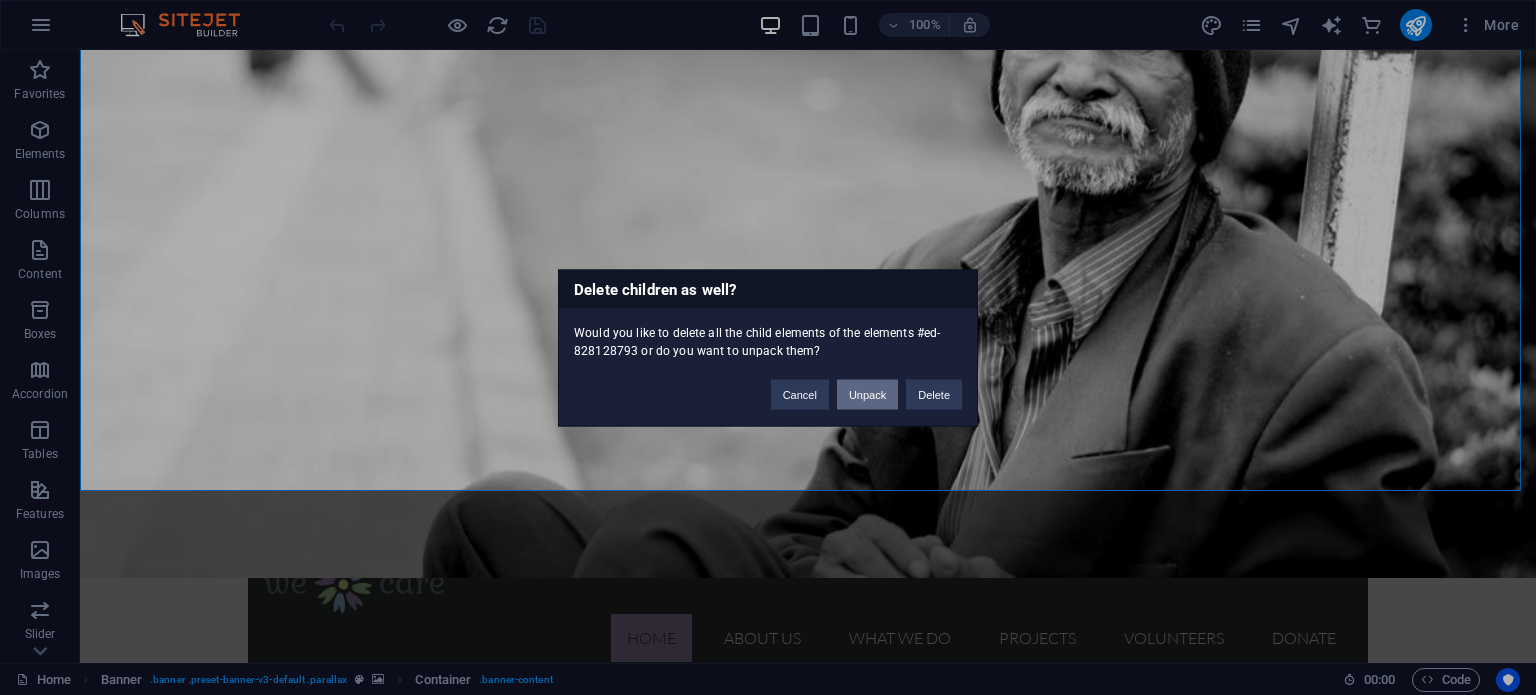 click on "Unpack" at bounding box center [867, 394] 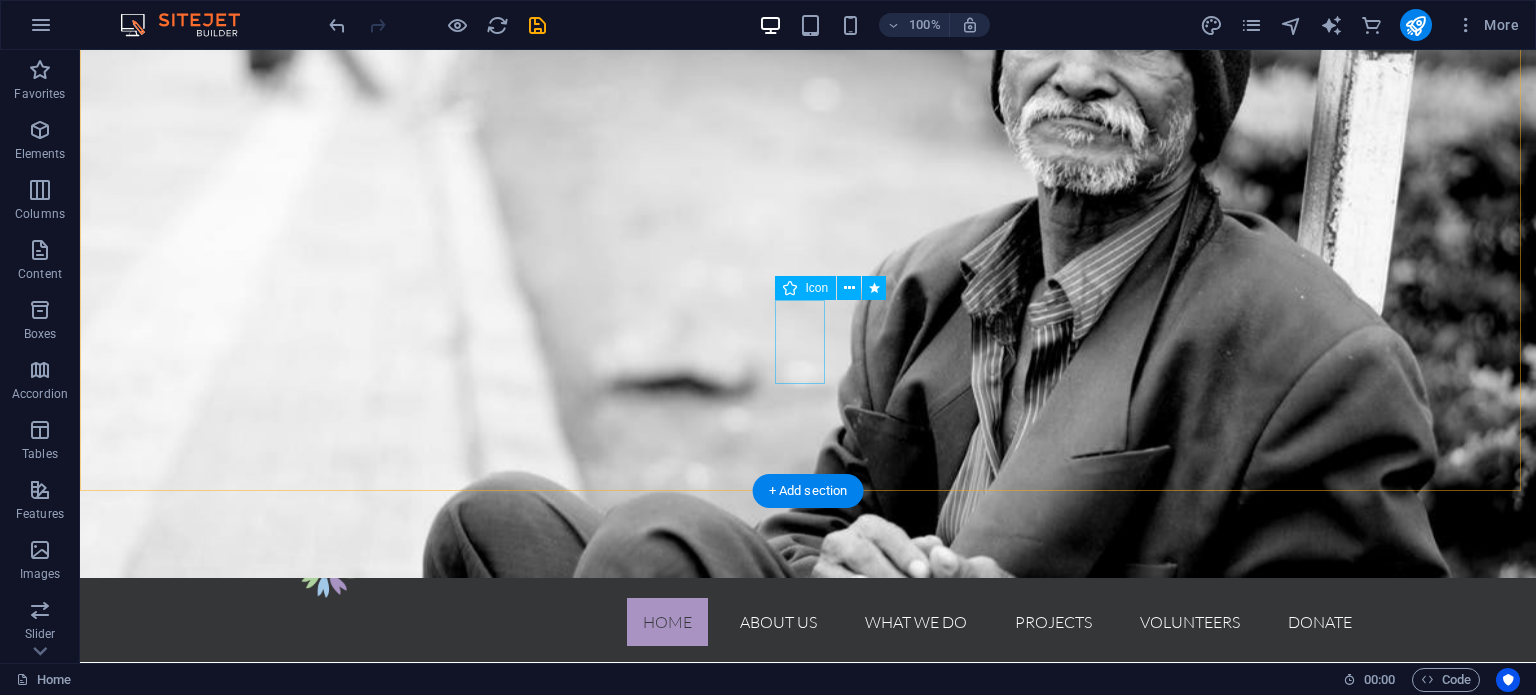 scroll, scrollTop: 0, scrollLeft: 0, axis: both 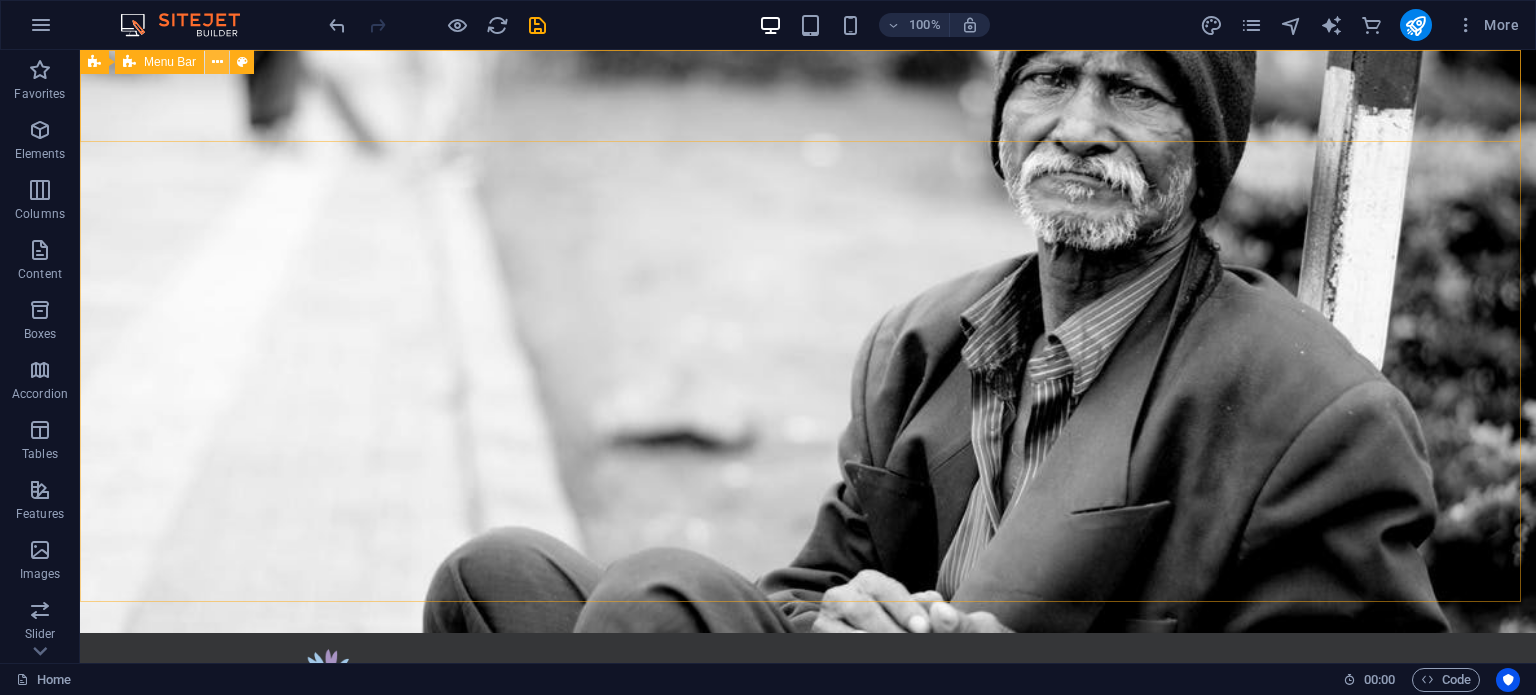 click at bounding box center (217, 62) 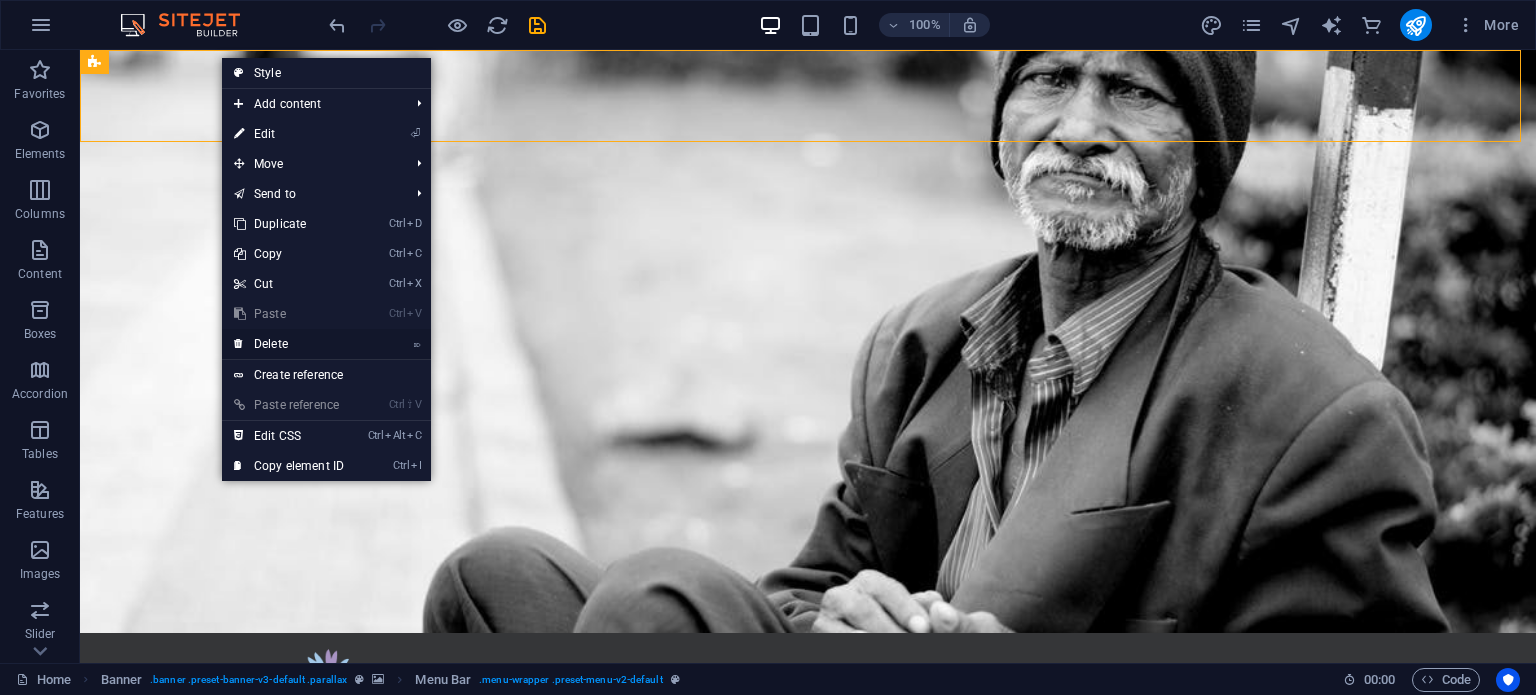 click on "⌦  Delete" at bounding box center (289, 344) 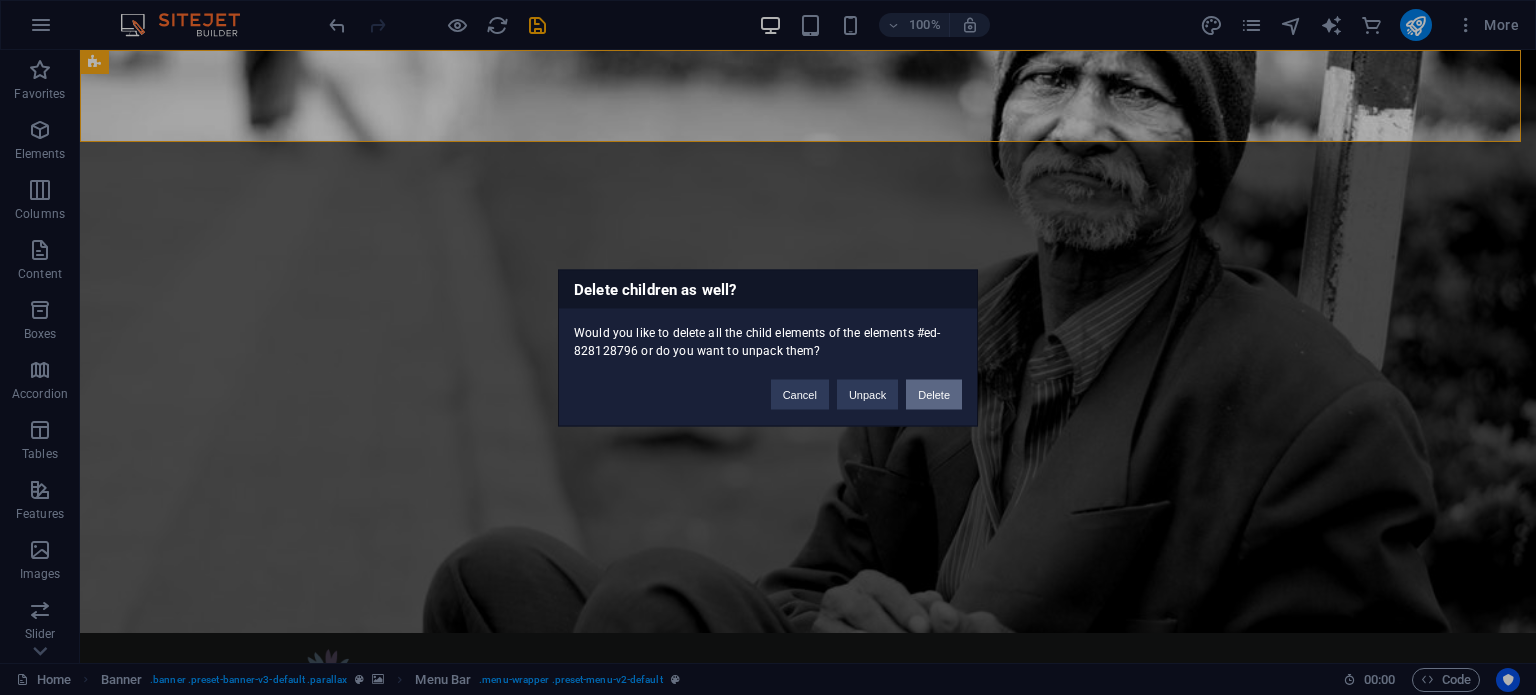 click on "Delete" at bounding box center [934, 394] 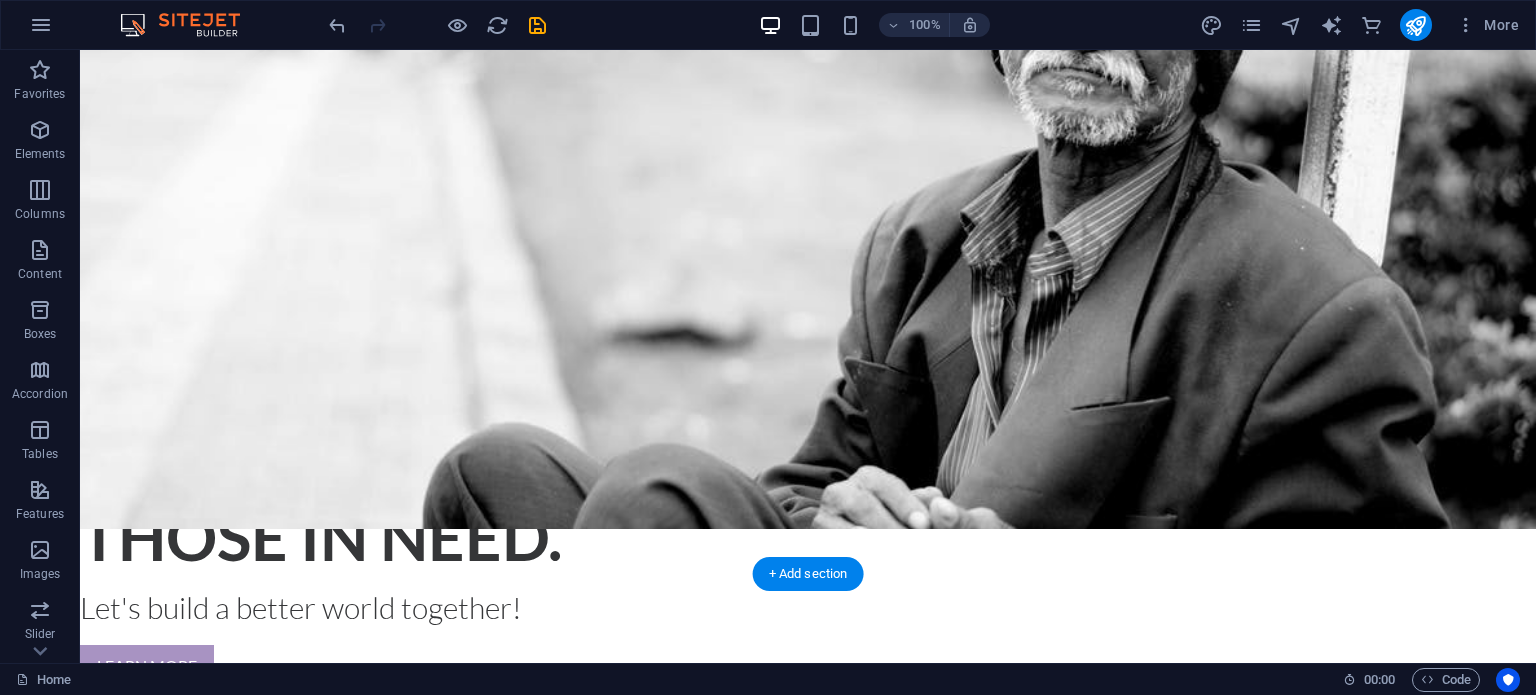 scroll, scrollTop: 236, scrollLeft: 0, axis: vertical 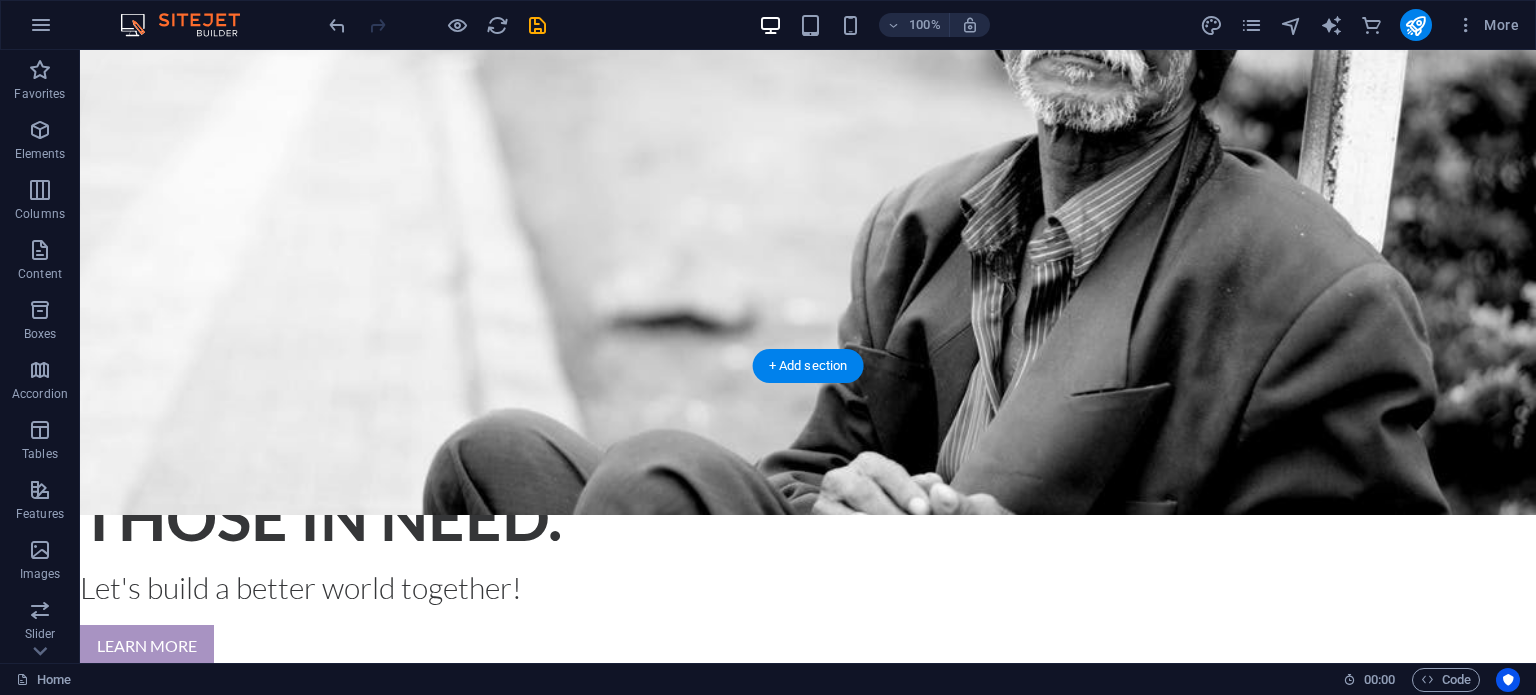 click at bounding box center (808, 223) 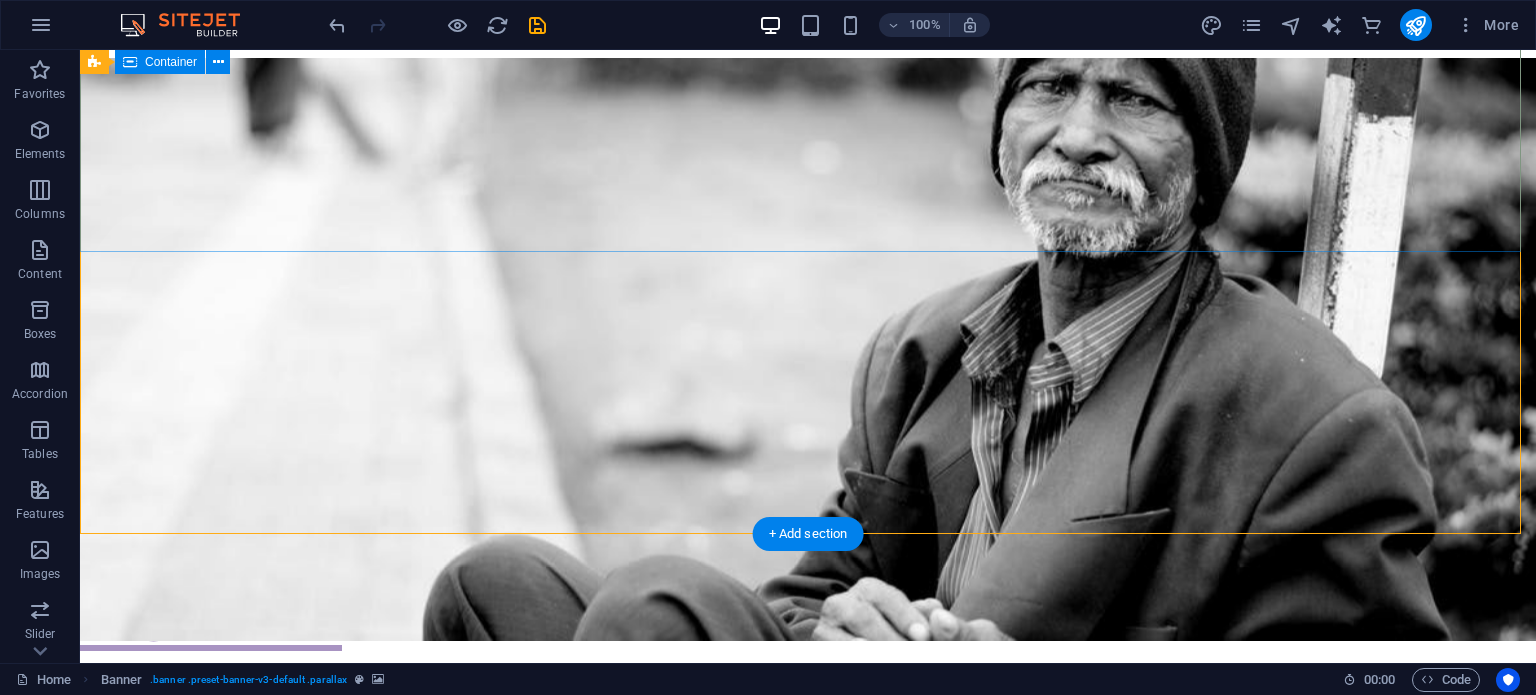scroll, scrollTop: 0, scrollLeft: 0, axis: both 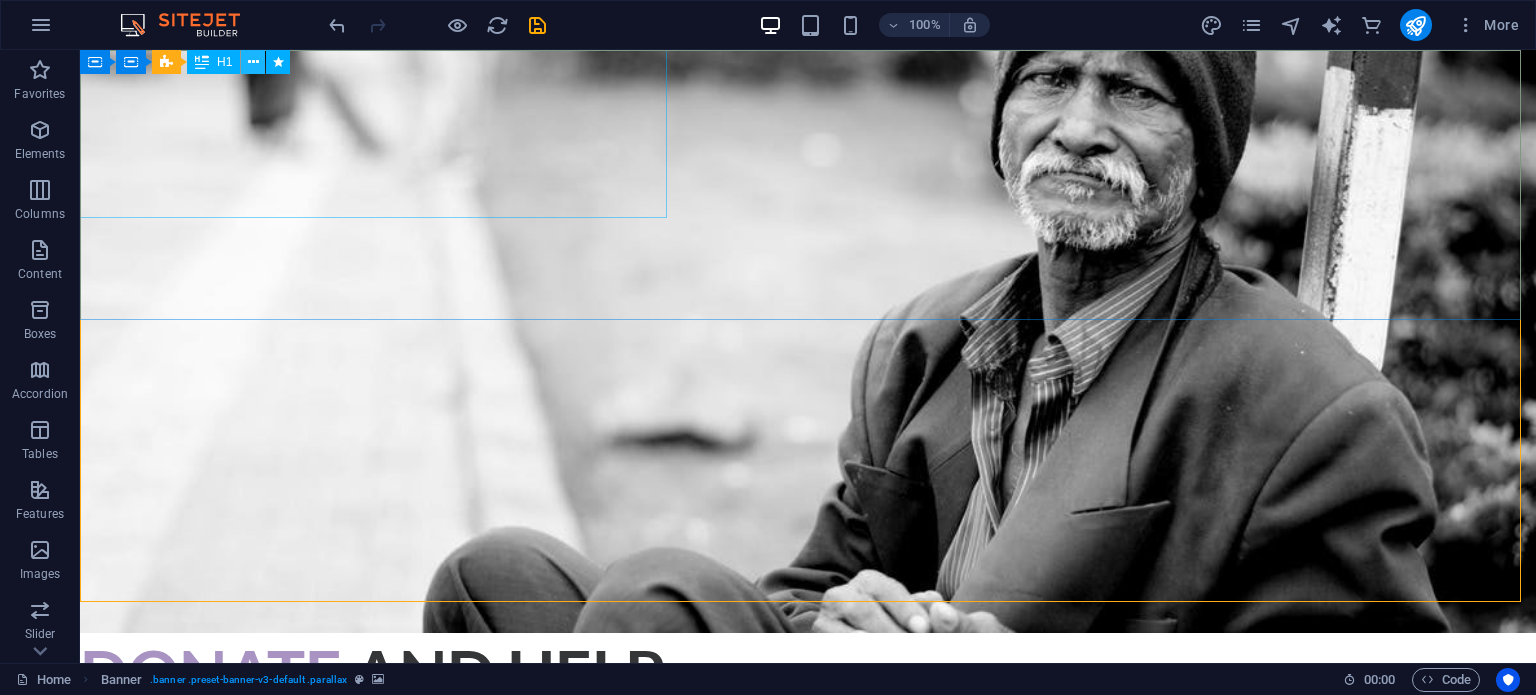 click at bounding box center [253, 62] 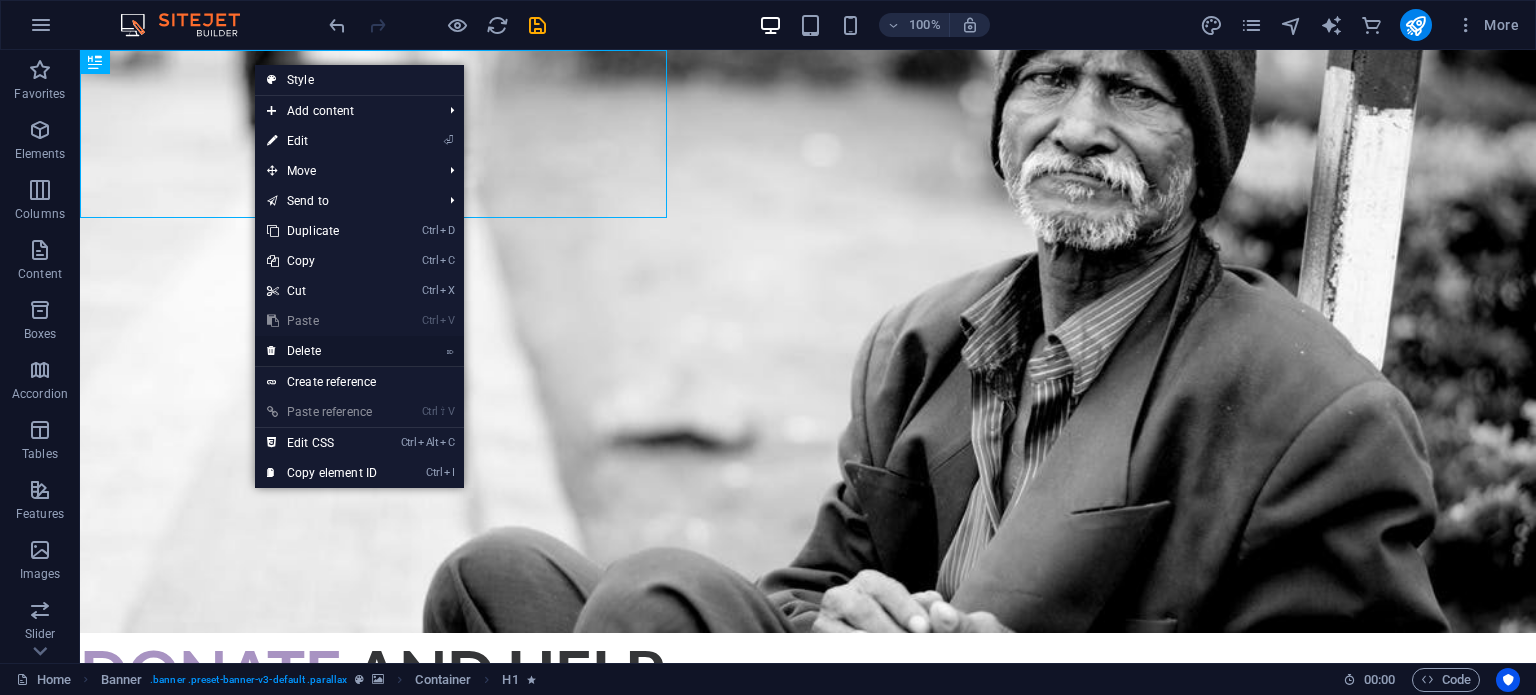 click on "⌦  Delete" at bounding box center [322, 351] 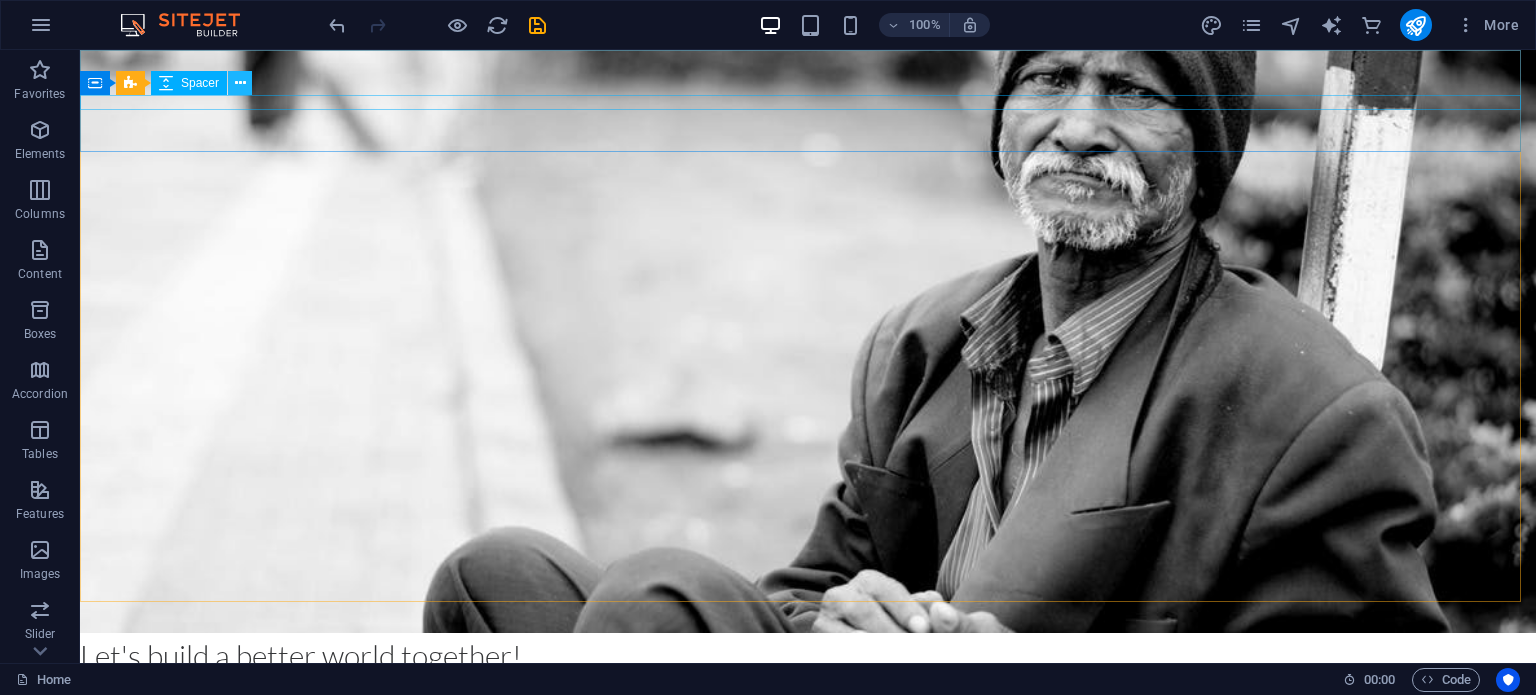 click at bounding box center [240, 83] 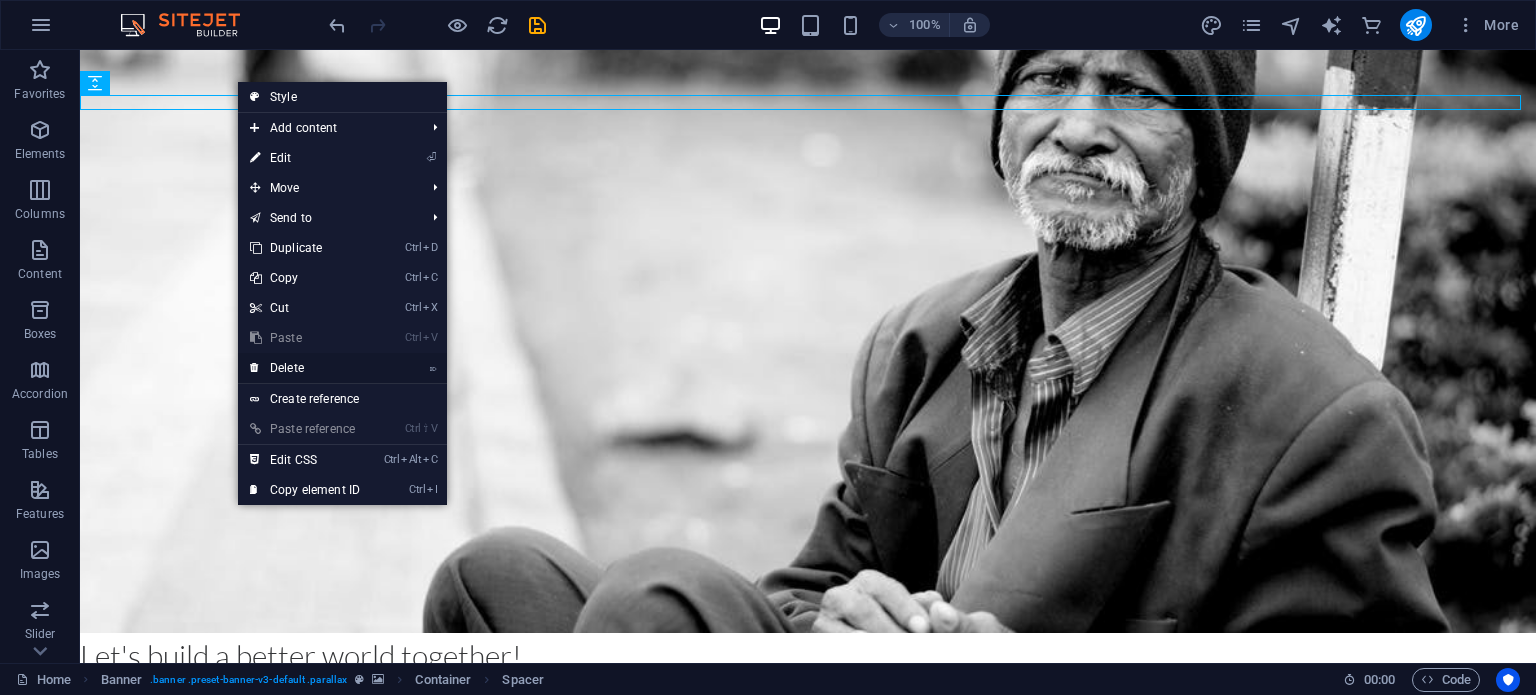 click on "⌦  Delete" at bounding box center [305, 368] 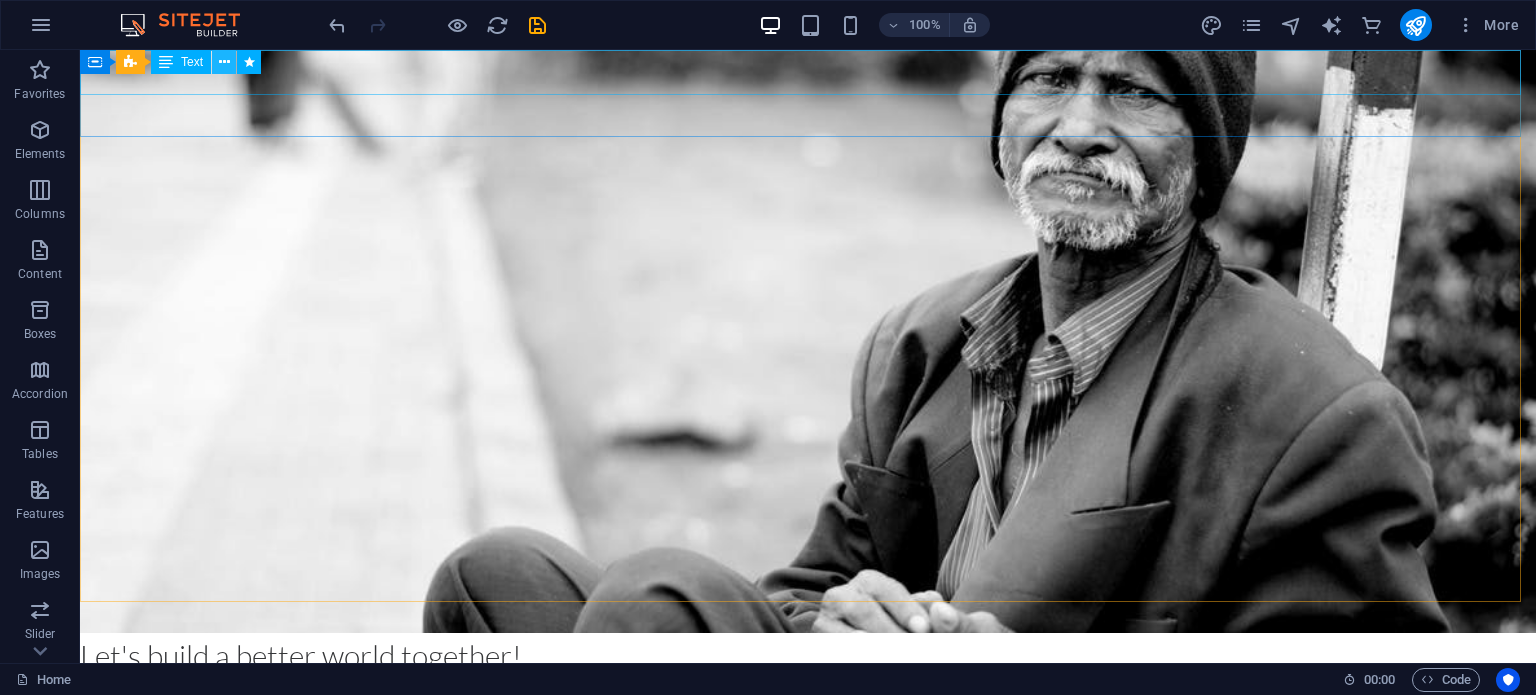 click at bounding box center [224, 62] 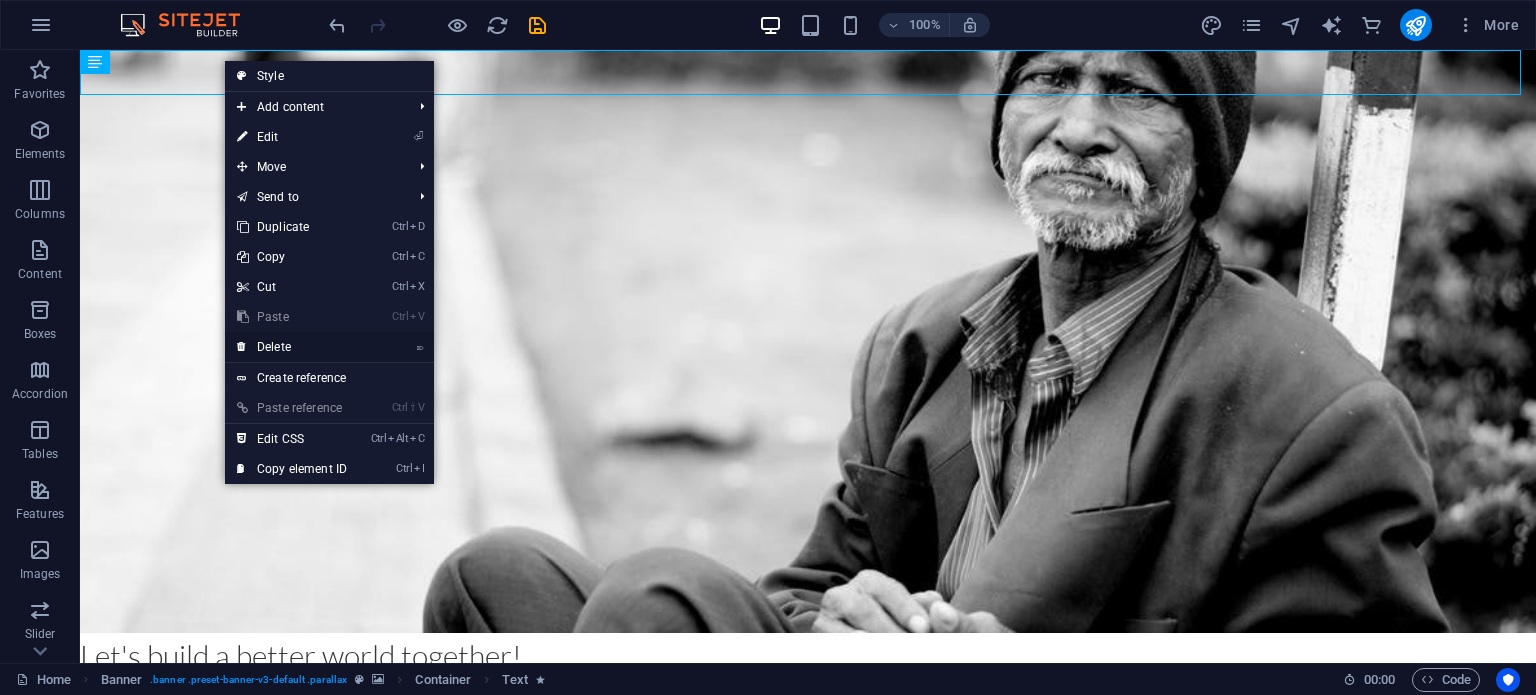 click on "⌦  Delete" at bounding box center (292, 347) 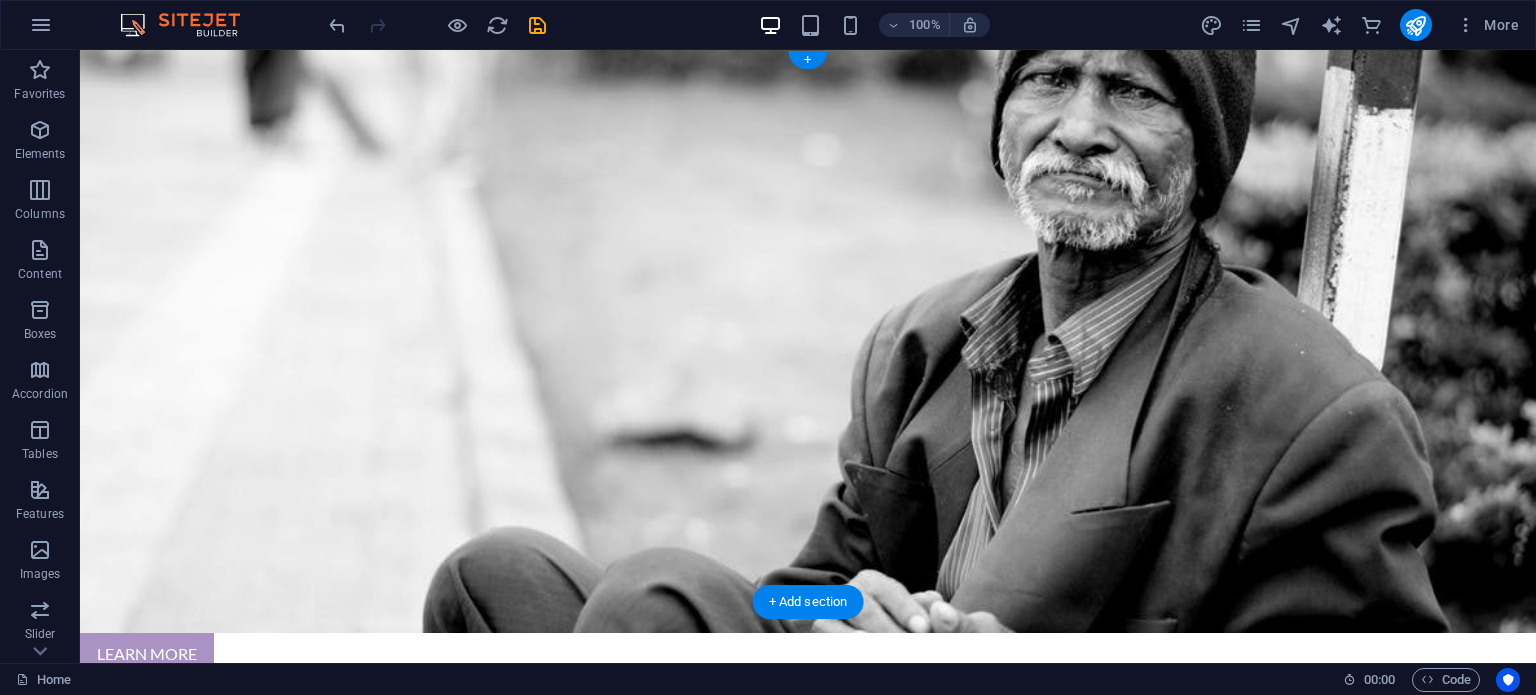 click at bounding box center (808, 341) 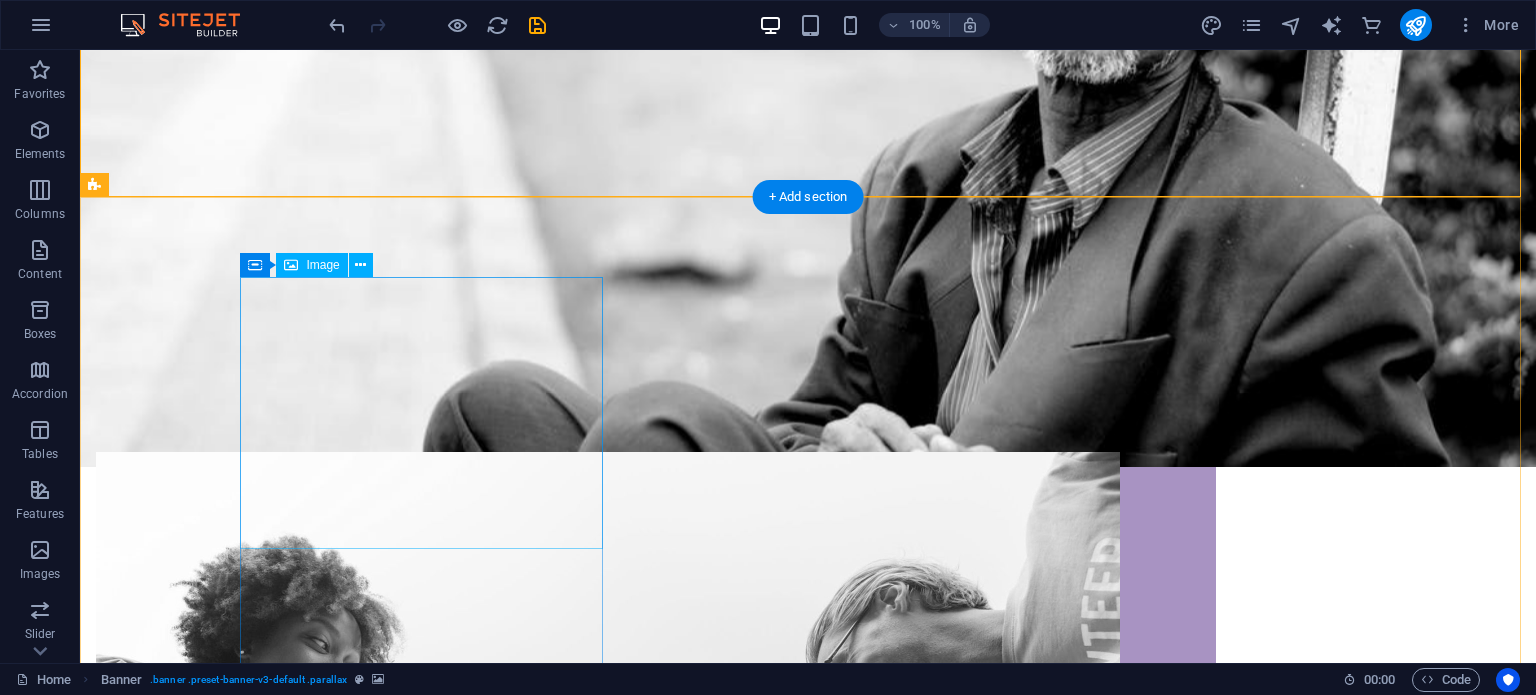 scroll, scrollTop: 390, scrollLeft: 0, axis: vertical 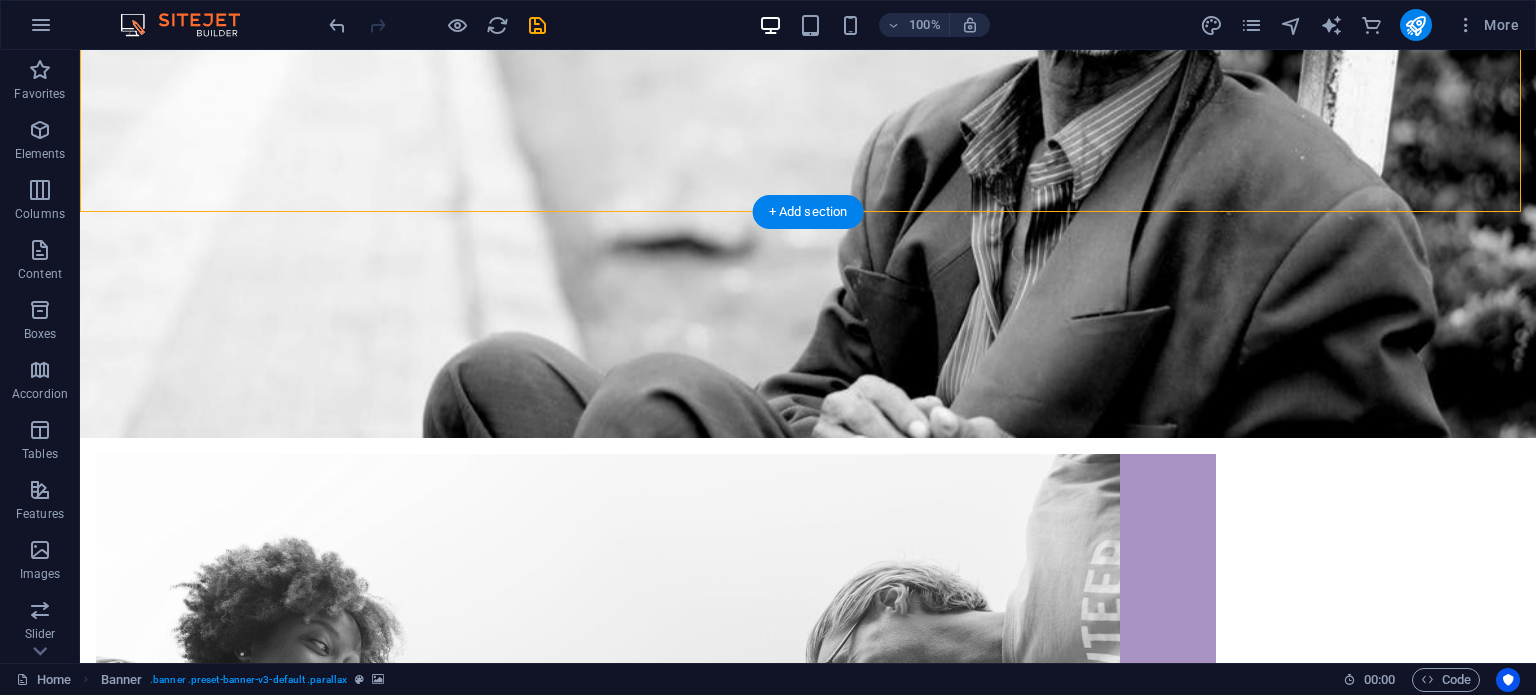 click at bounding box center [808, 146] 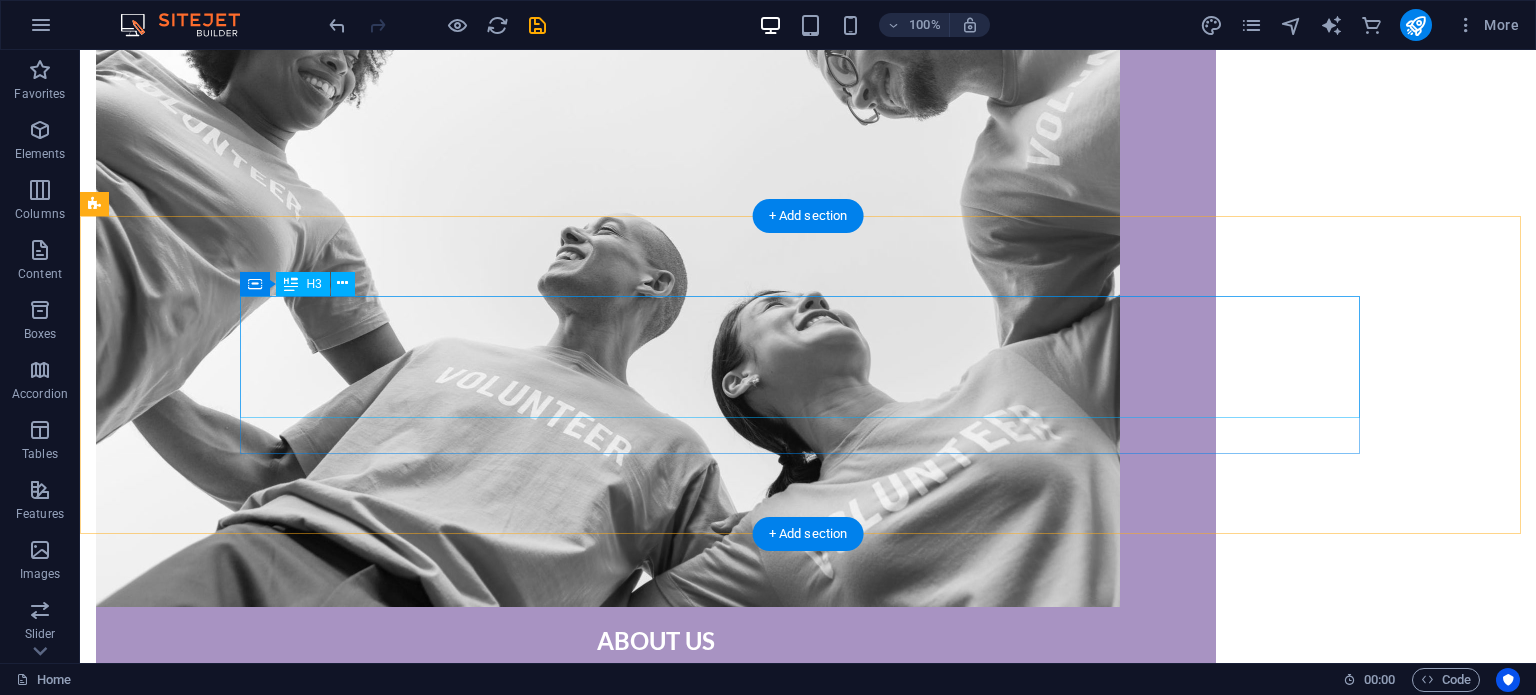 scroll, scrollTop: 992, scrollLeft: 0, axis: vertical 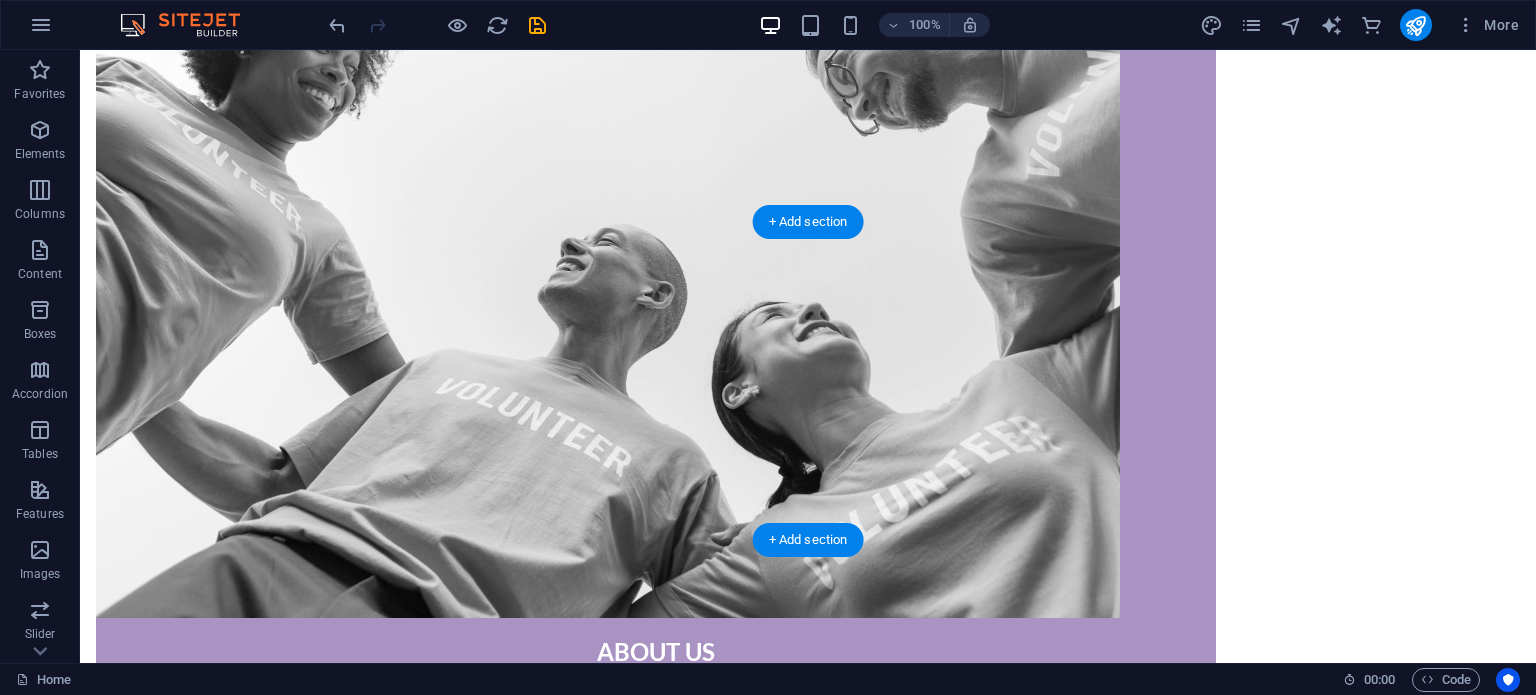 click at bounding box center (808, 3191) 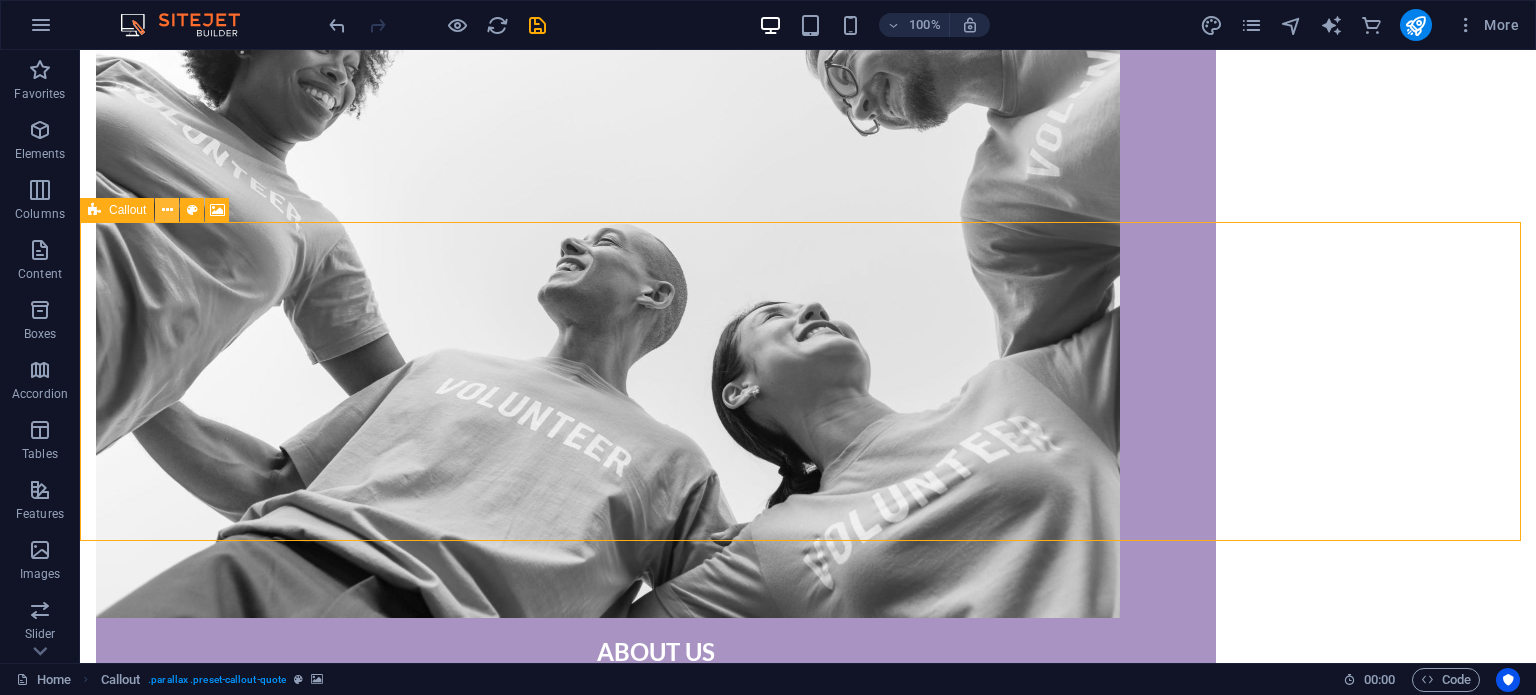 click at bounding box center [167, 210] 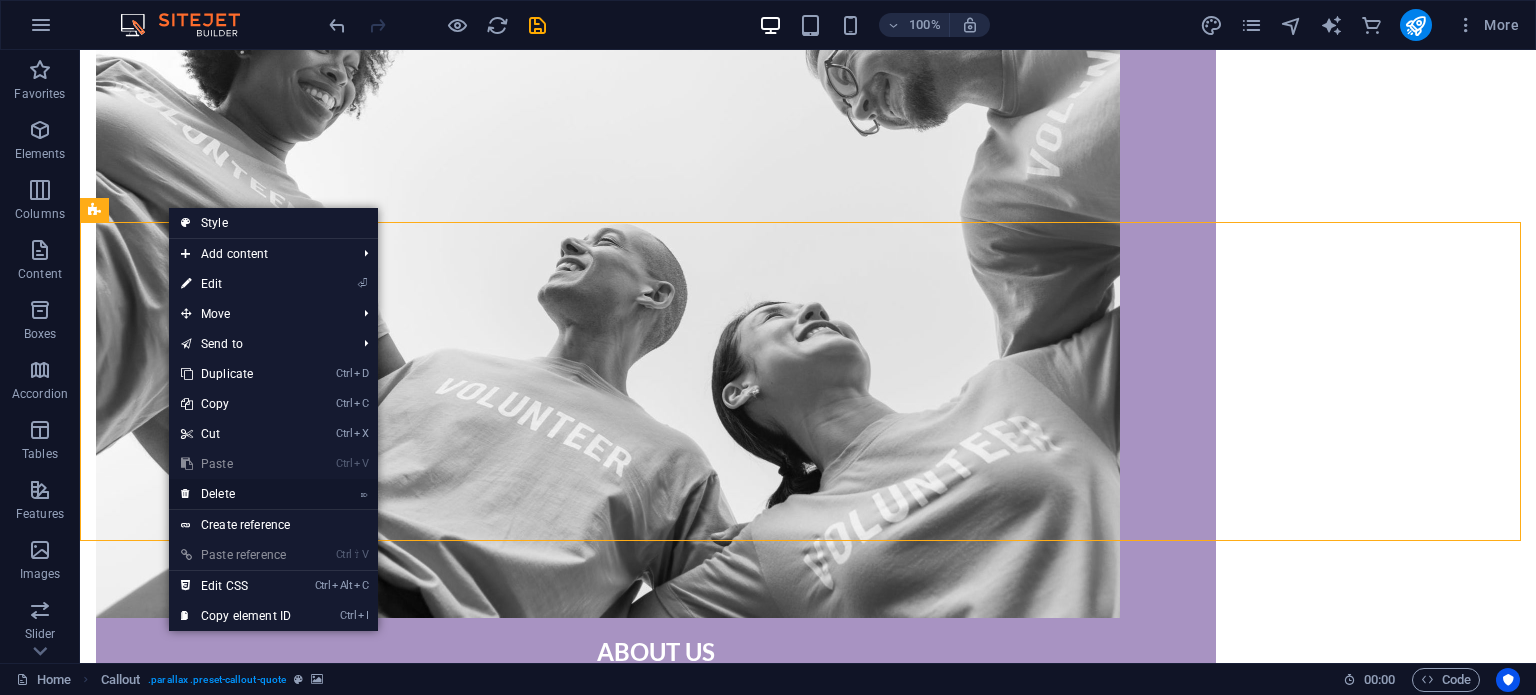 click on "⌦  Delete" at bounding box center [236, 494] 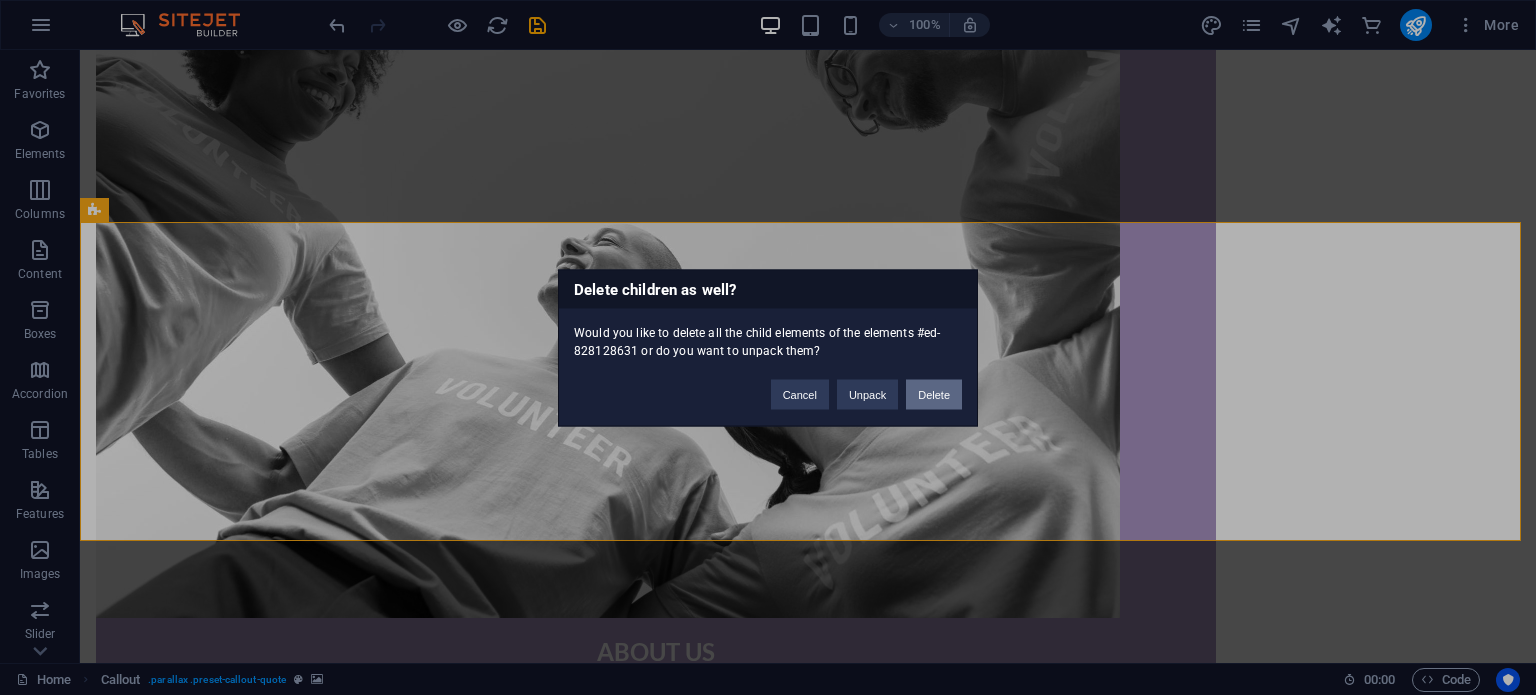 click on "Delete" at bounding box center [934, 394] 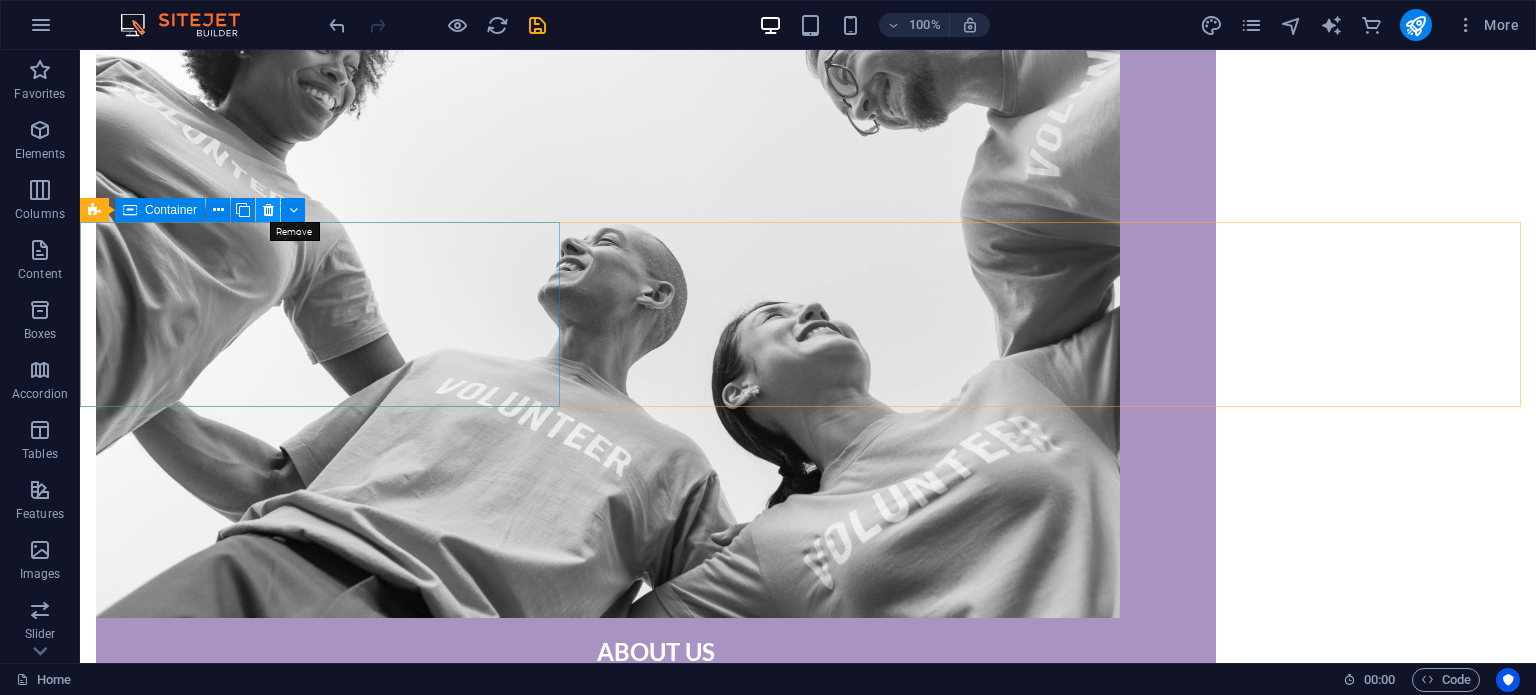 click at bounding box center (268, 210) 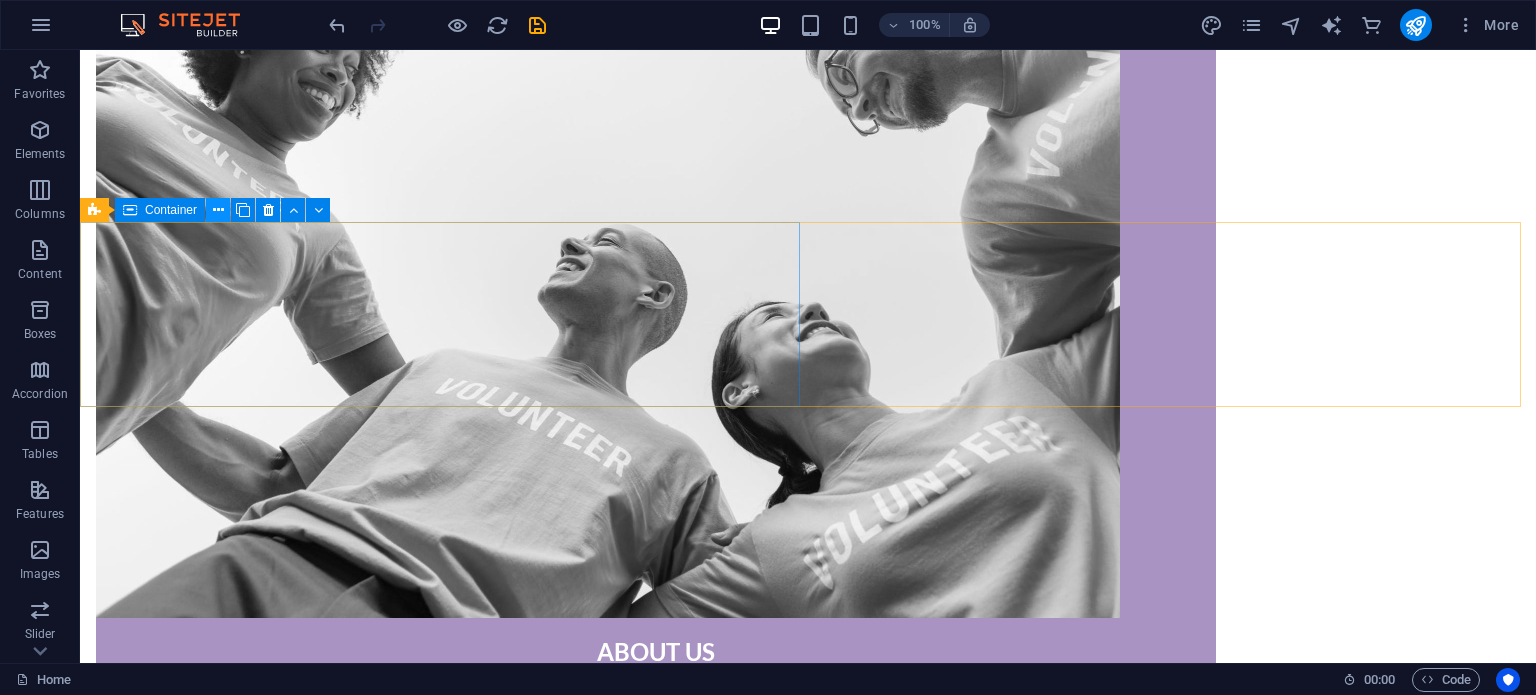 click at bounding box center (218, 210) 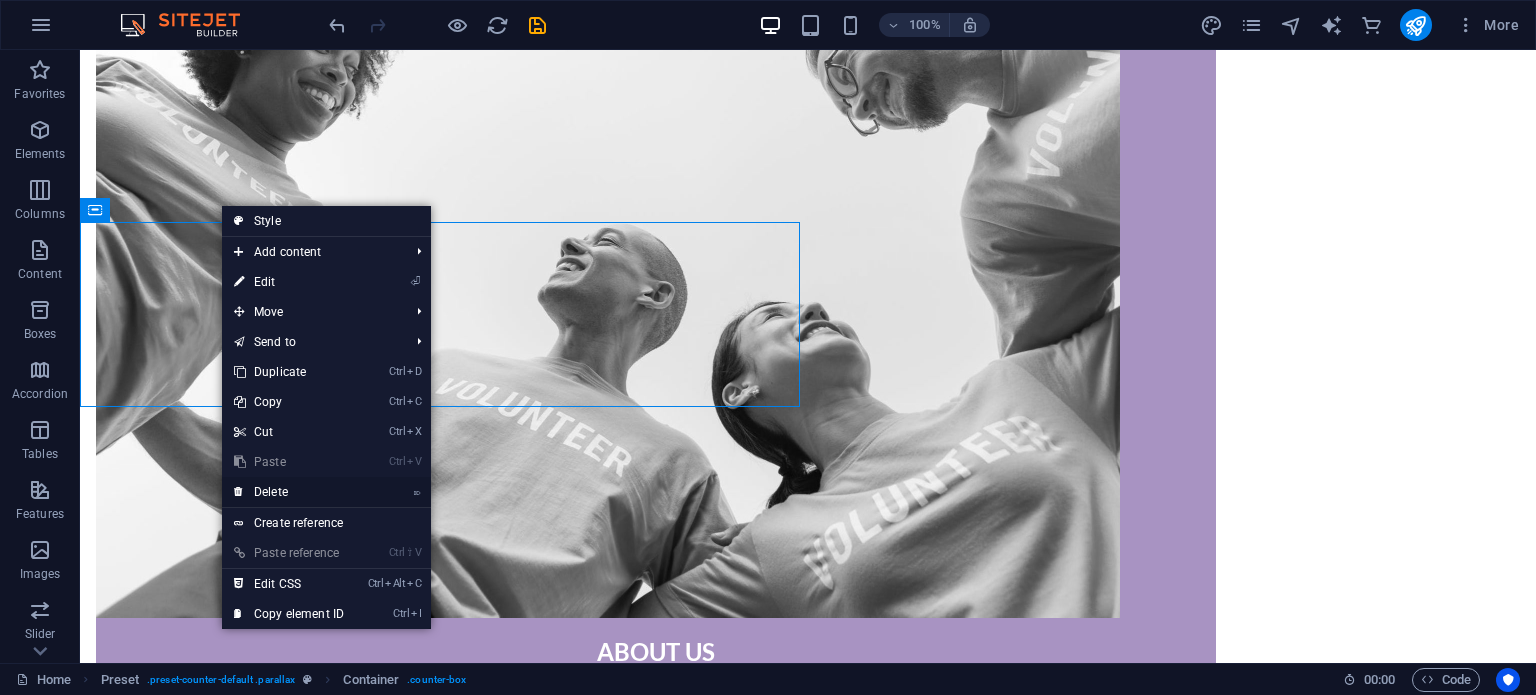 click on "⌦  Delete" at bounding box center [289, 492] 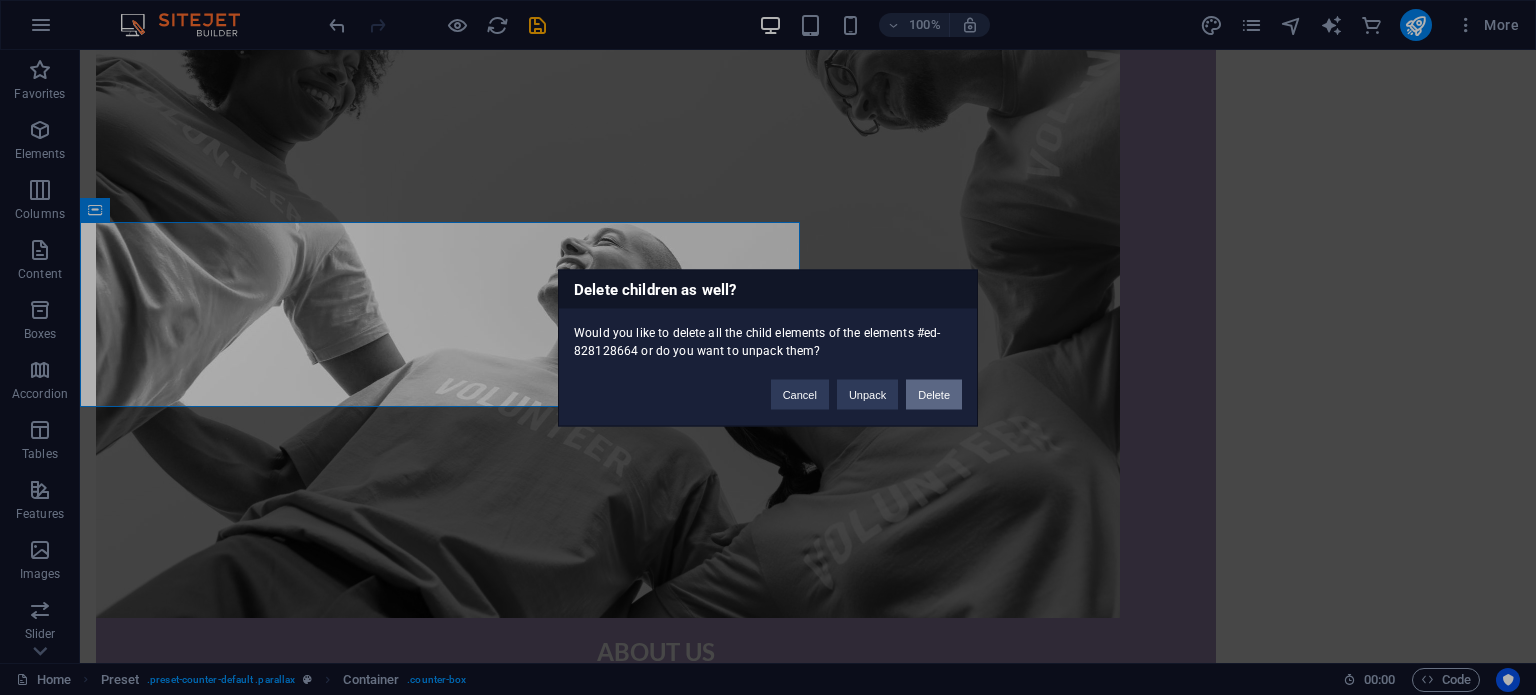 click on "Delete" at bounding box center (934, 394) 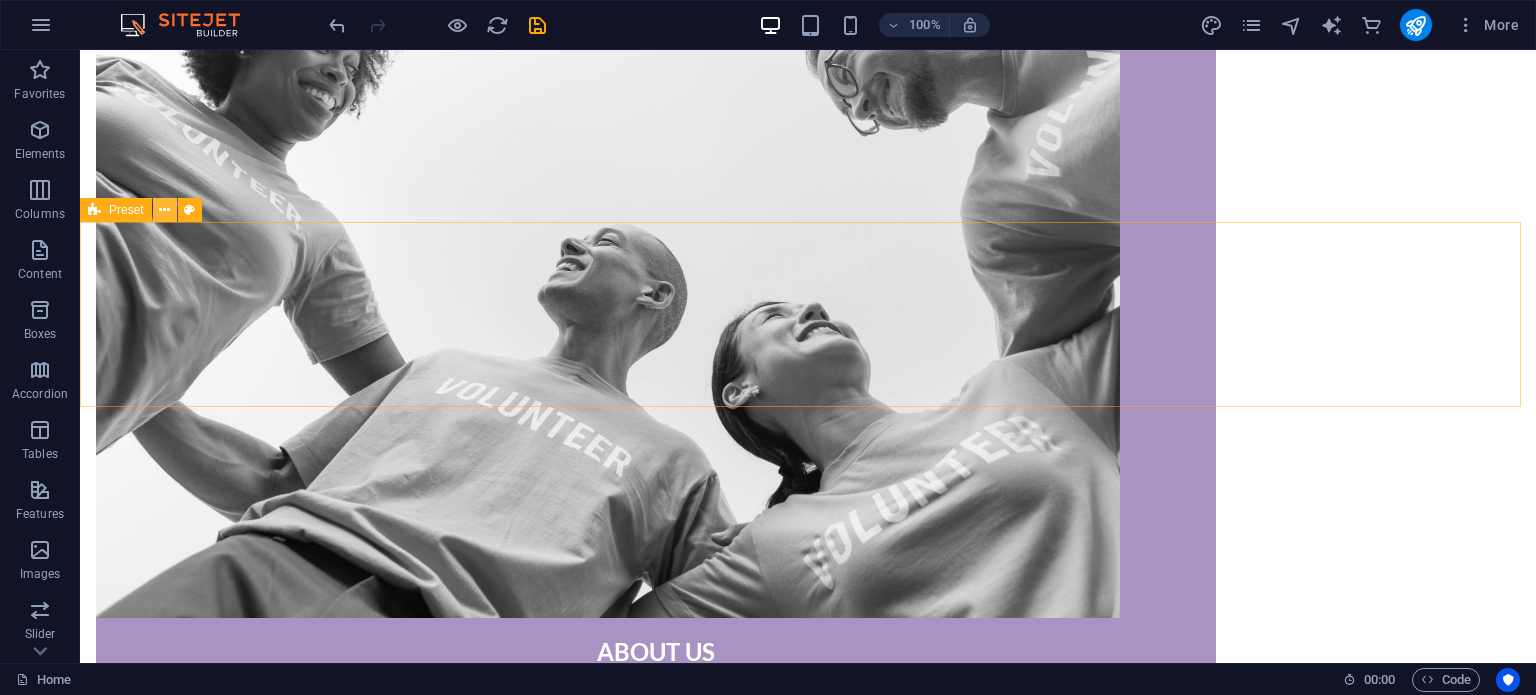 click at bounding box center [164, 210] 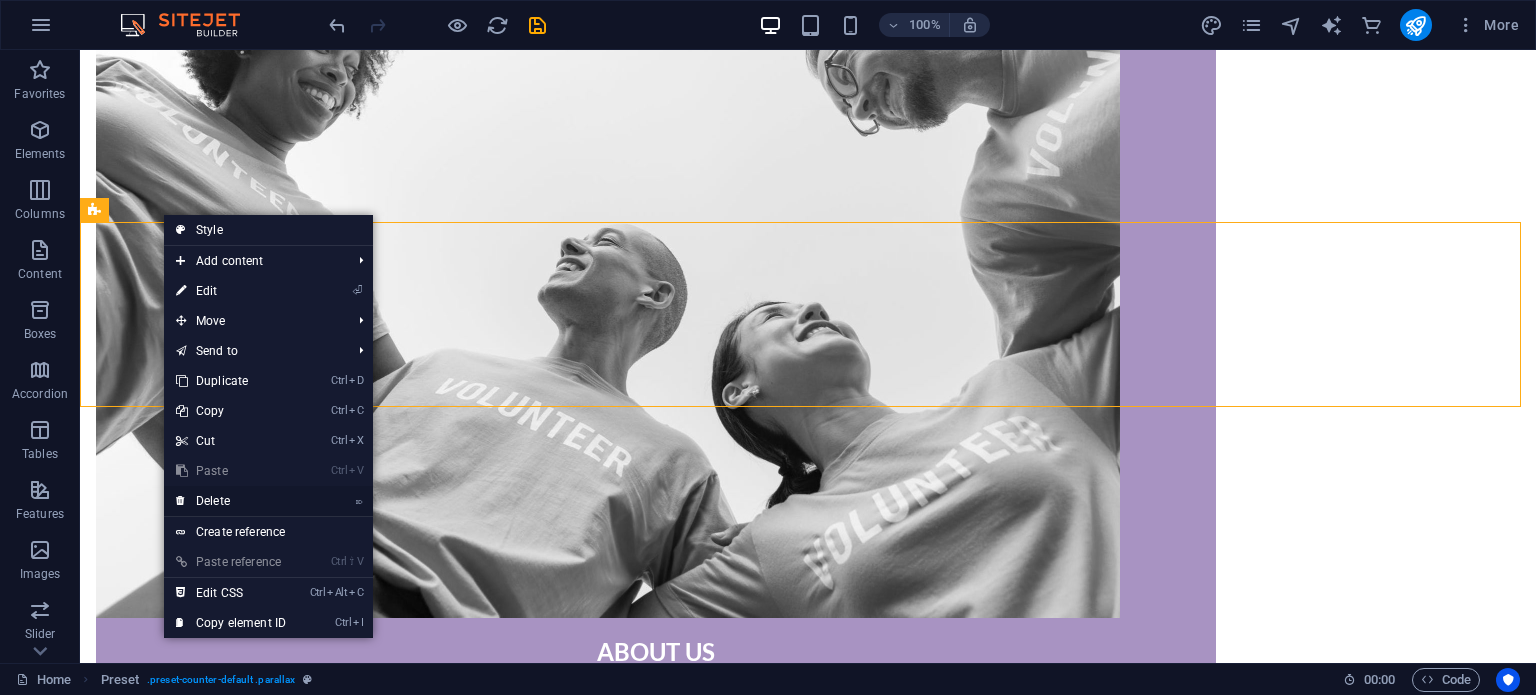 click on "⌦  Delete" at bounding box center [231, 501] 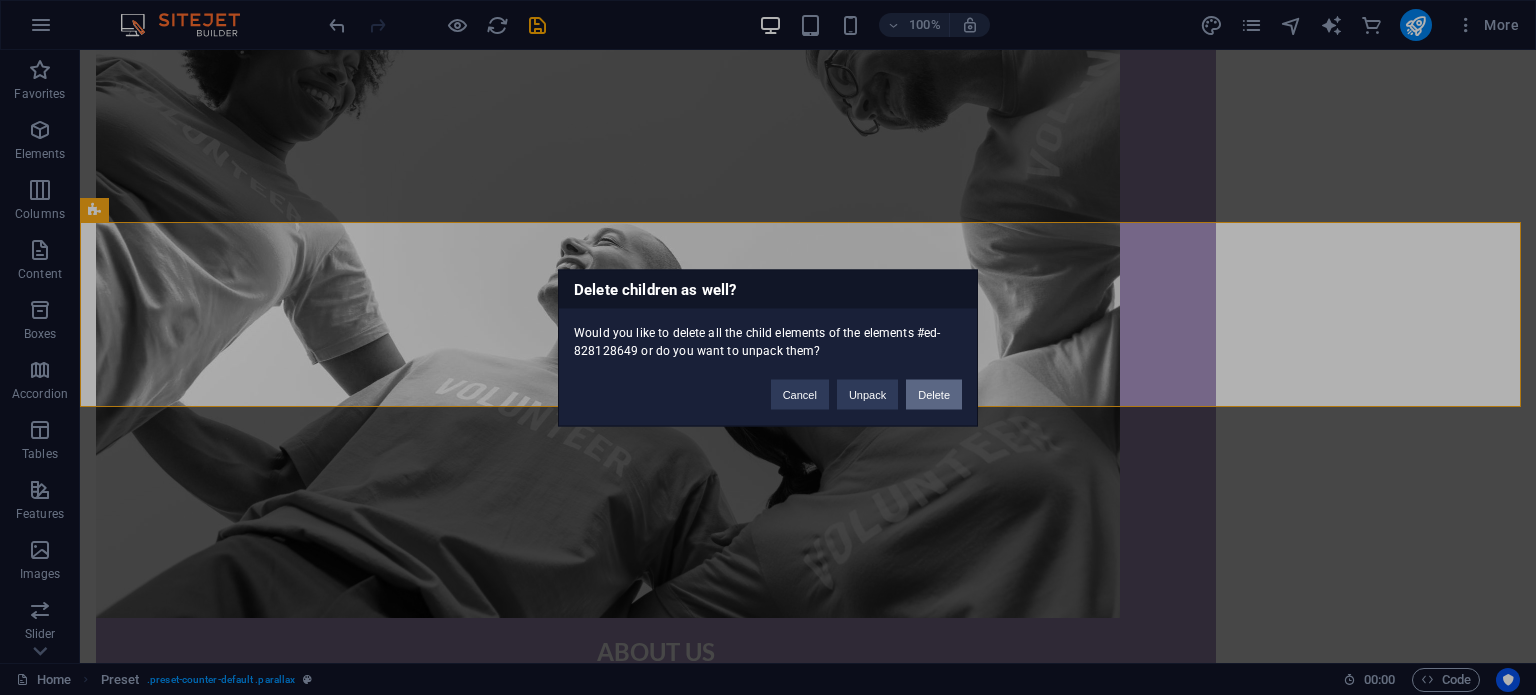 click on "Delete" at bounding box center [934, 394] 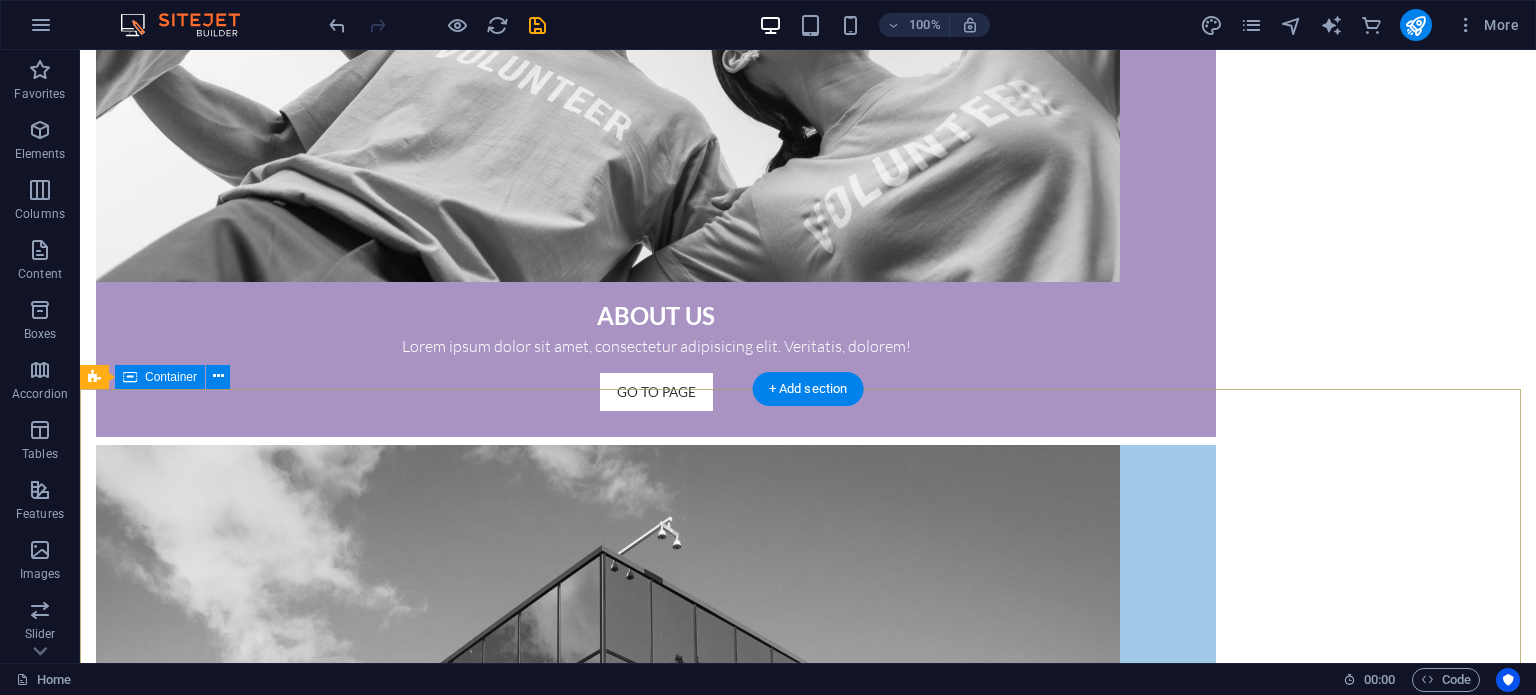scroll, scrollTop: 1543, scrollLeft: 0, axis: vertical 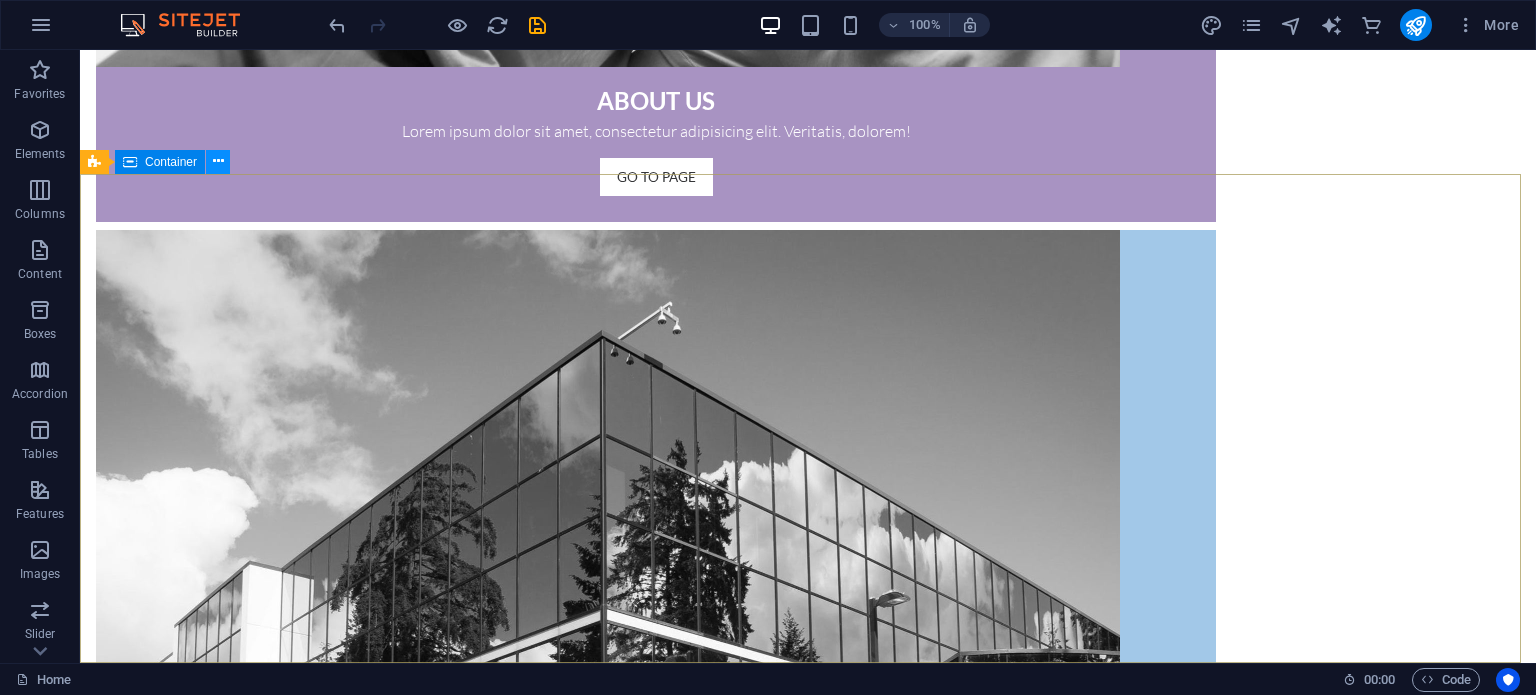 click at bounding box center [218, 161] 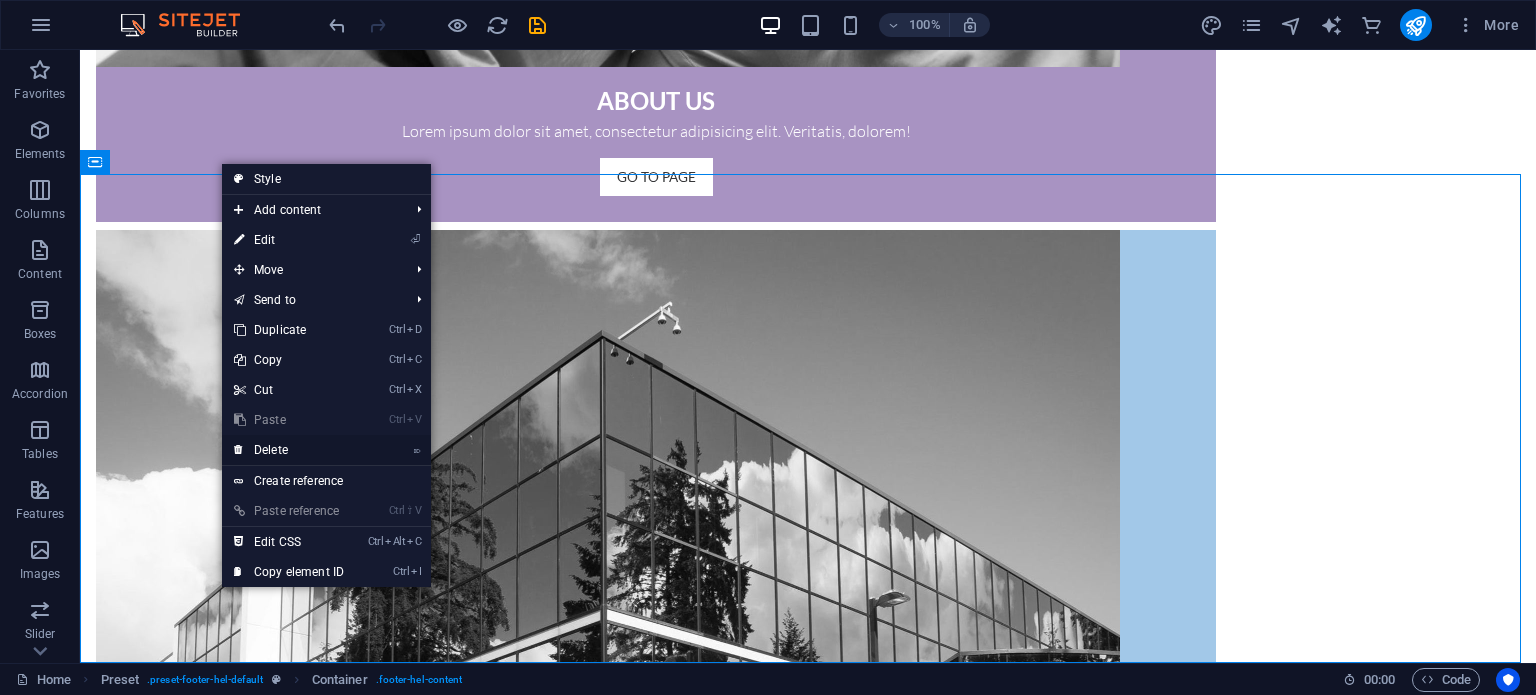 click on "⌦  Delete" at bounding box center [289, 450] 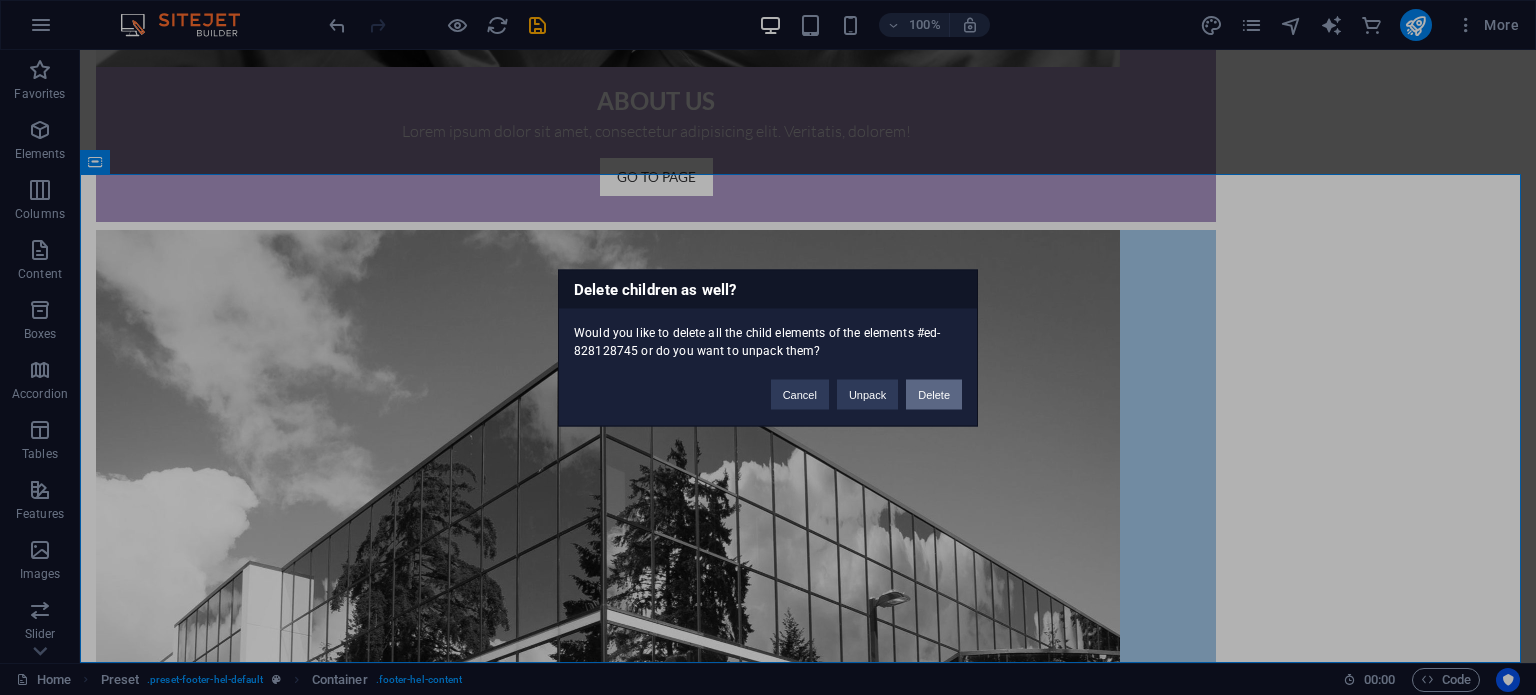 click on "Delete" at bounding box center [934, 394] 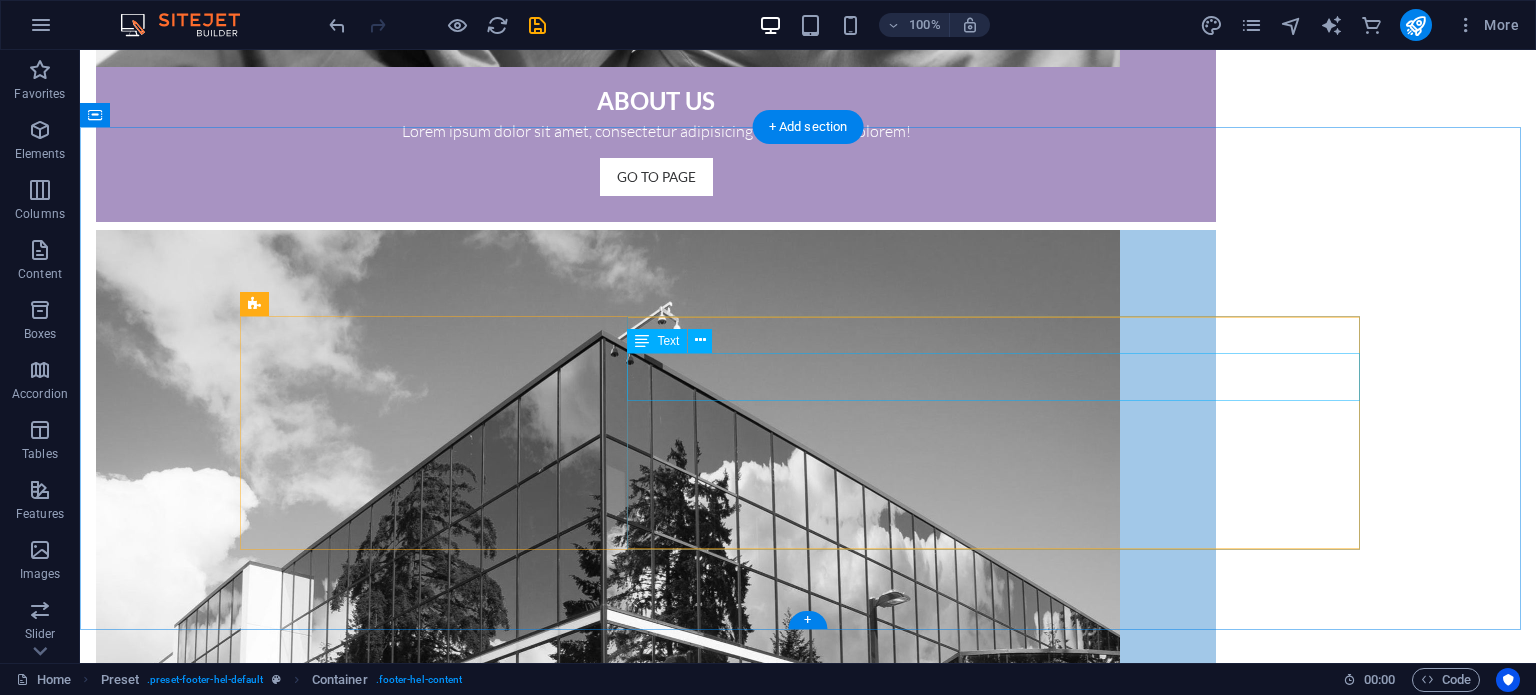 scroll, scrollTop: 1087, scrollLeft: 0, axis: vertical 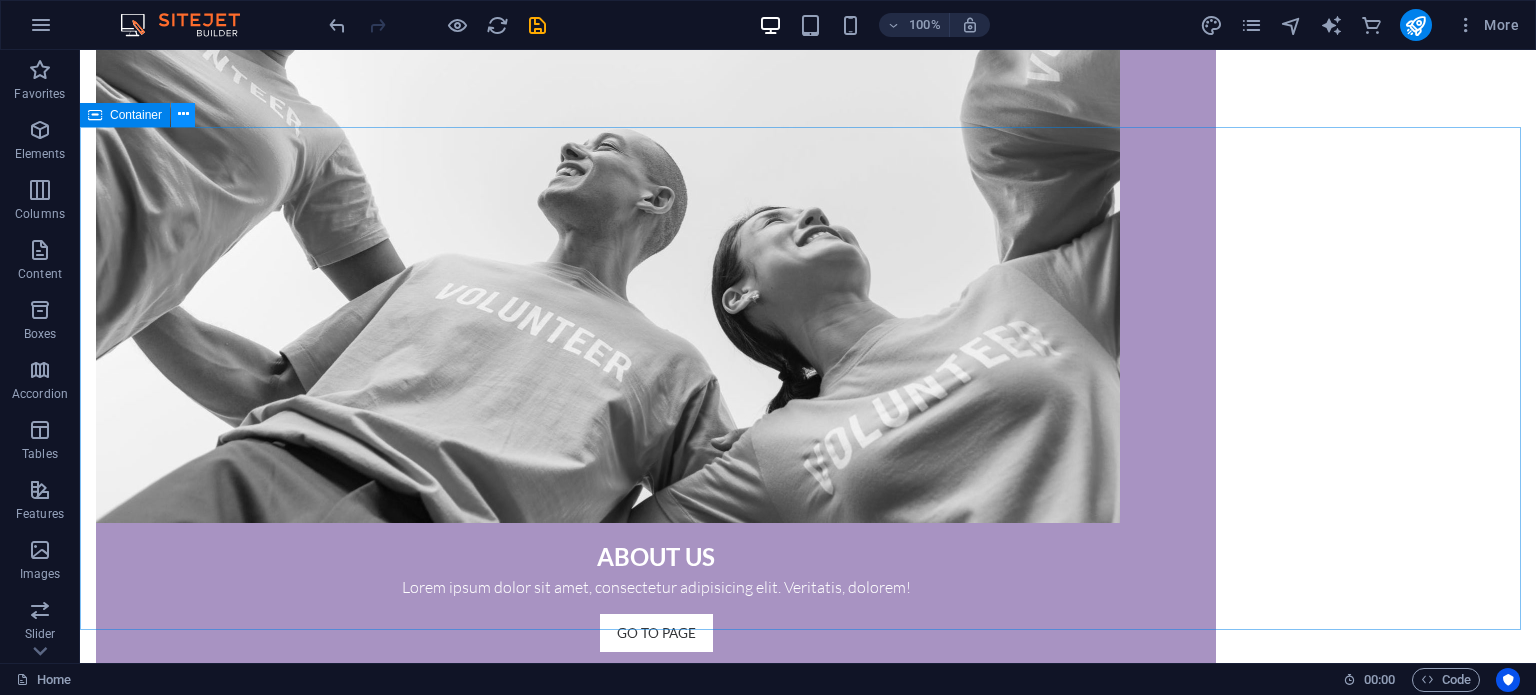 click at bounding box center (183, 114) 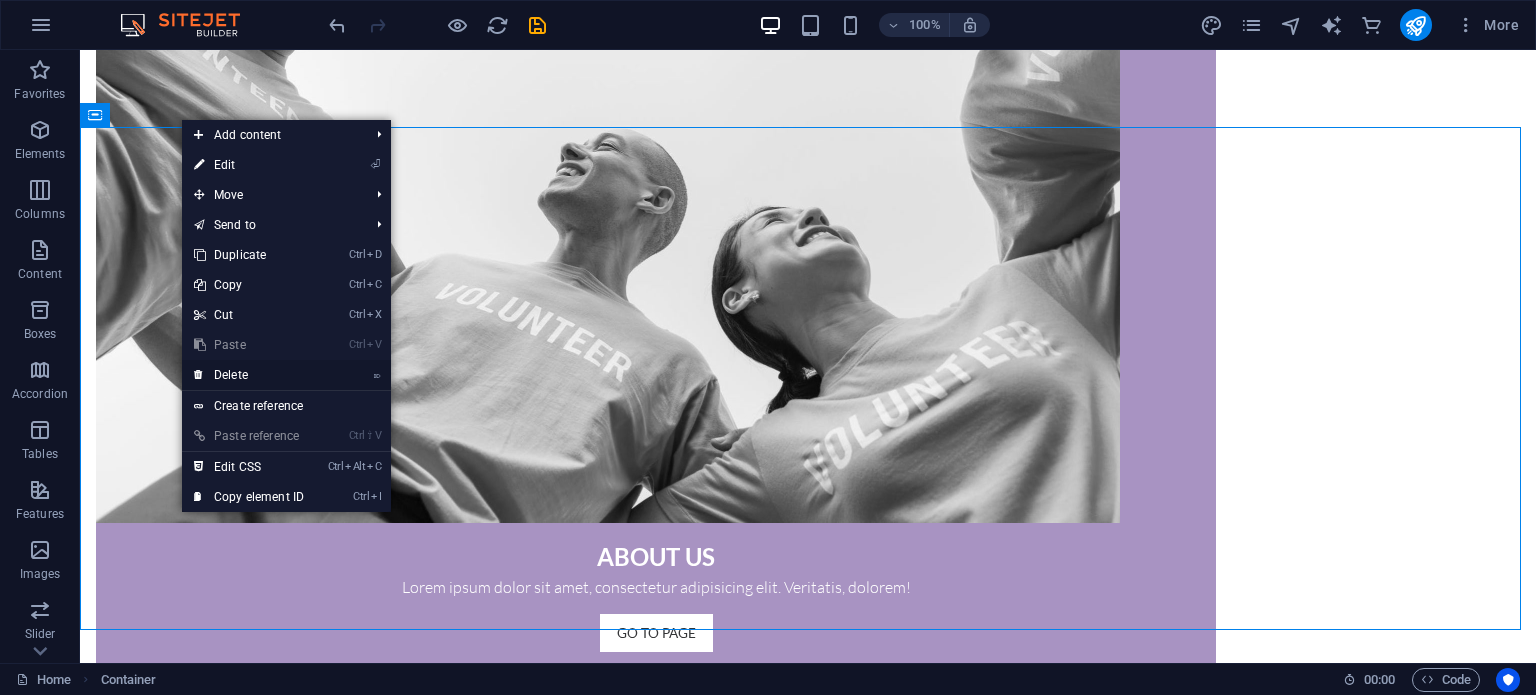 click on "⌦  Delete" at bounding box center (249, 375) 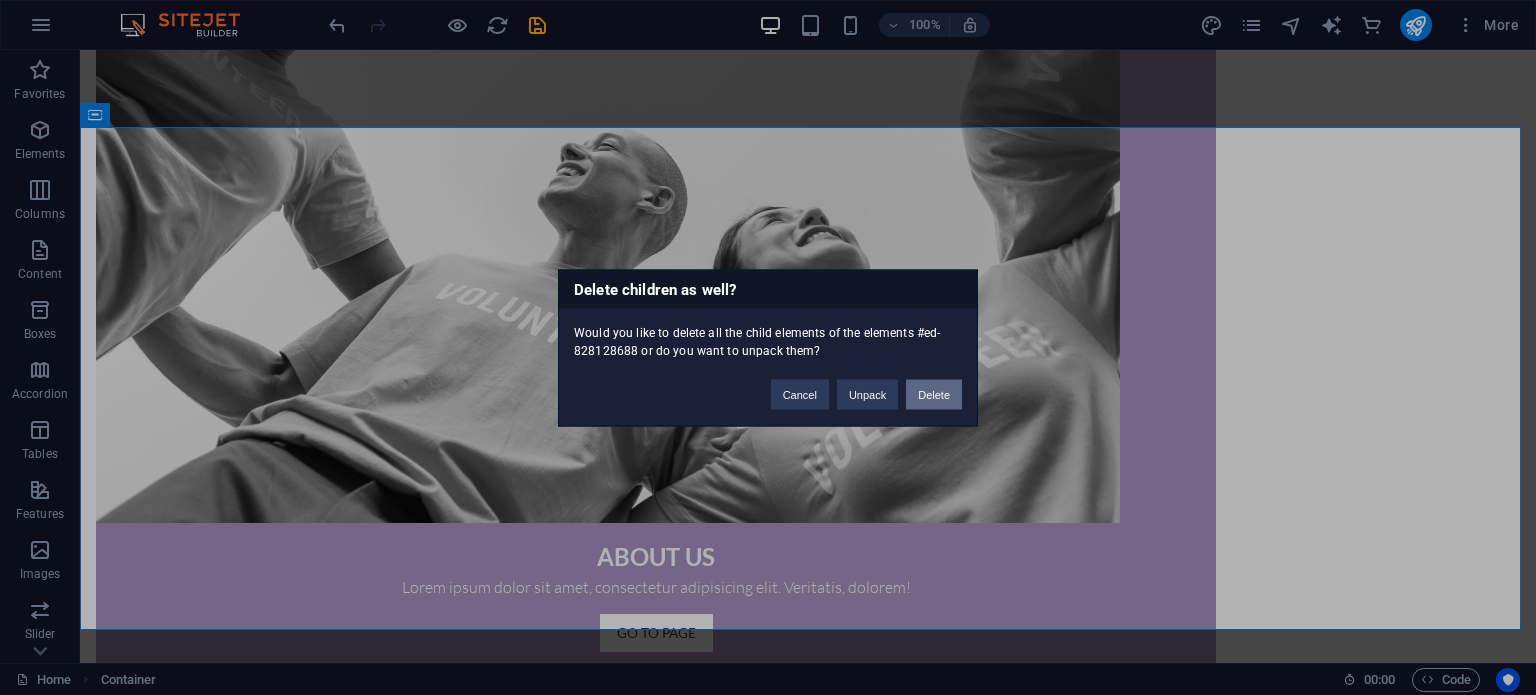 click on "Delete" at bounding box center (934, 394) 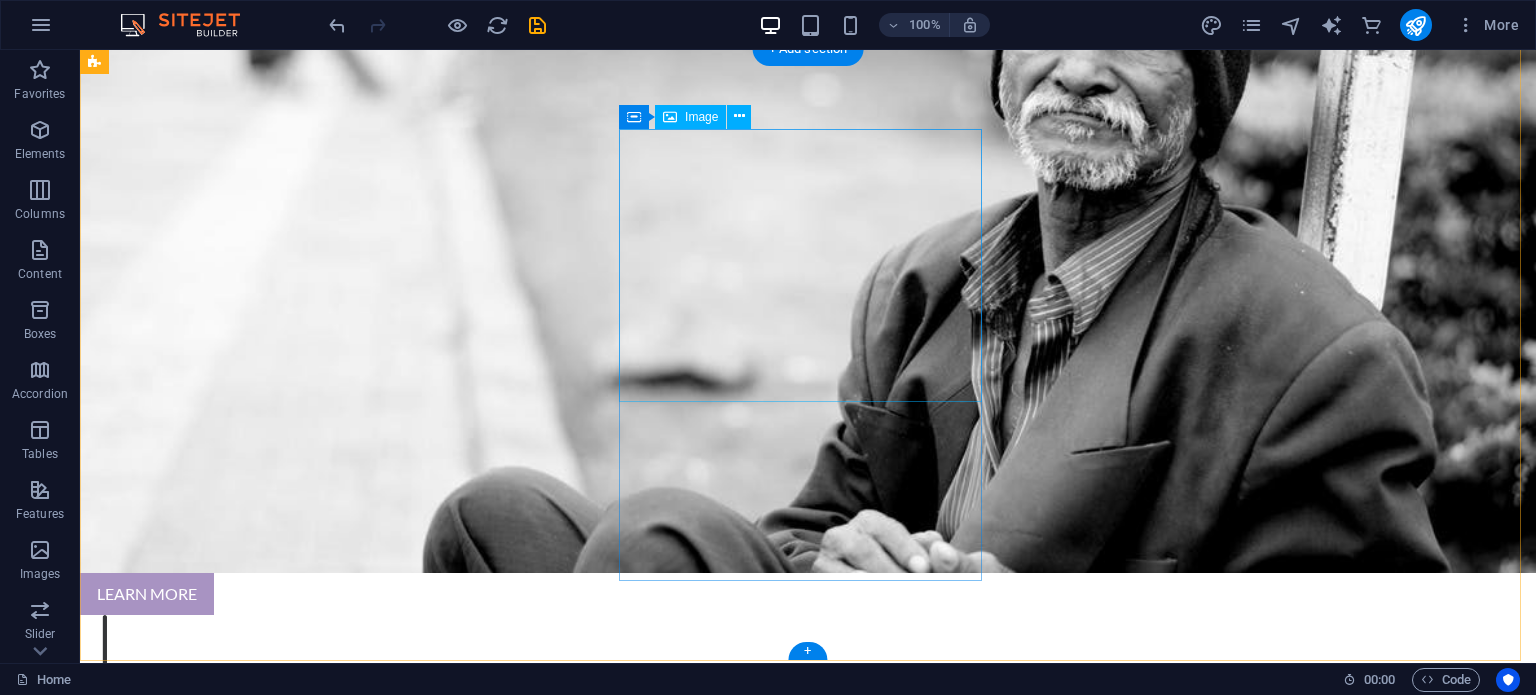 scroll, scrollTop: 0, scrollLeft: 0, axis: both 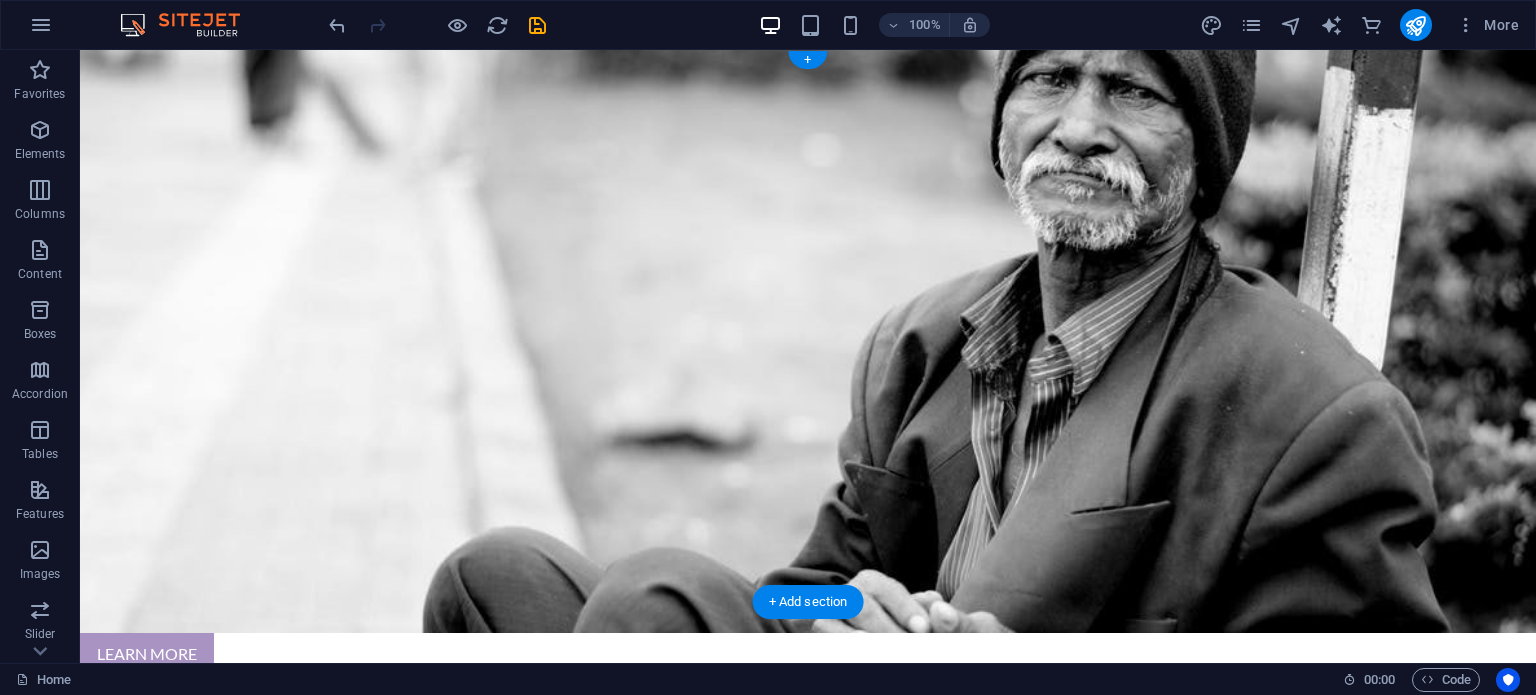 click at bounding box center (808, 341) 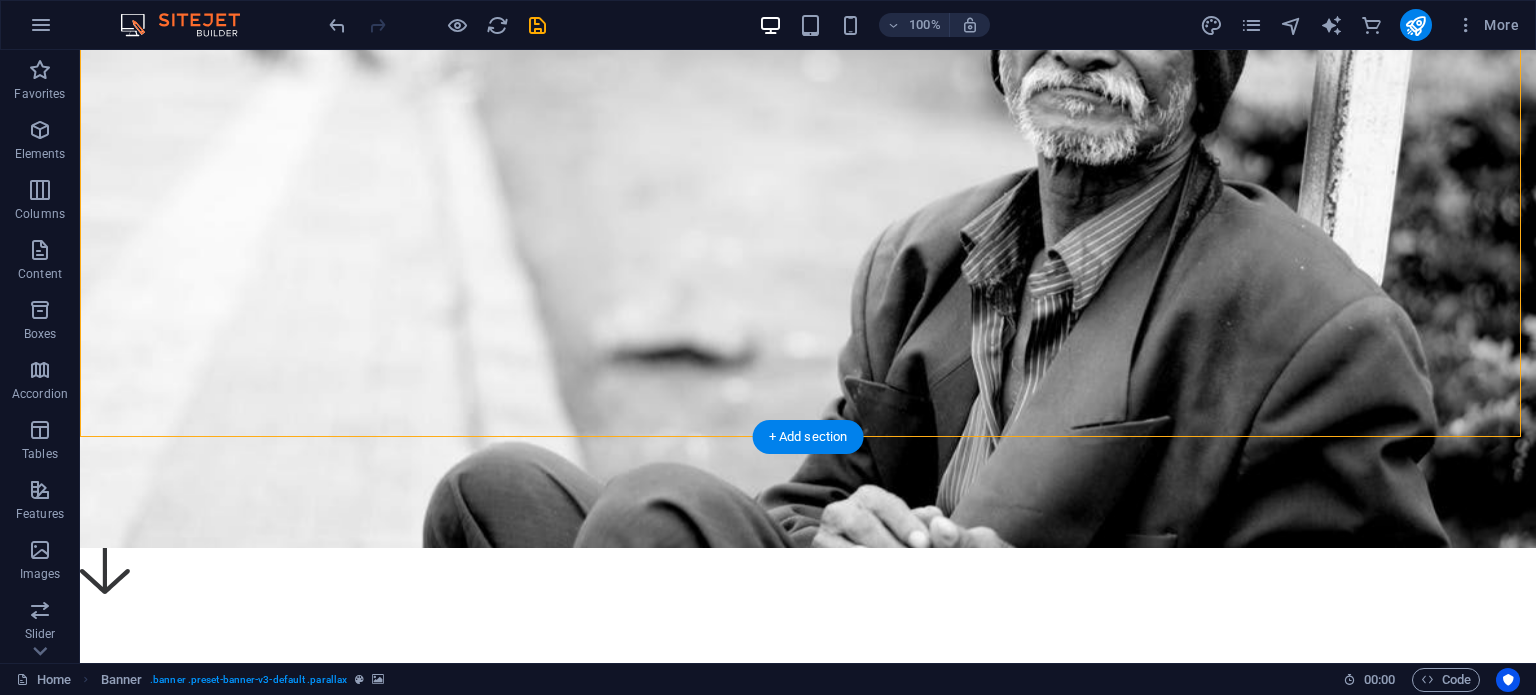 scroll, scrollTop: 0, scrollLeft: 0, axis: both 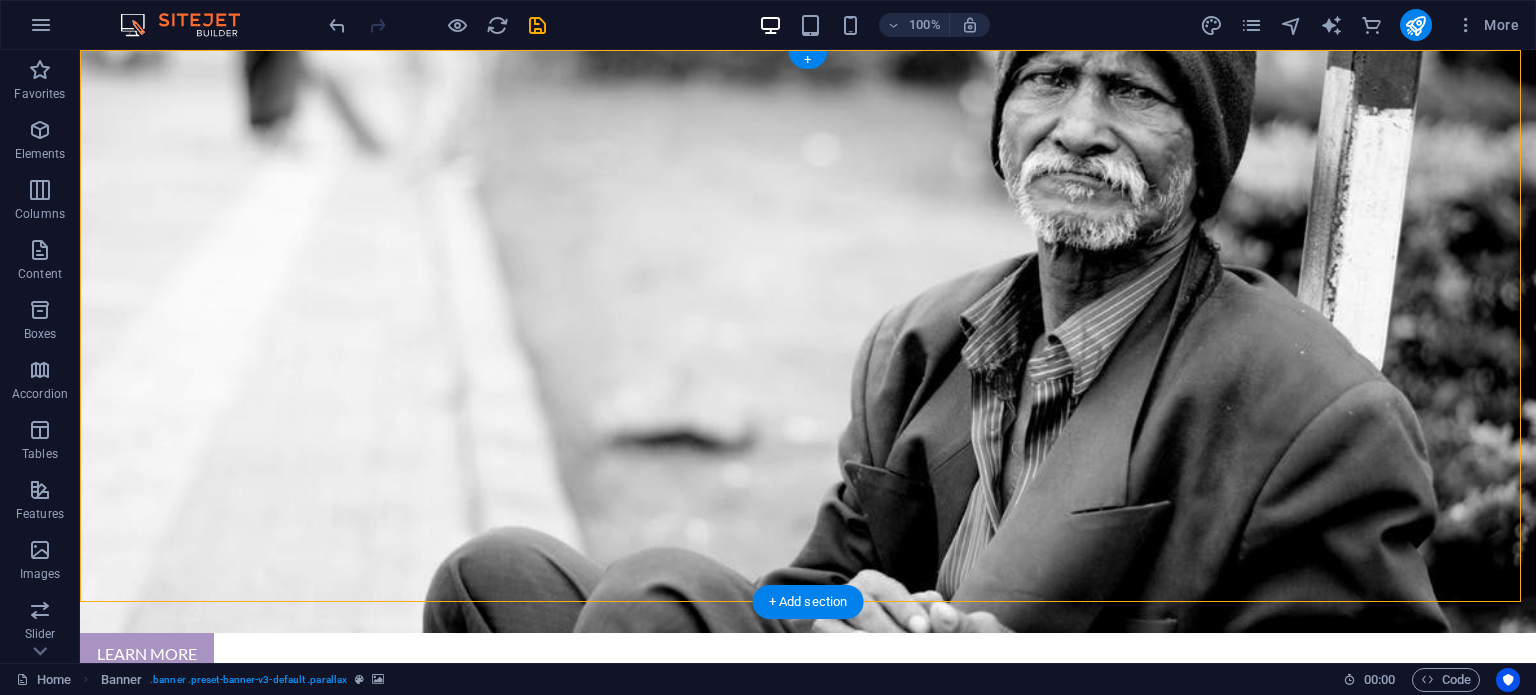 click at bounding box center [808, 341] 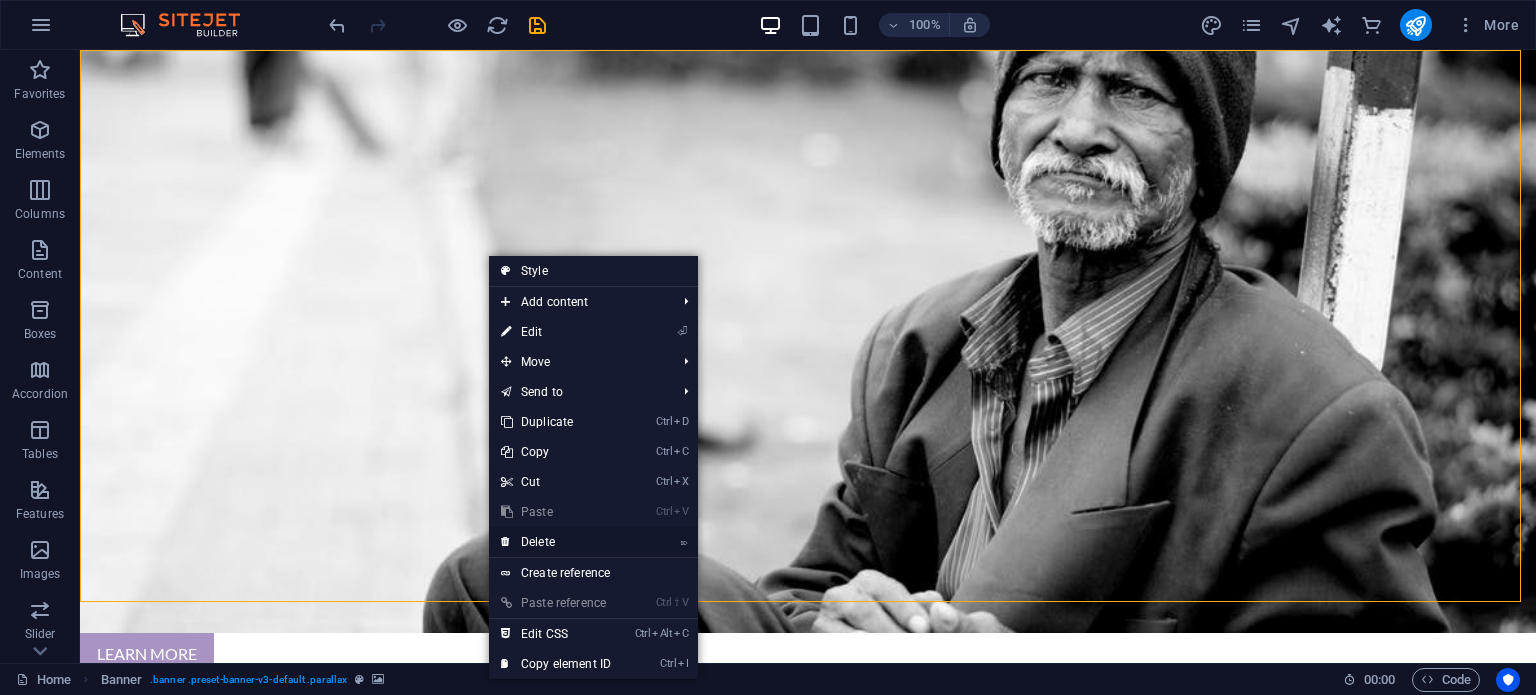 click on "⌦  Delete" at bounding box center (556, 542) 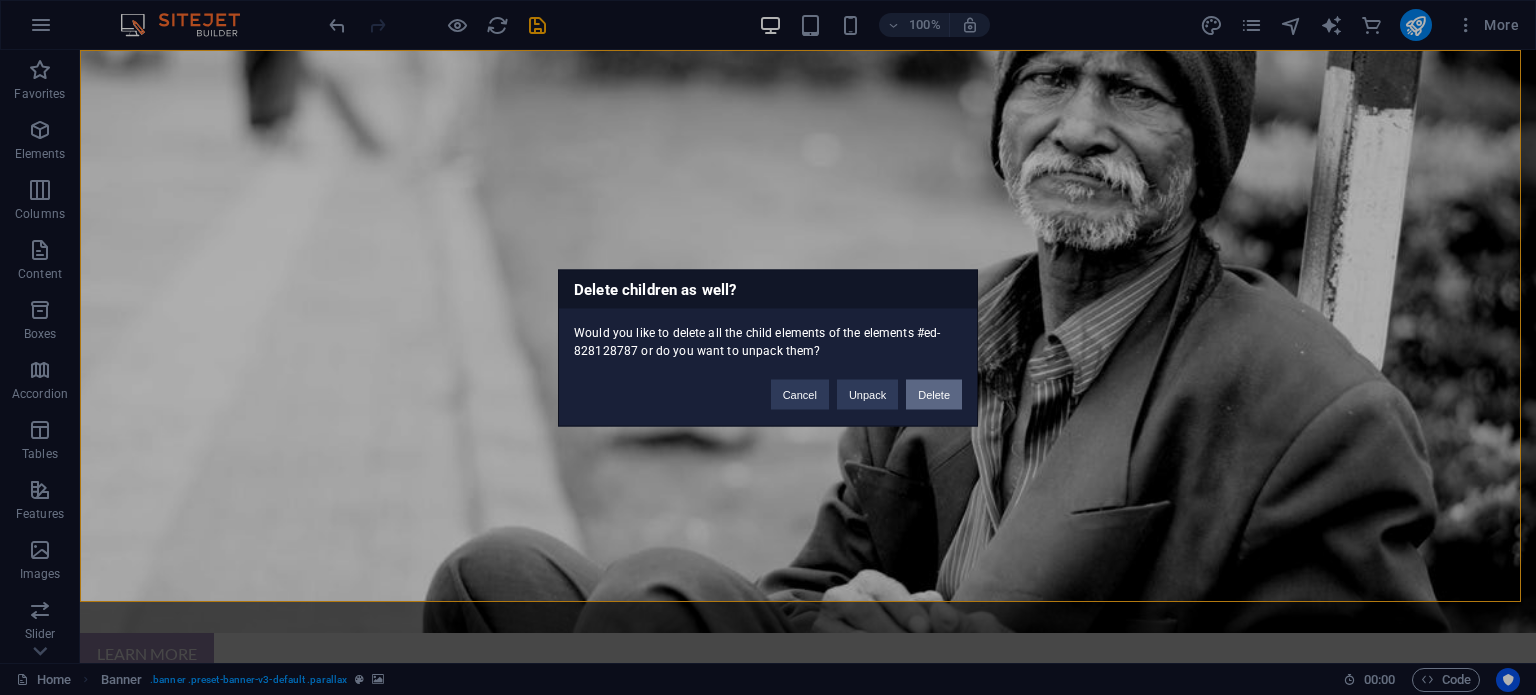 click on "Delete" at bounding box center [934, 394] 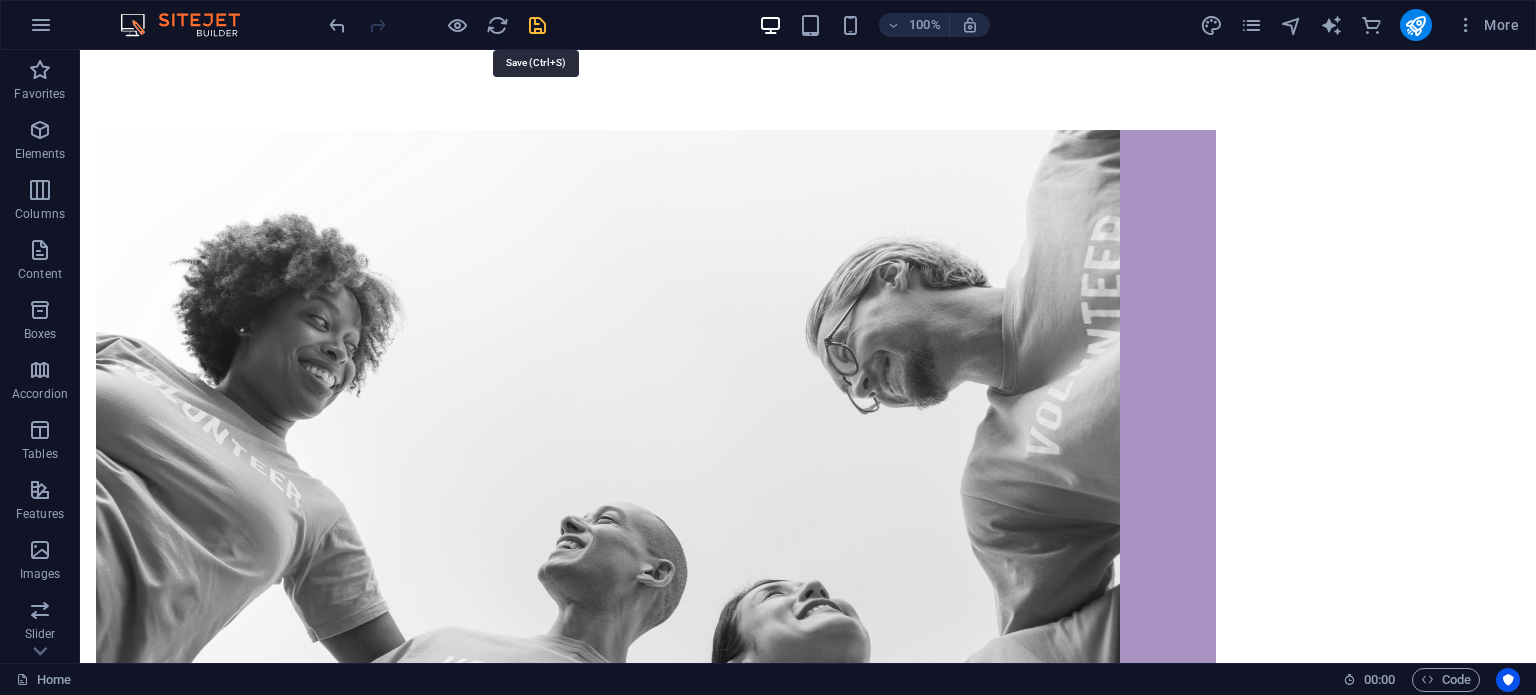 click at bounding box center [537, 25] 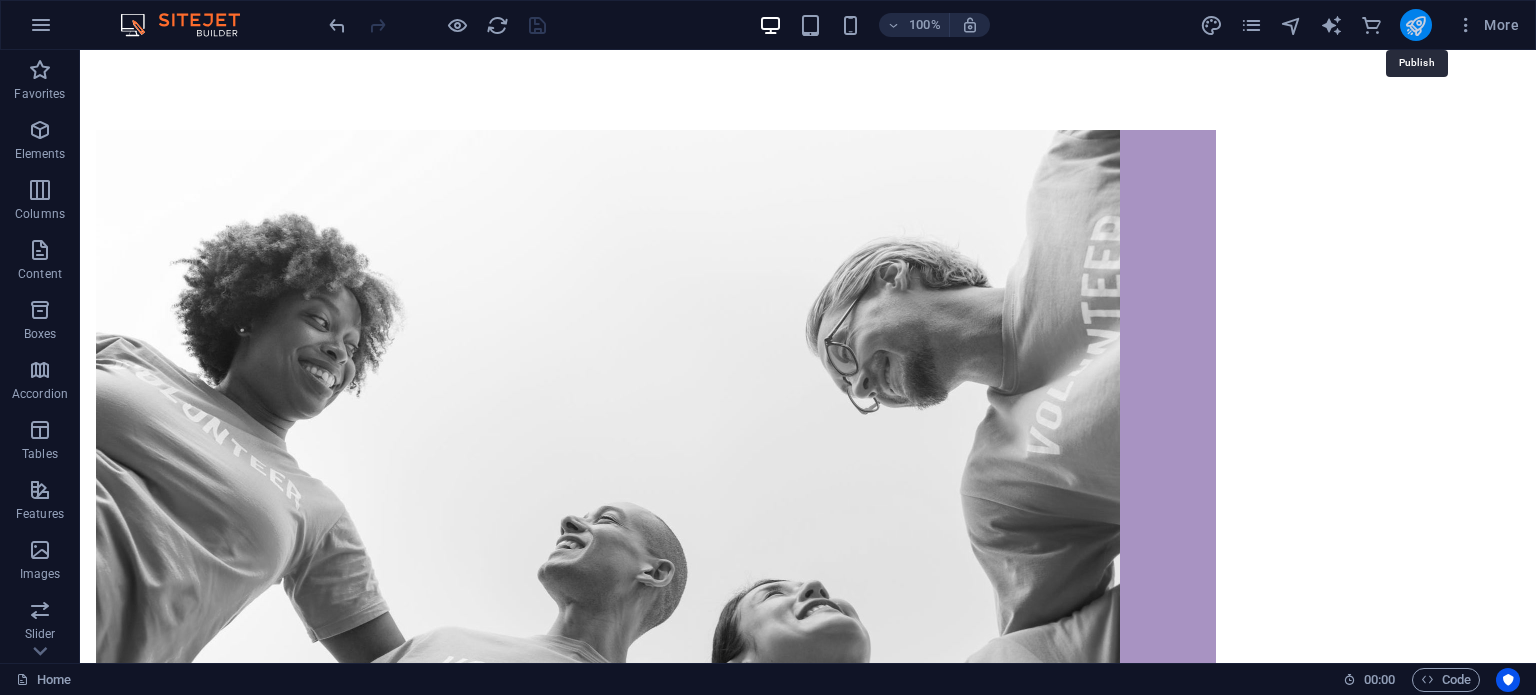 click at bounding box center (1415, 25) 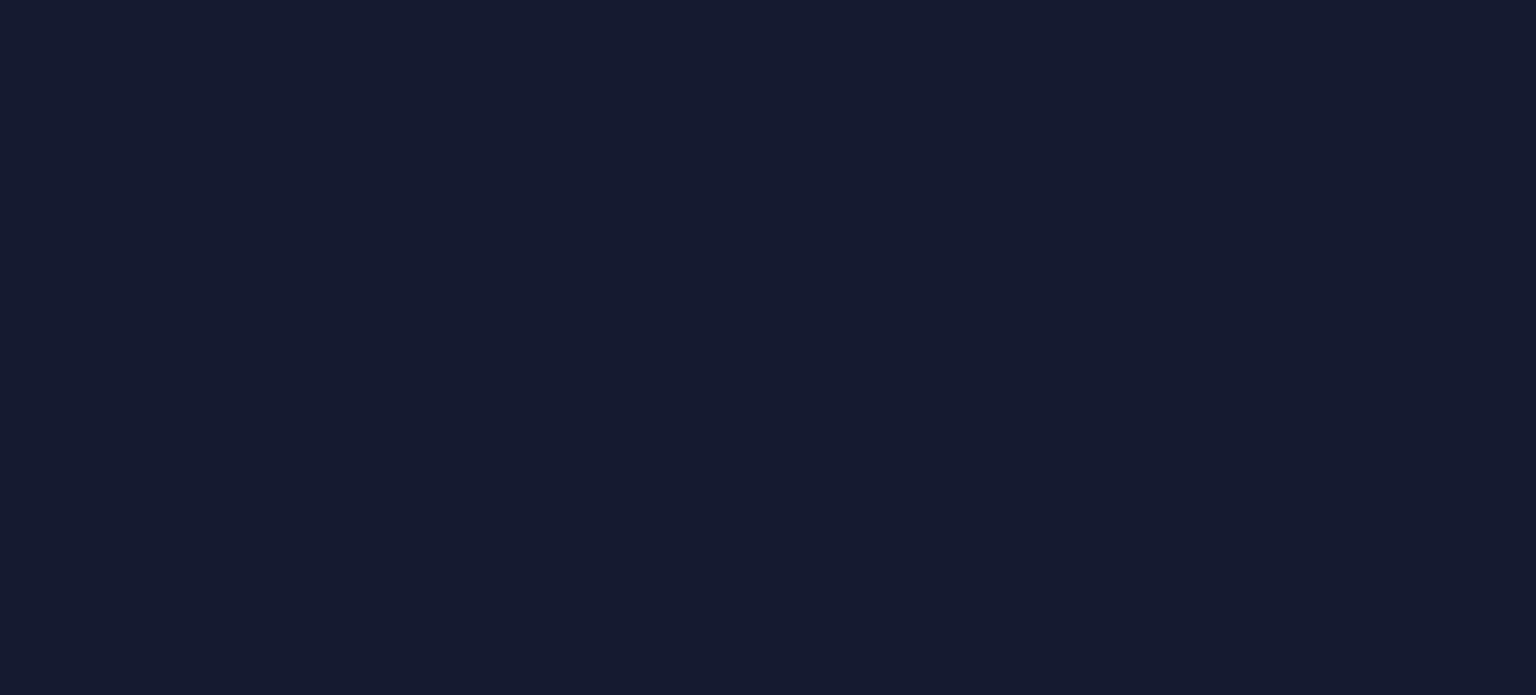 scroll, scrollTop: 0, scrollLeft: 0, axis: both 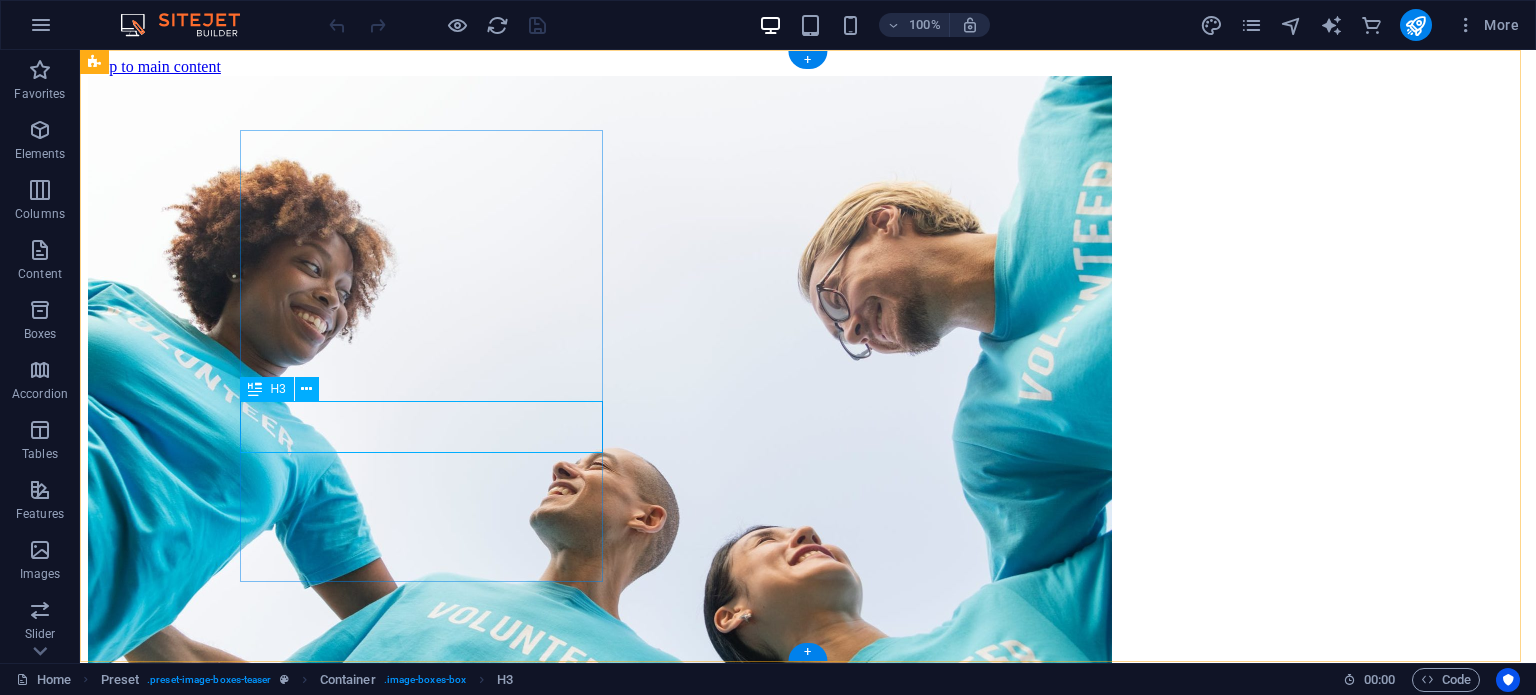click on "About us" at bounding box center (808, 875) 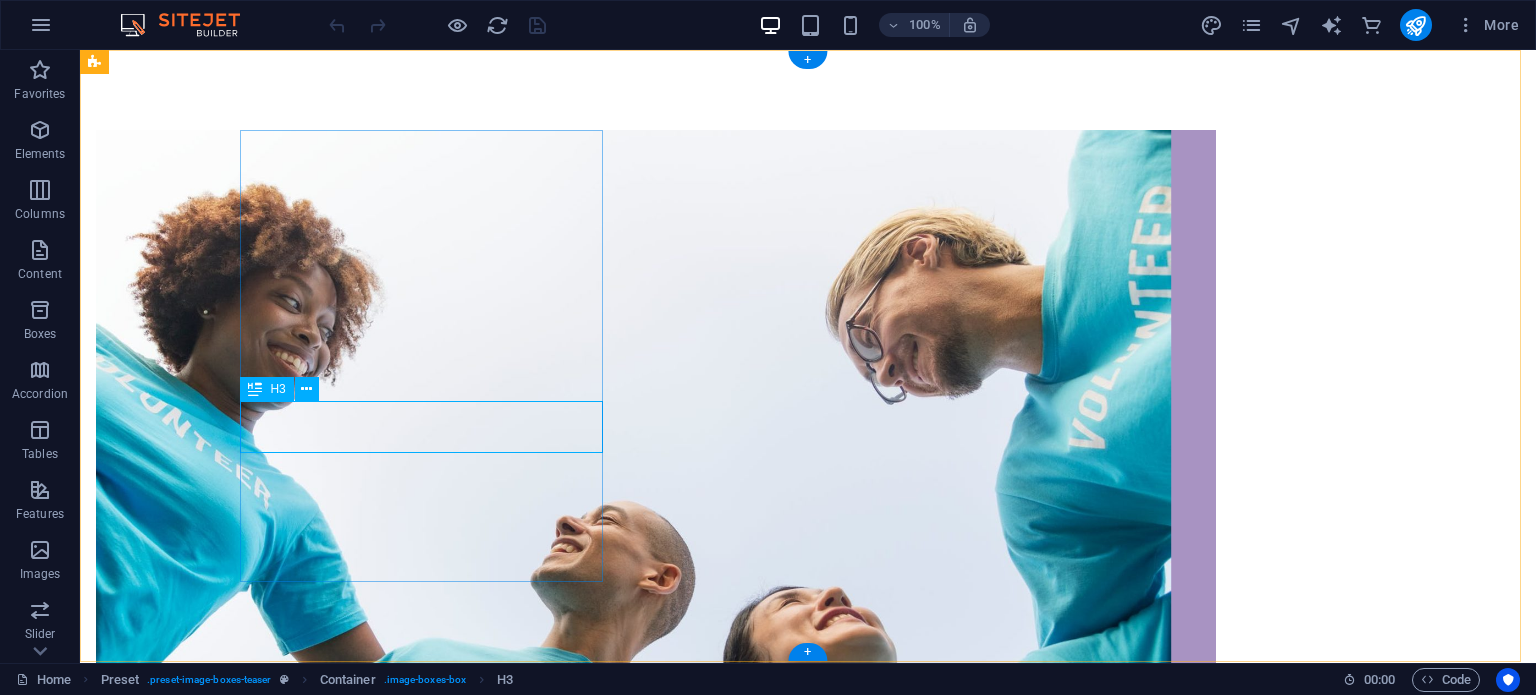 click on "About us" at bounding box center (656, 922) 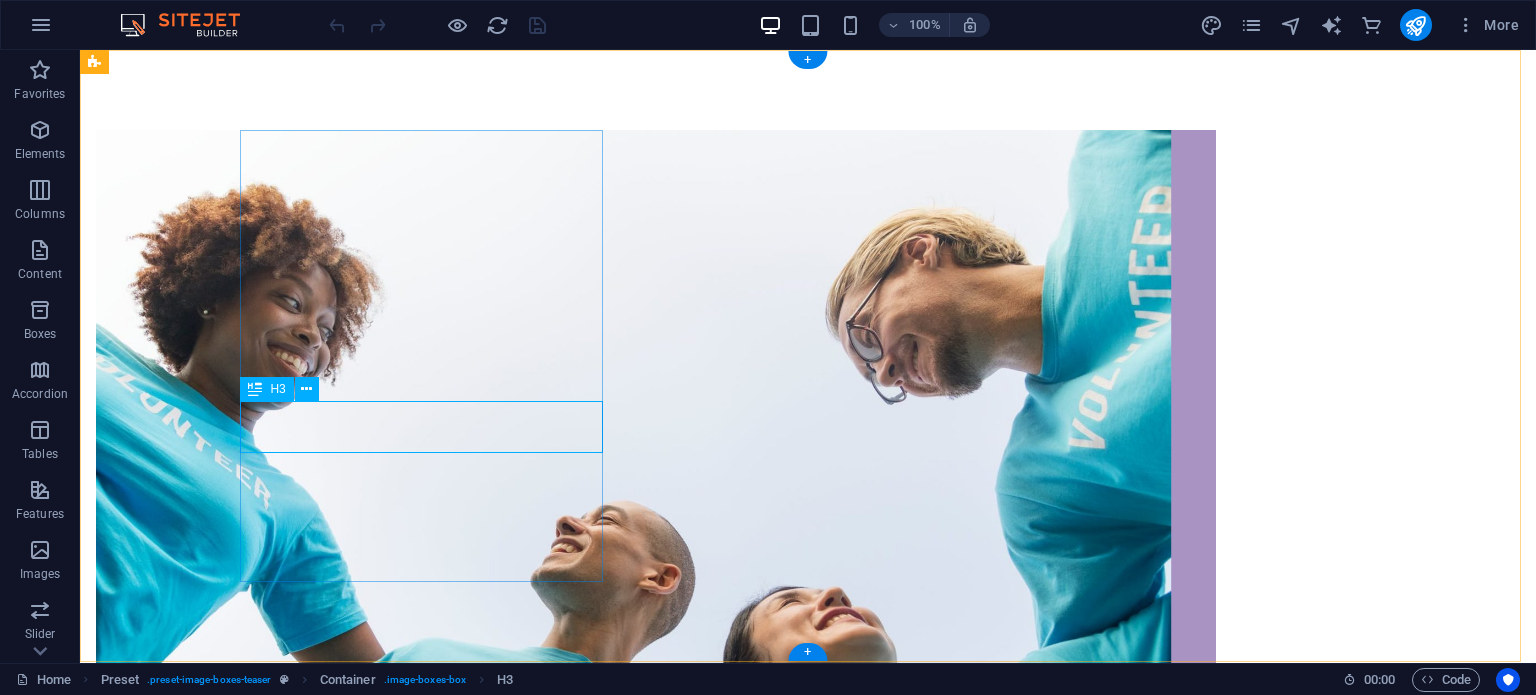 click on "About us" at bounding box center (656, 922) 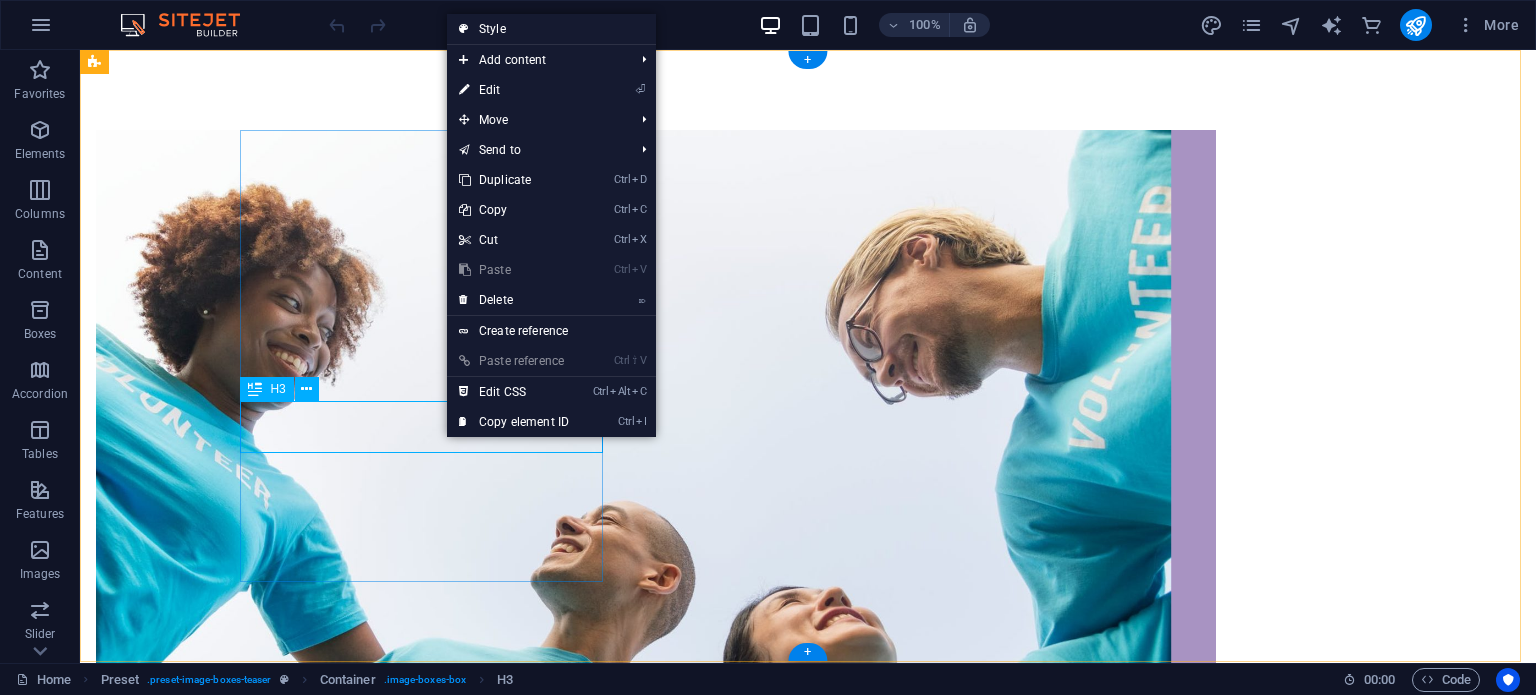 click on "About us" at bounding box center (656, 922) 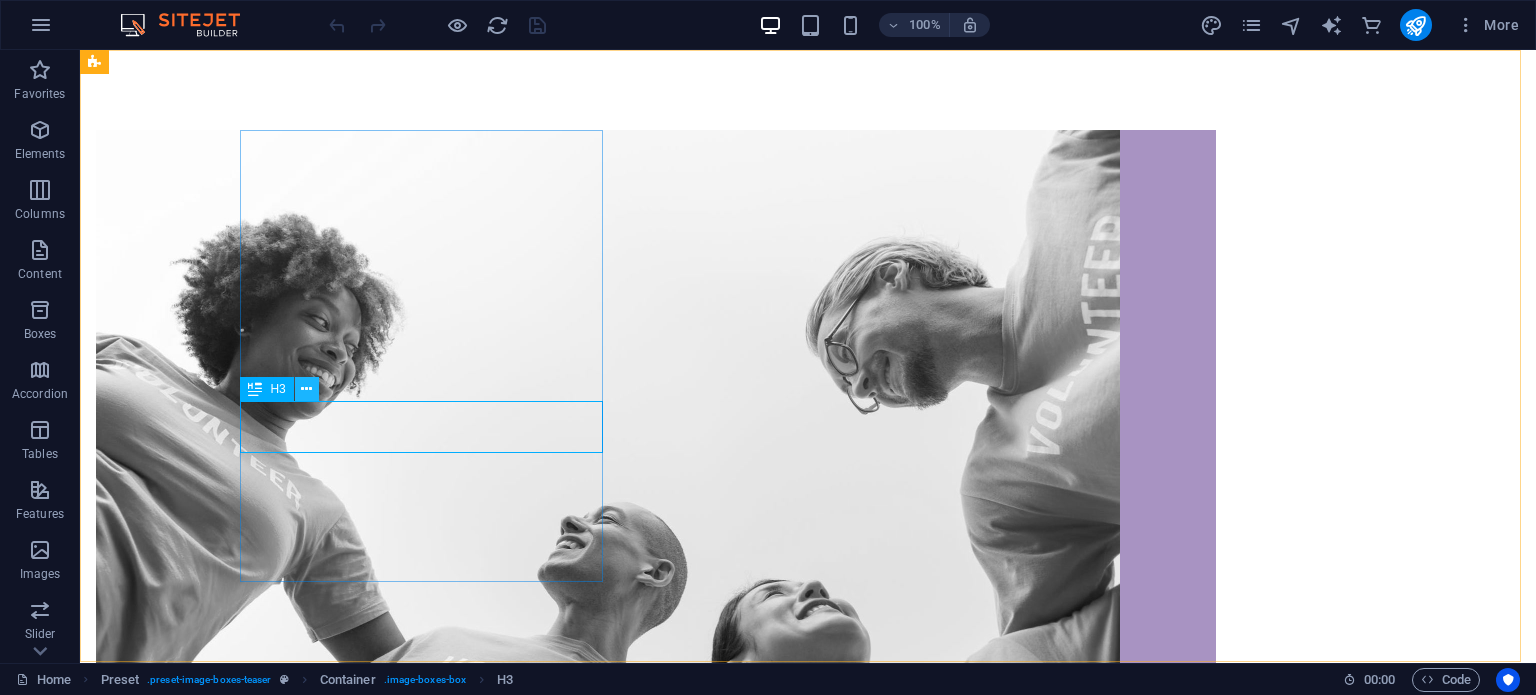 click at bounding box center [306, 389] 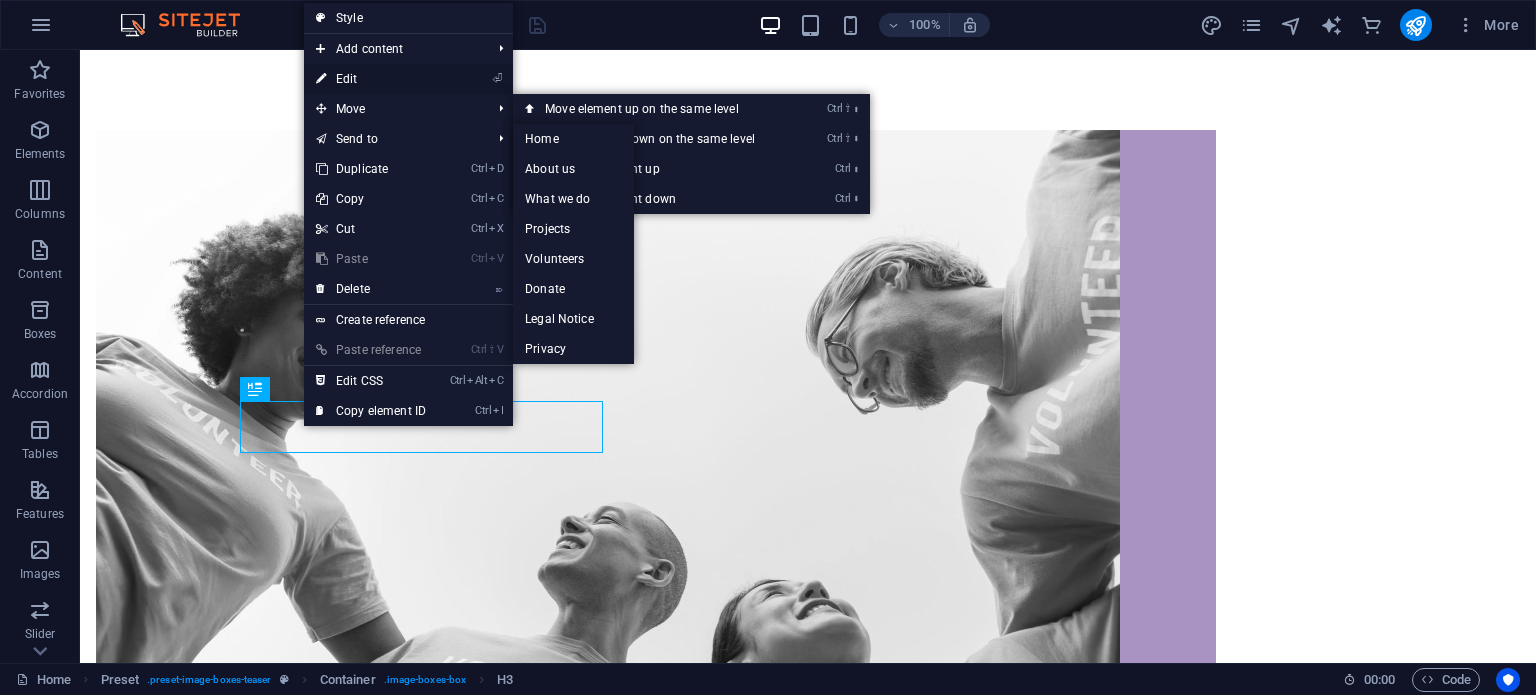 click on "⏎  Edit" at bounding box center [371, 79] 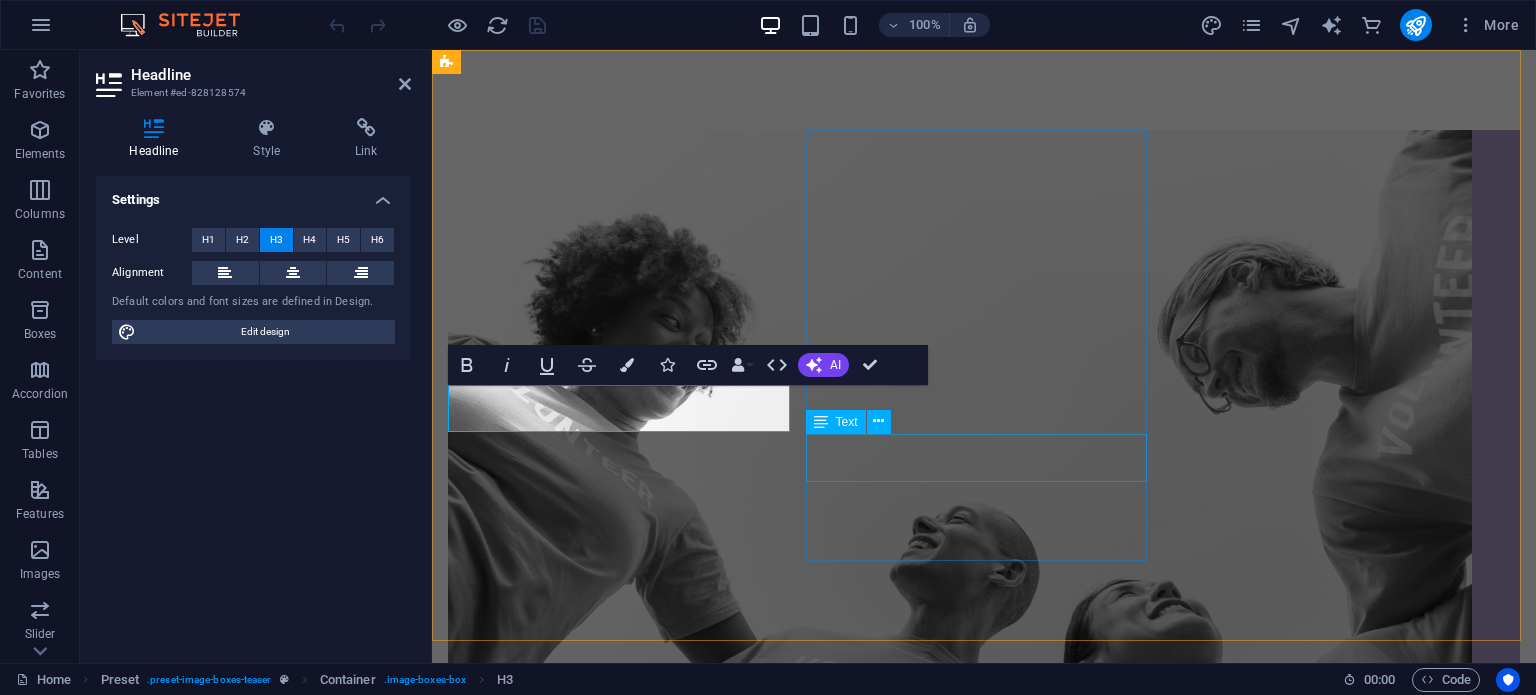 type 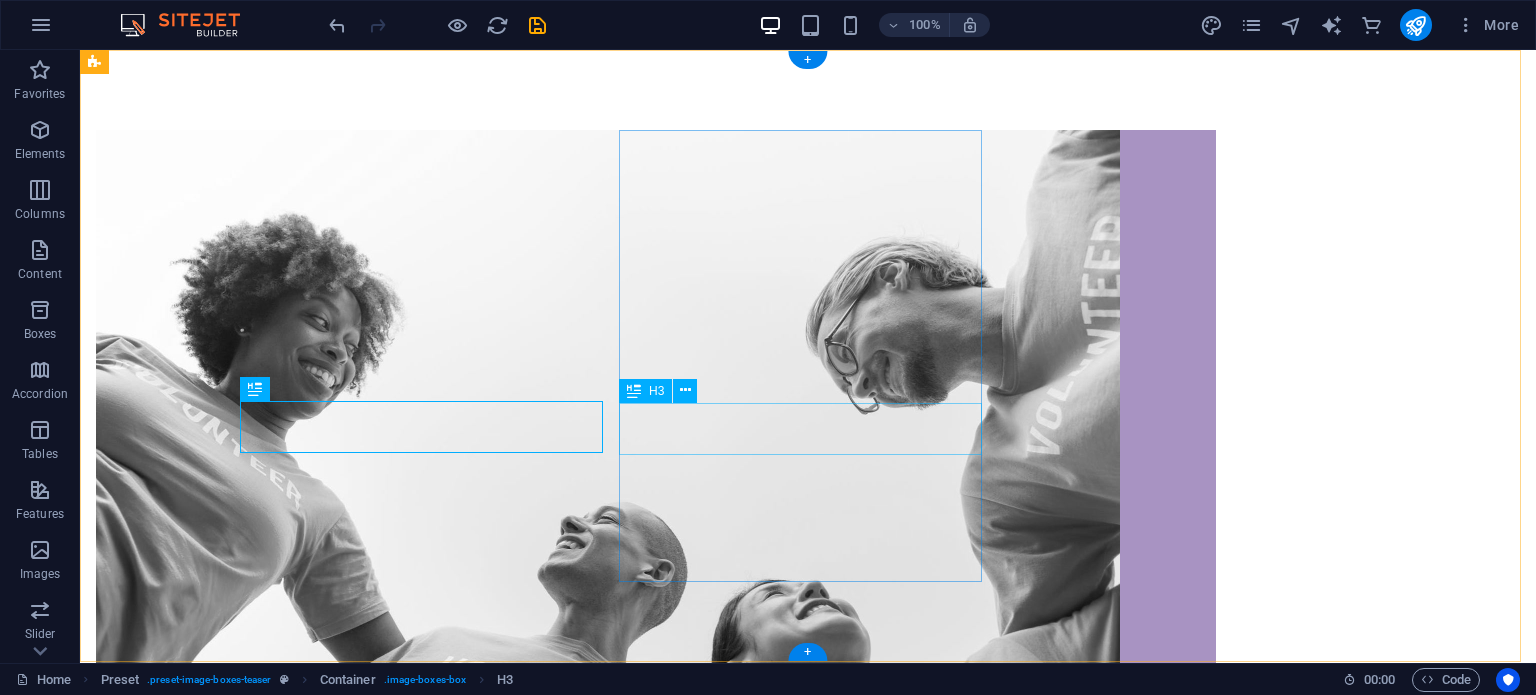 click on "What we do" at bounding box center [656, 1855] 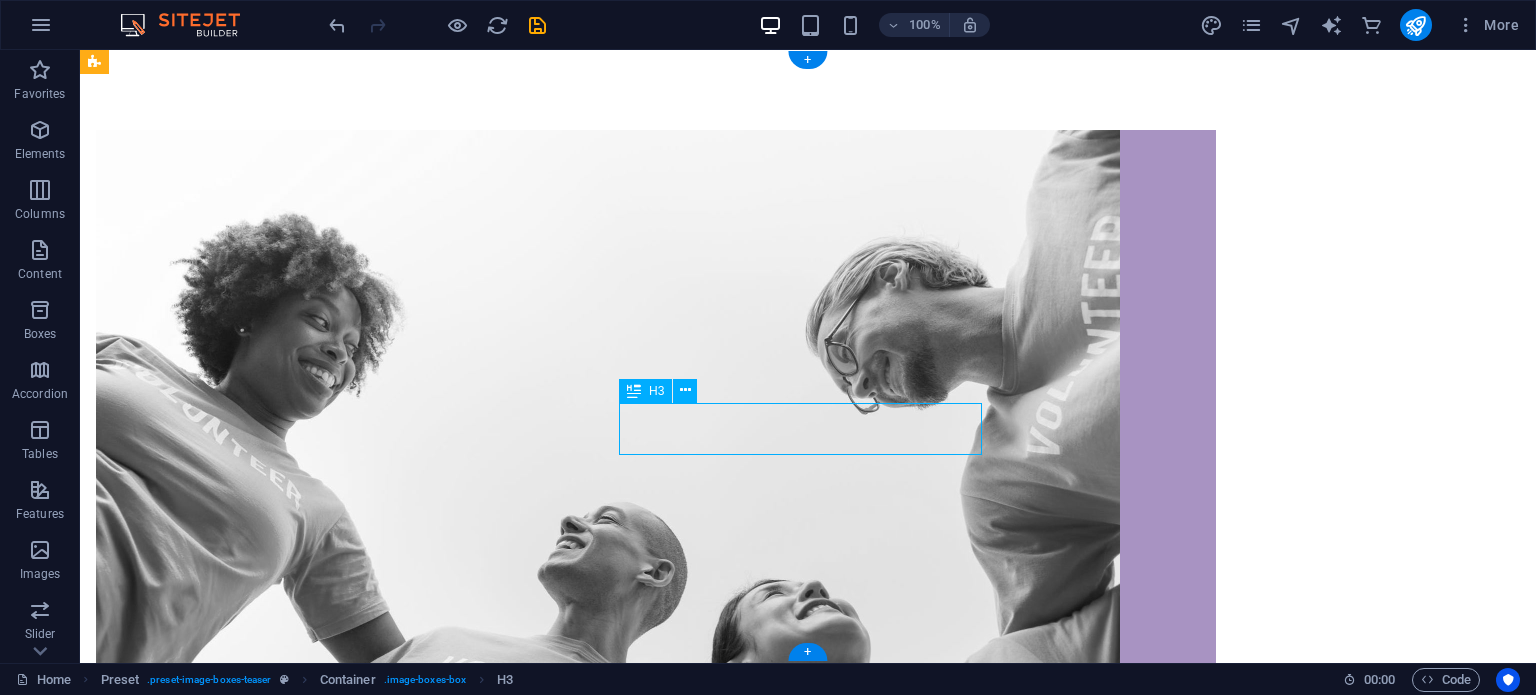 click on "What we do" at bounding box center (656, 1855) 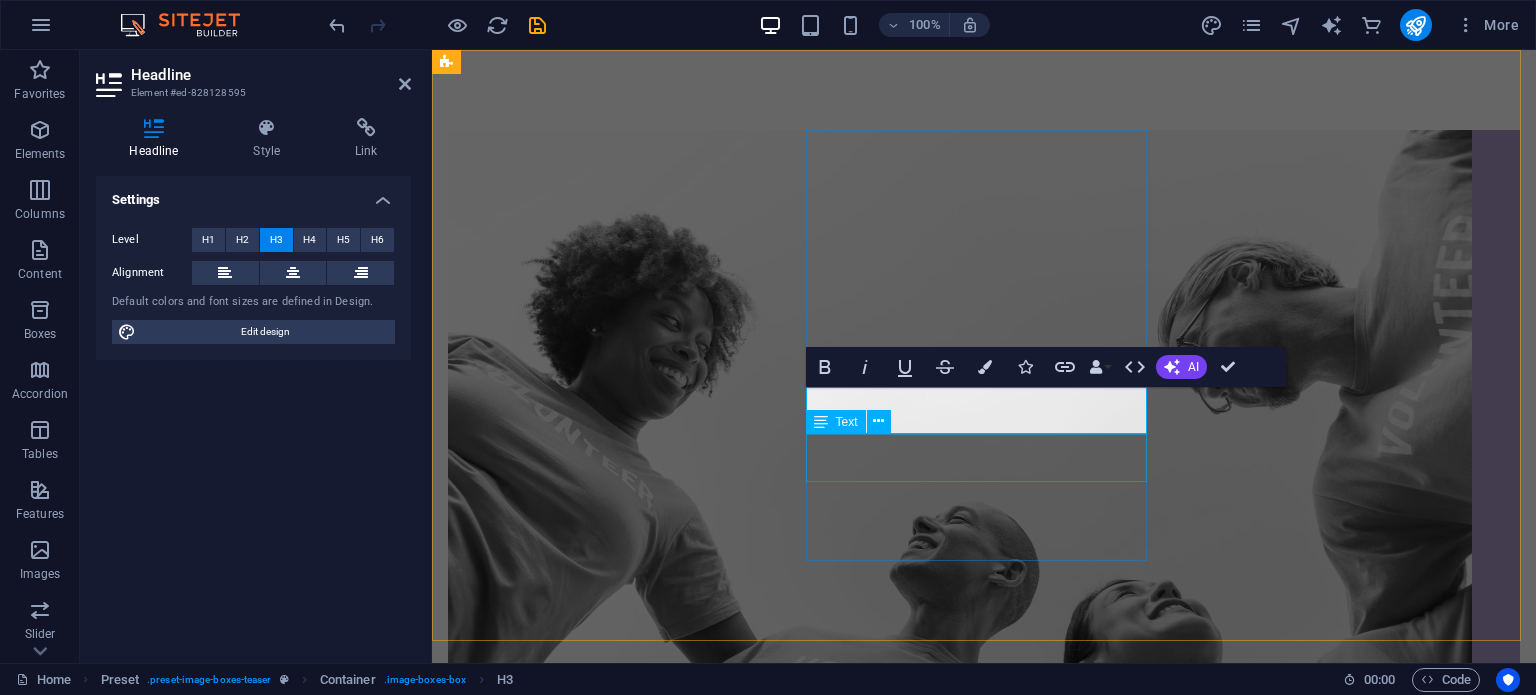 type 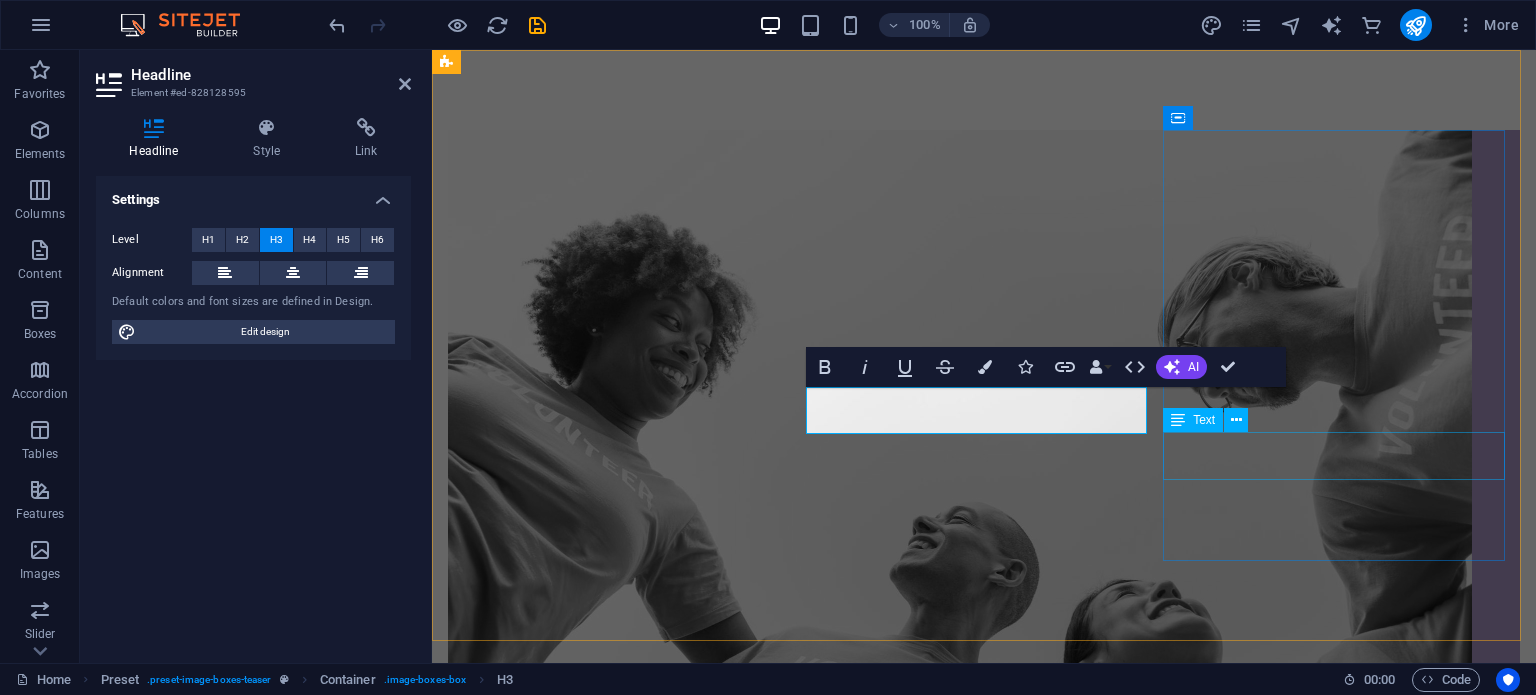 click on "Lorem ipsum dolor sit amet, consectetur adipisicing elit. Veritatis, dolorem!" at bounding box center (984, 2867) 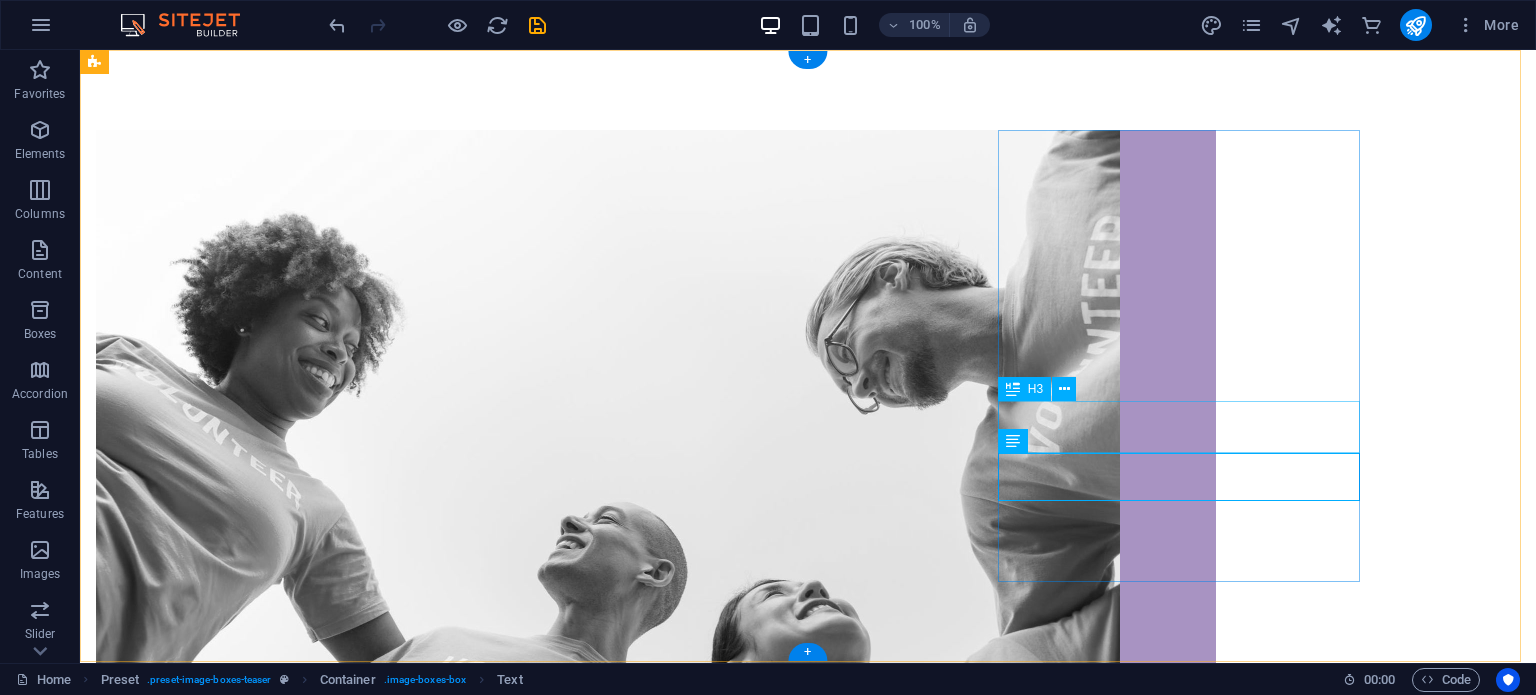 click on "Projects" at bounding box center [656, 3108] 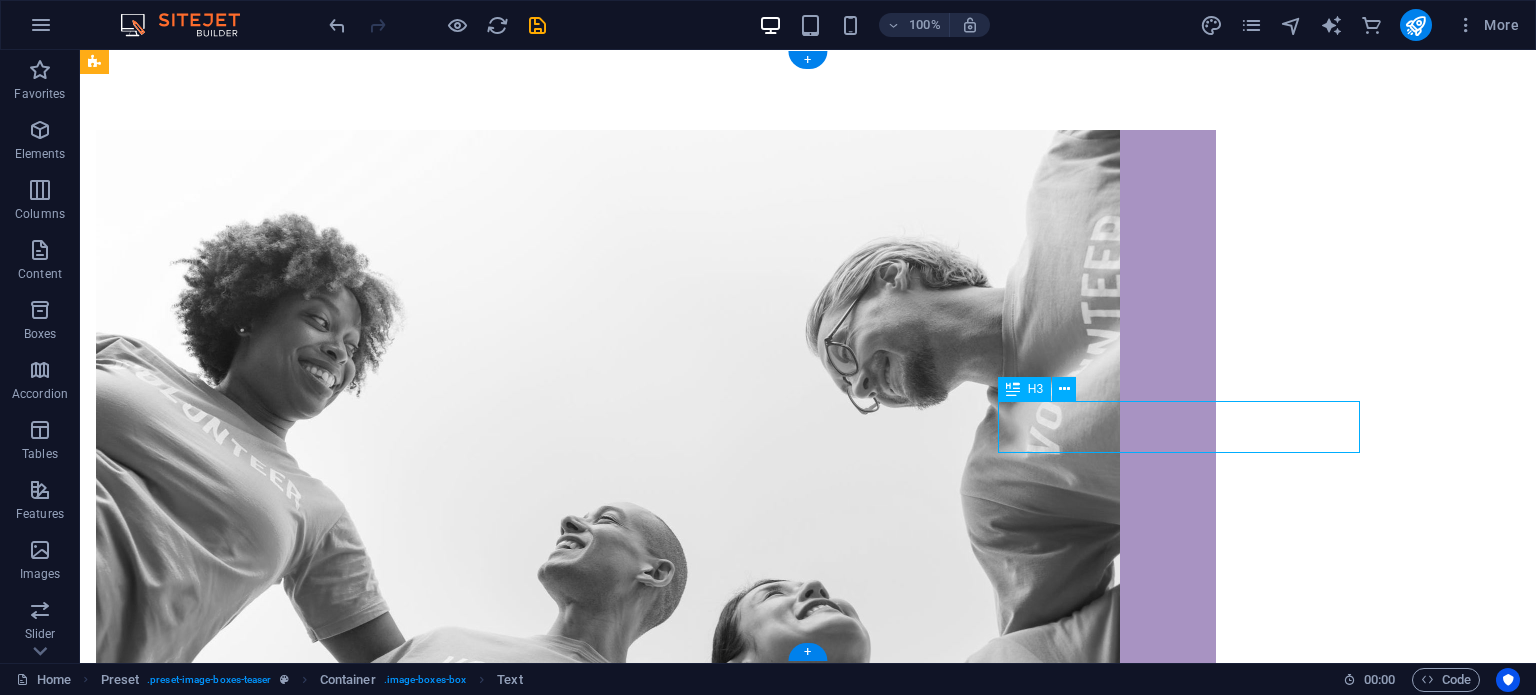 click on "Projects" at bounding box center (656, 3108) 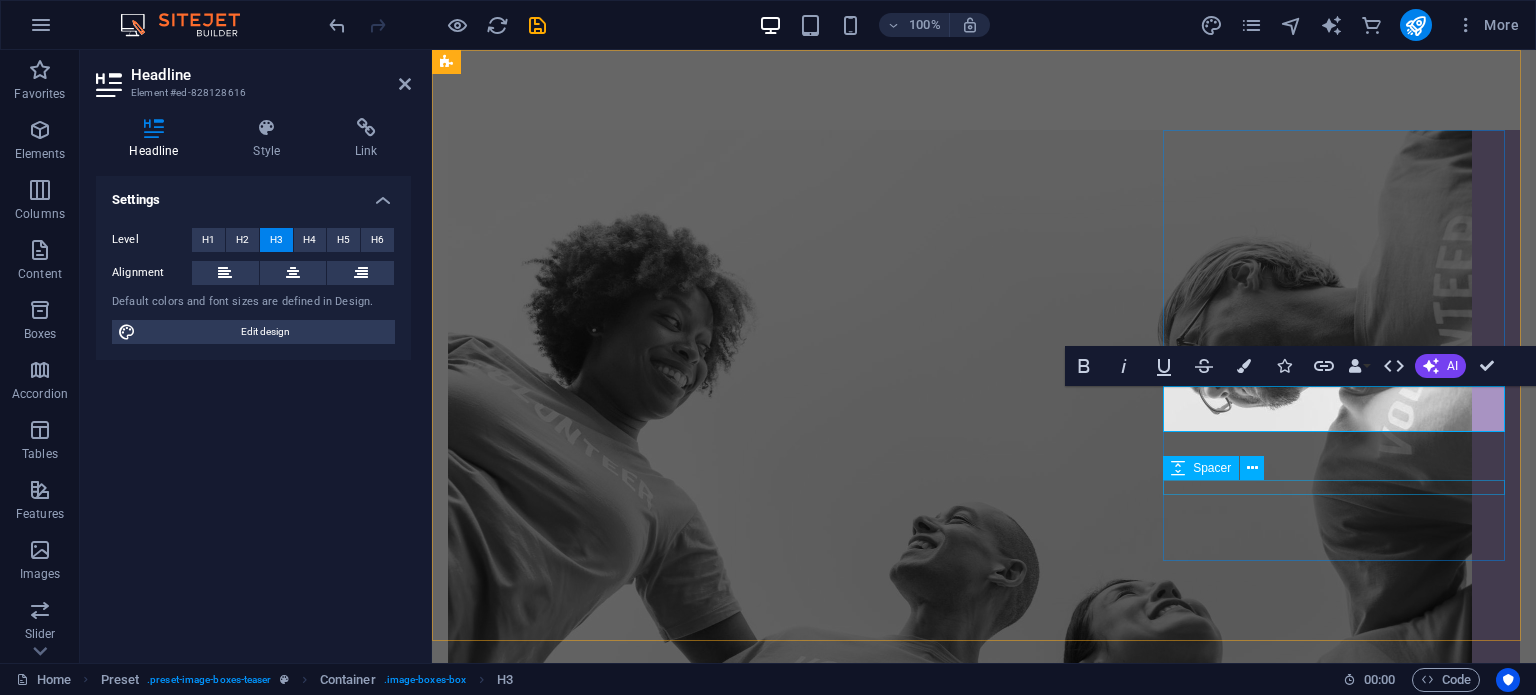 type 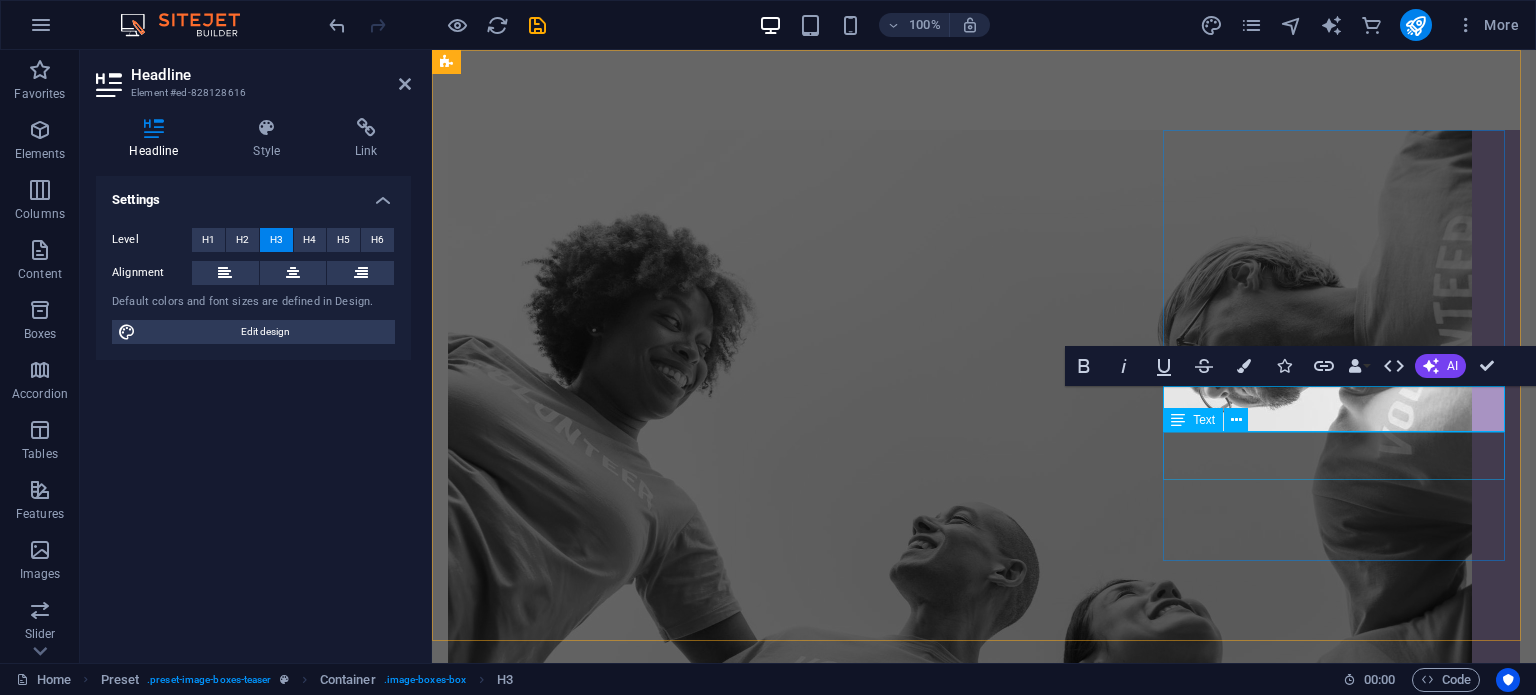click on "Lorem ipsum dolor sit amet, consectetur adipisicing elit. Veritatis, dolorem!" at bounding box center [984, 2867] 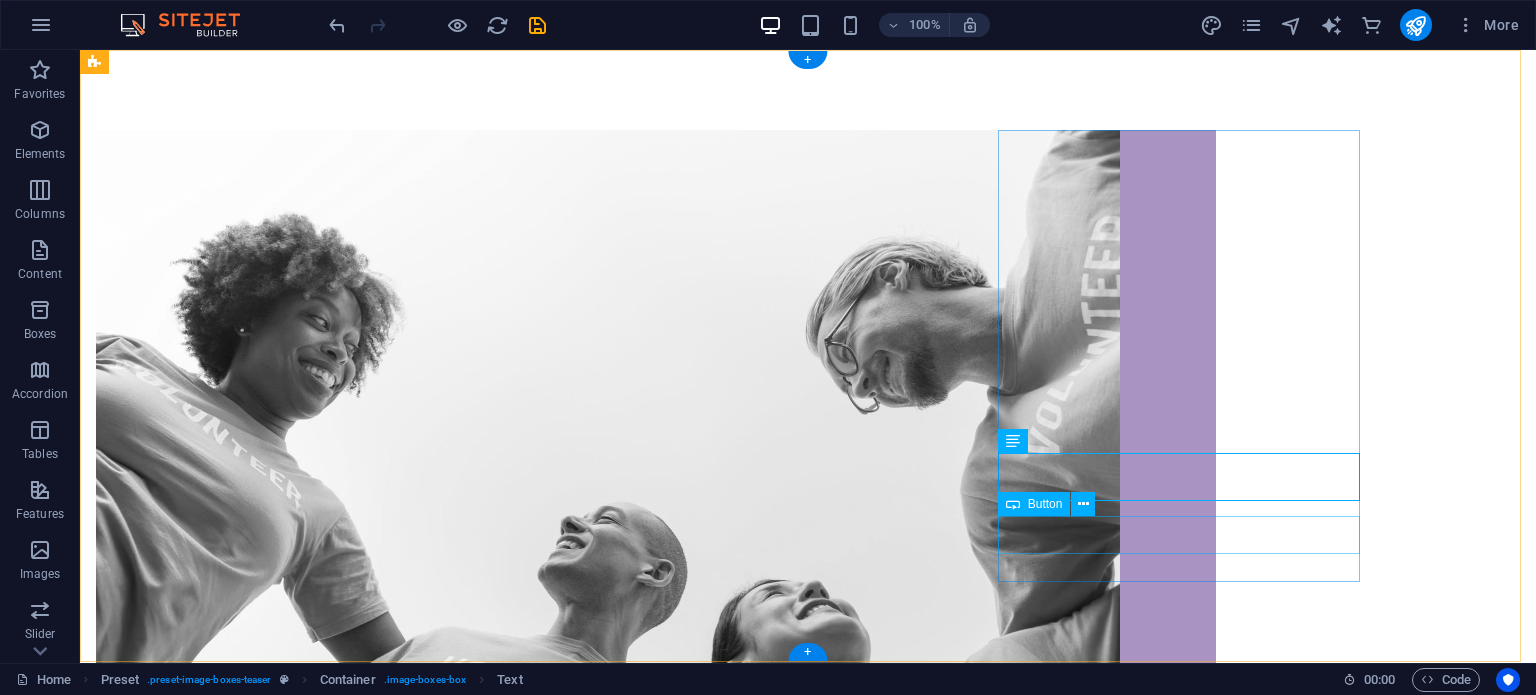 click on "Go to Page" at bounding box center (656, 3192) 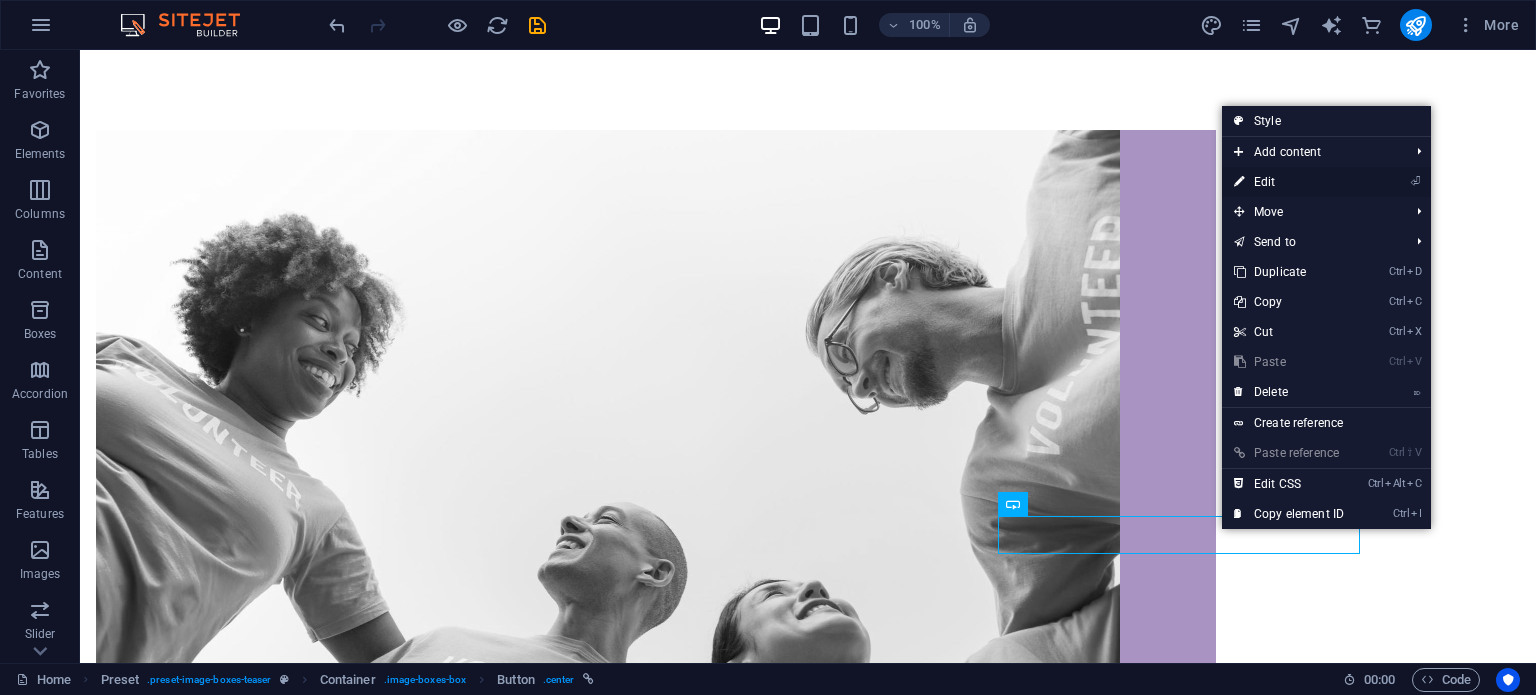 click on "⏎  Edit" at bounding box center (1289, 182) 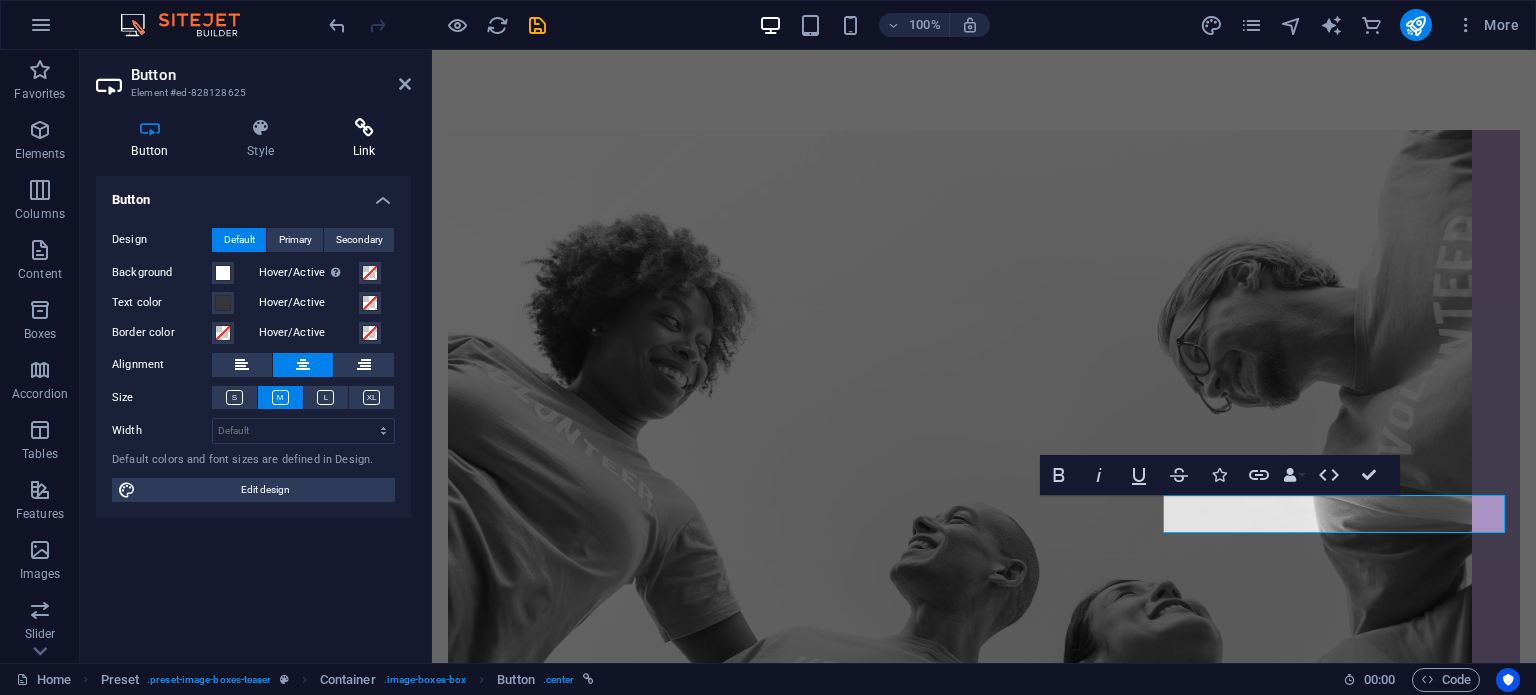 click at bounding box center (364, 128) 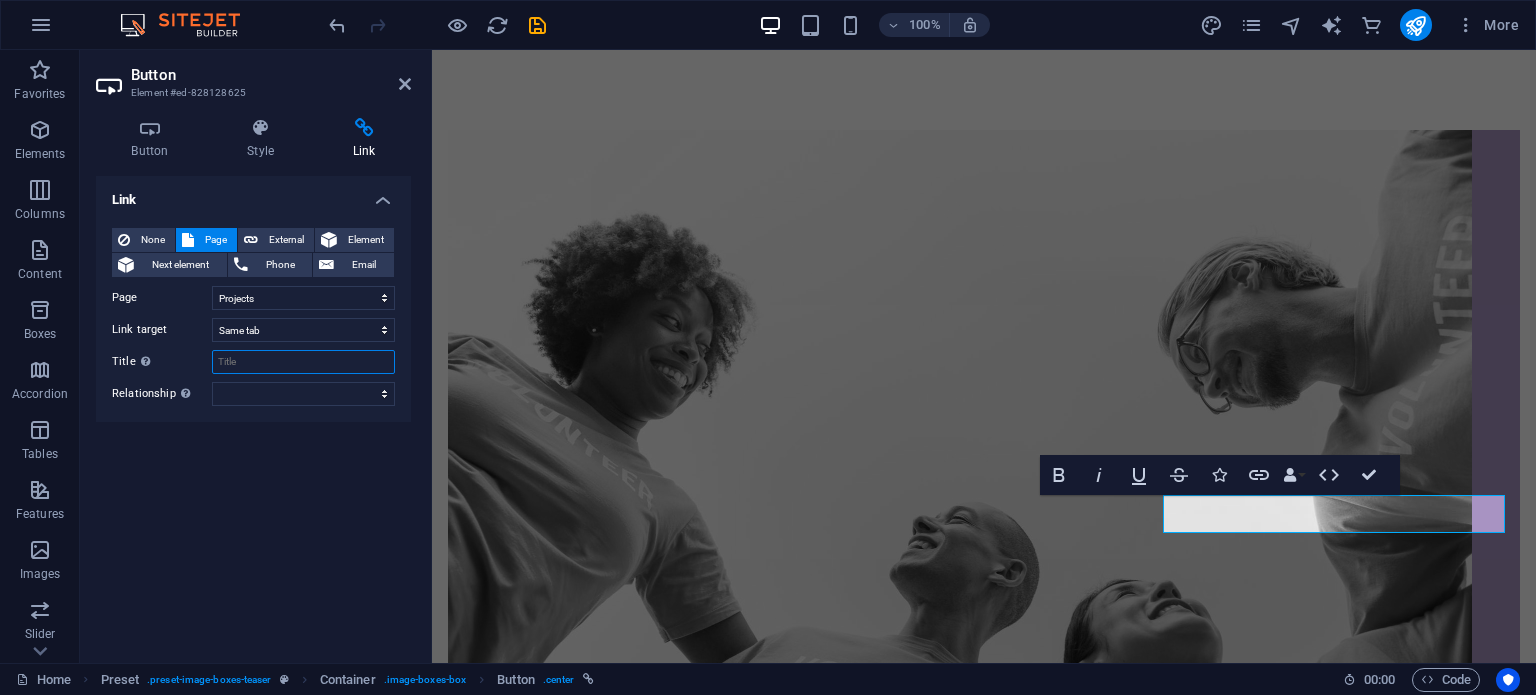 click on "Title Additional link description, should not be the same as the link text. The title is most often shown as a tooltip text when the mouse moves over the element. Leave empty if uncertain." at bounding box center (303, 362) 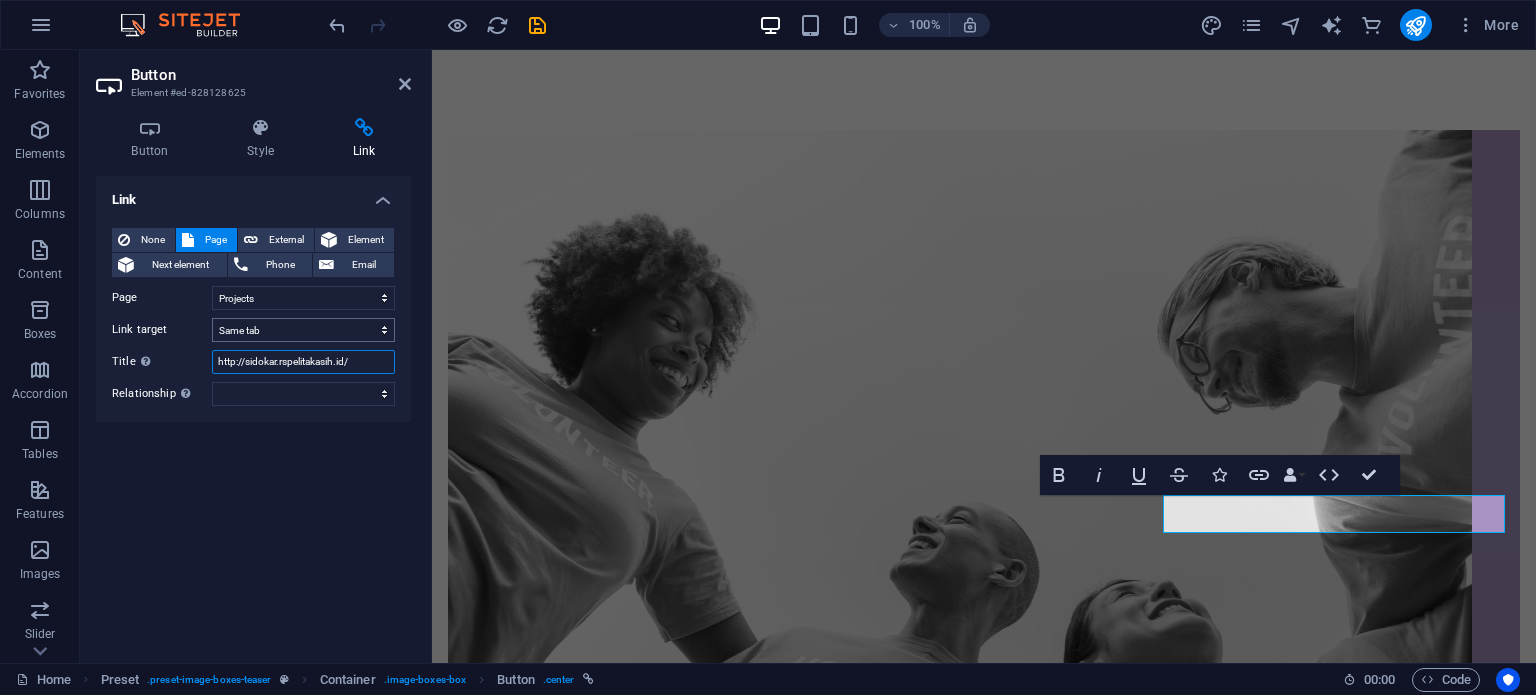 type on "http://sidokar.rspelitakasih.id/" 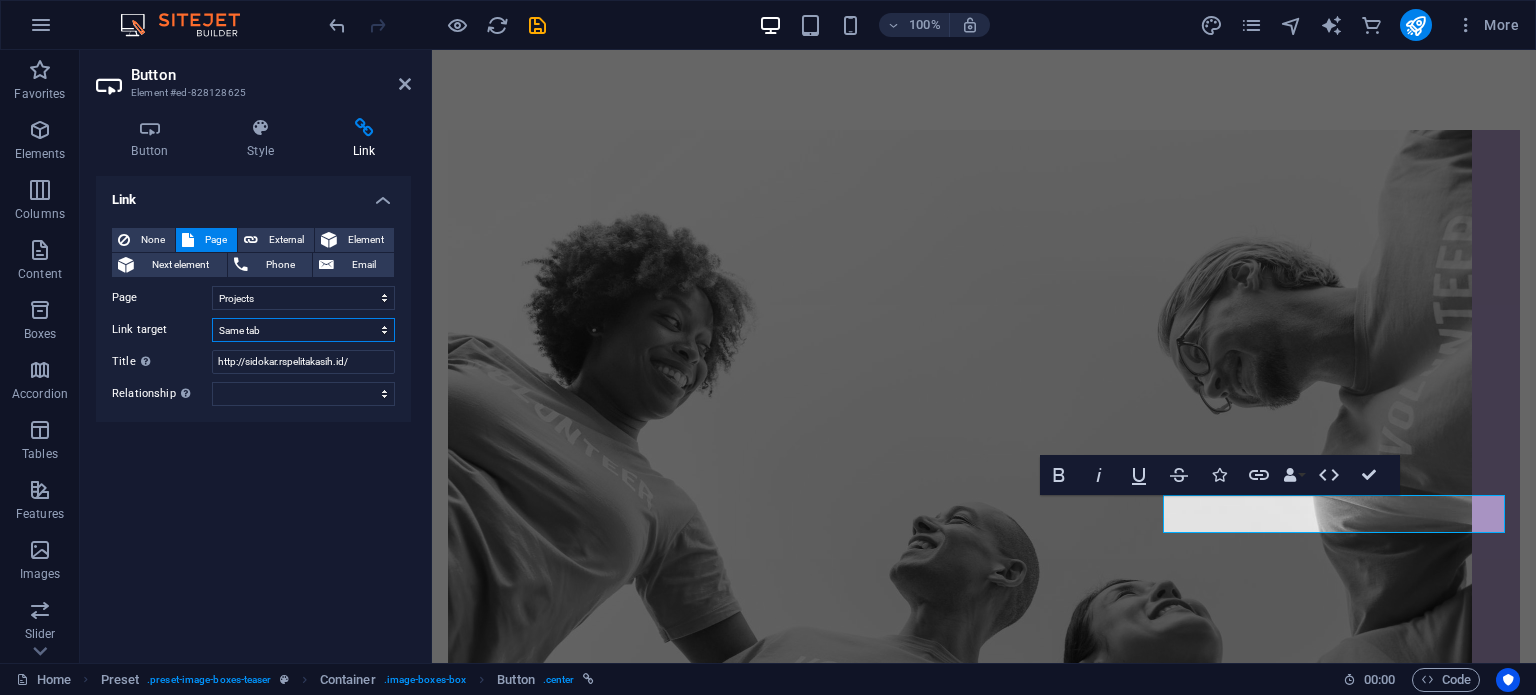 click on "New tab Same tab Overlay" at bounding box center [303, 330] 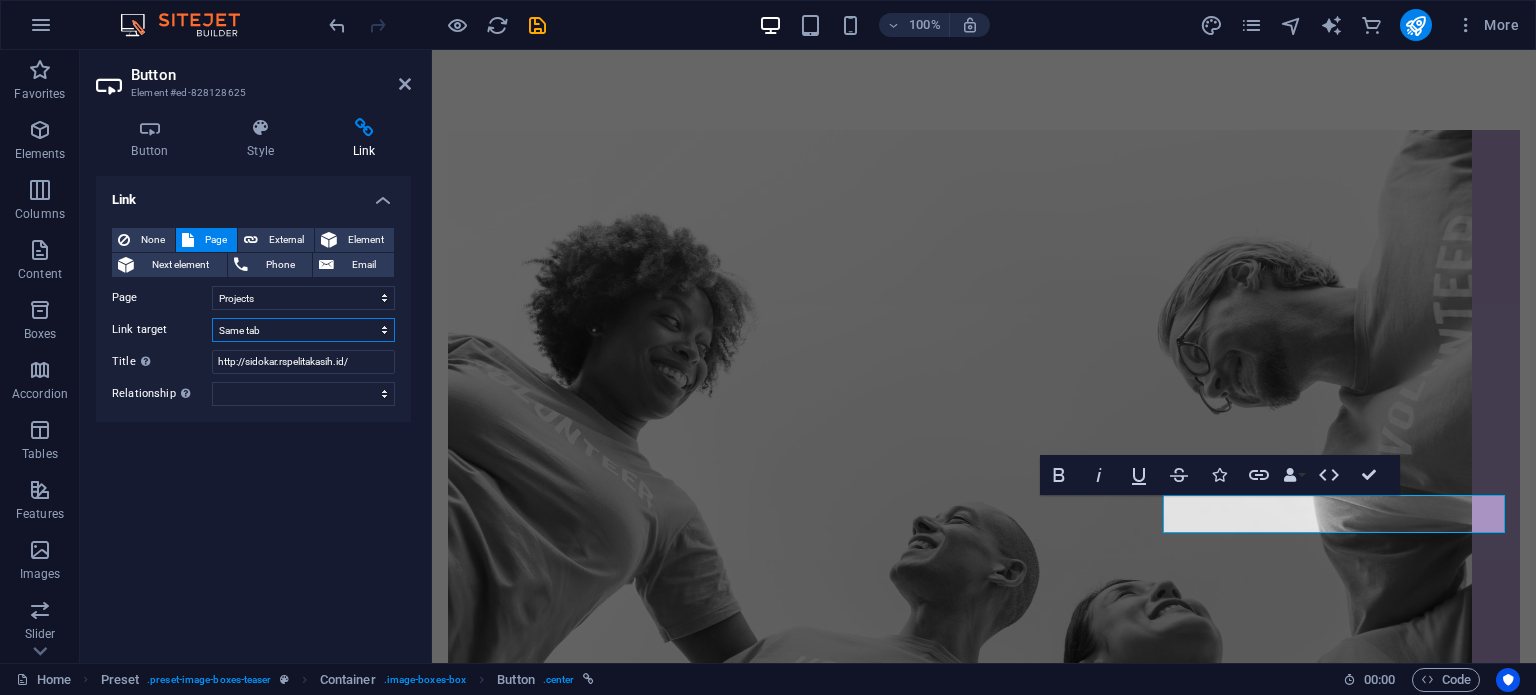 select on "blank" 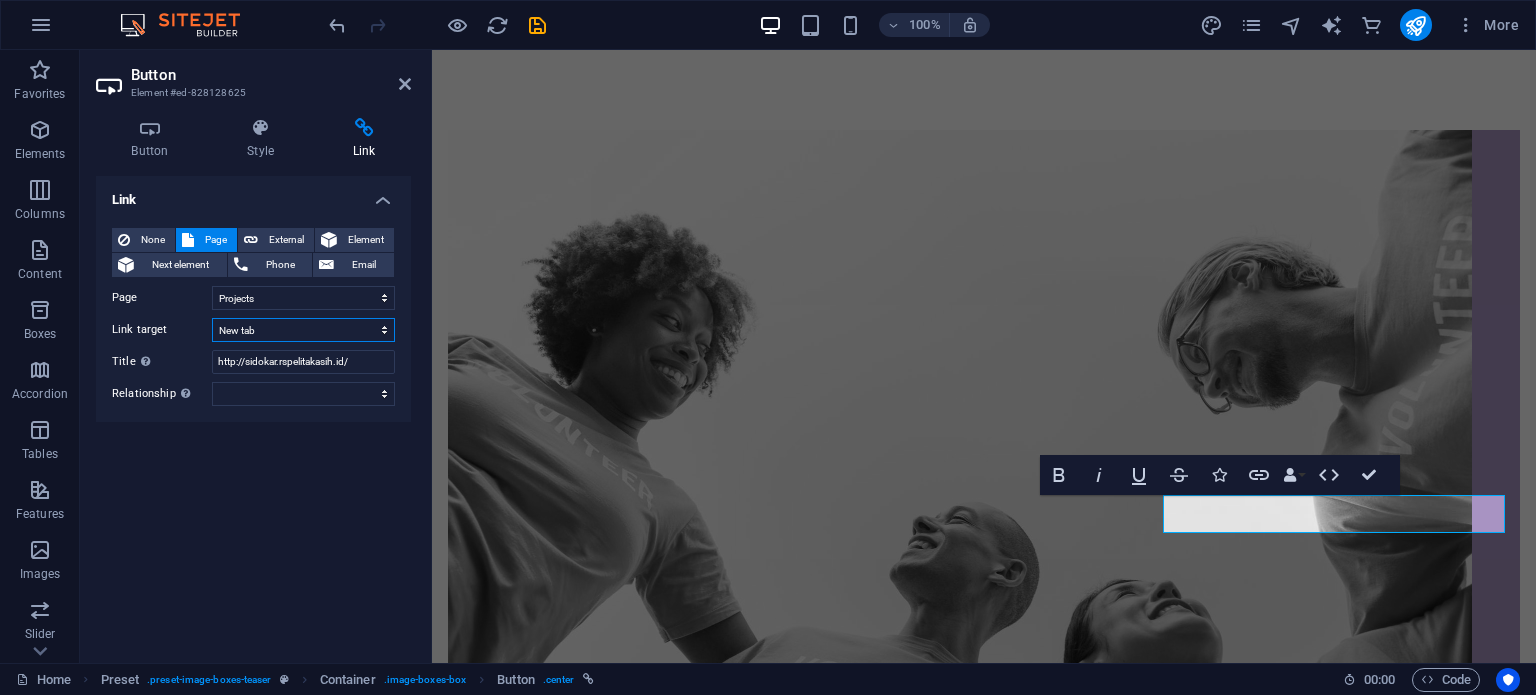 click on "New tab Same tab Overlay" at bounding box center [303, 330] 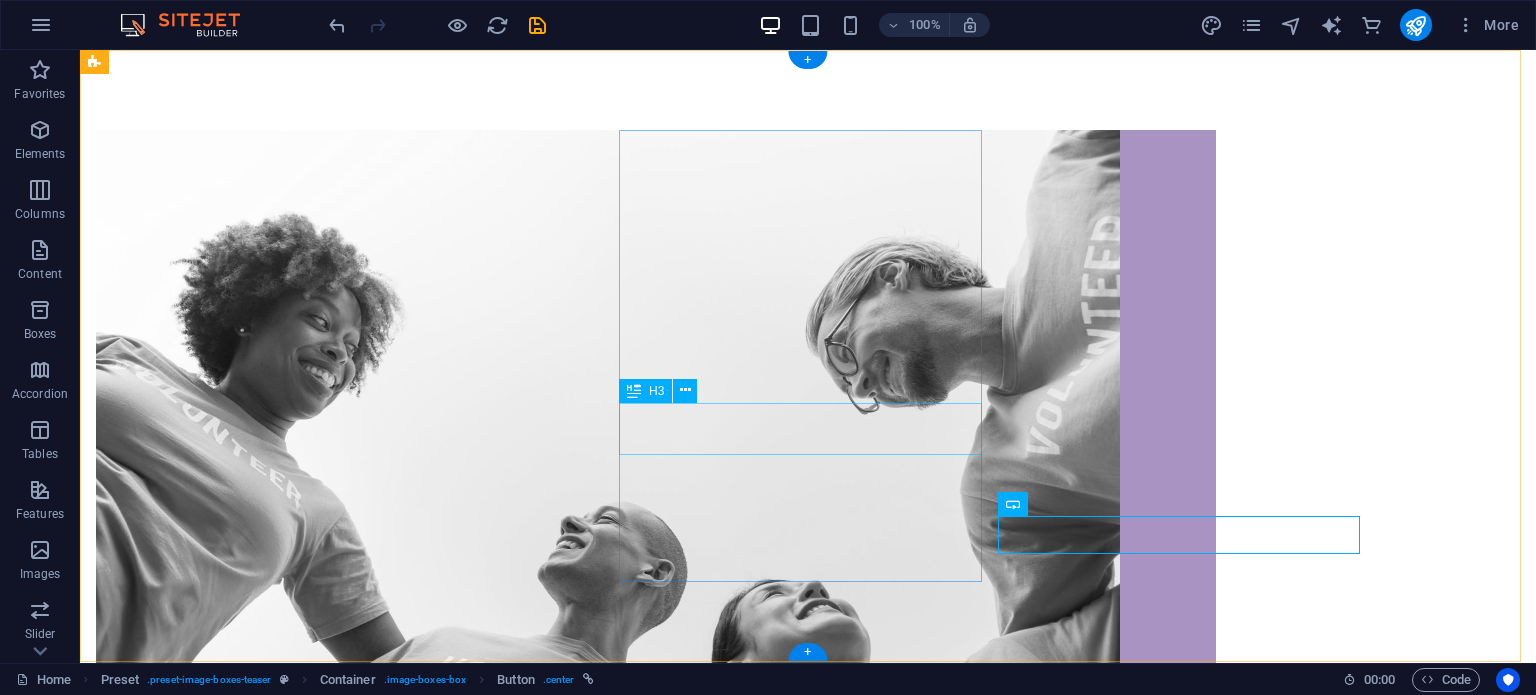 click on "BOOKING PERIKSA" at bounding box center (656, 1855) 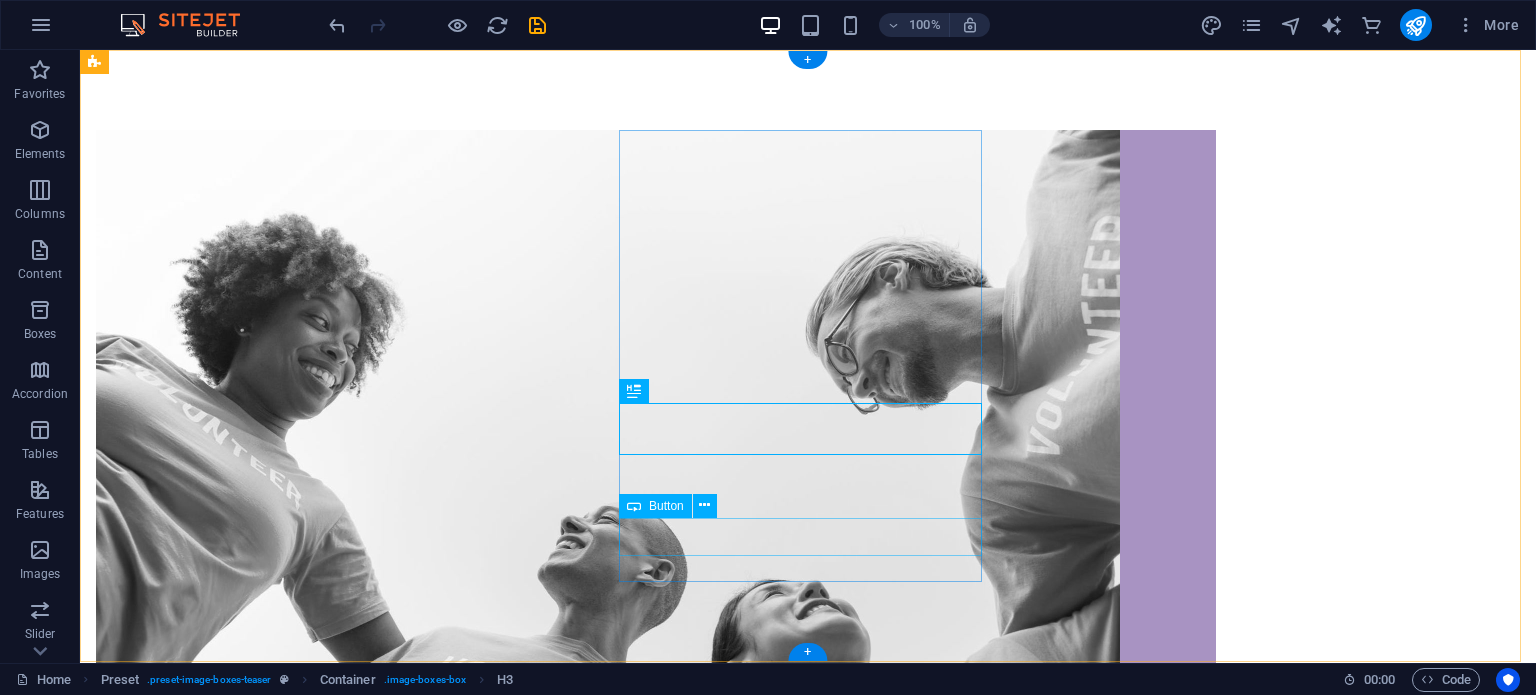 click on "Go to Page" at bounding box center (656, 1939) 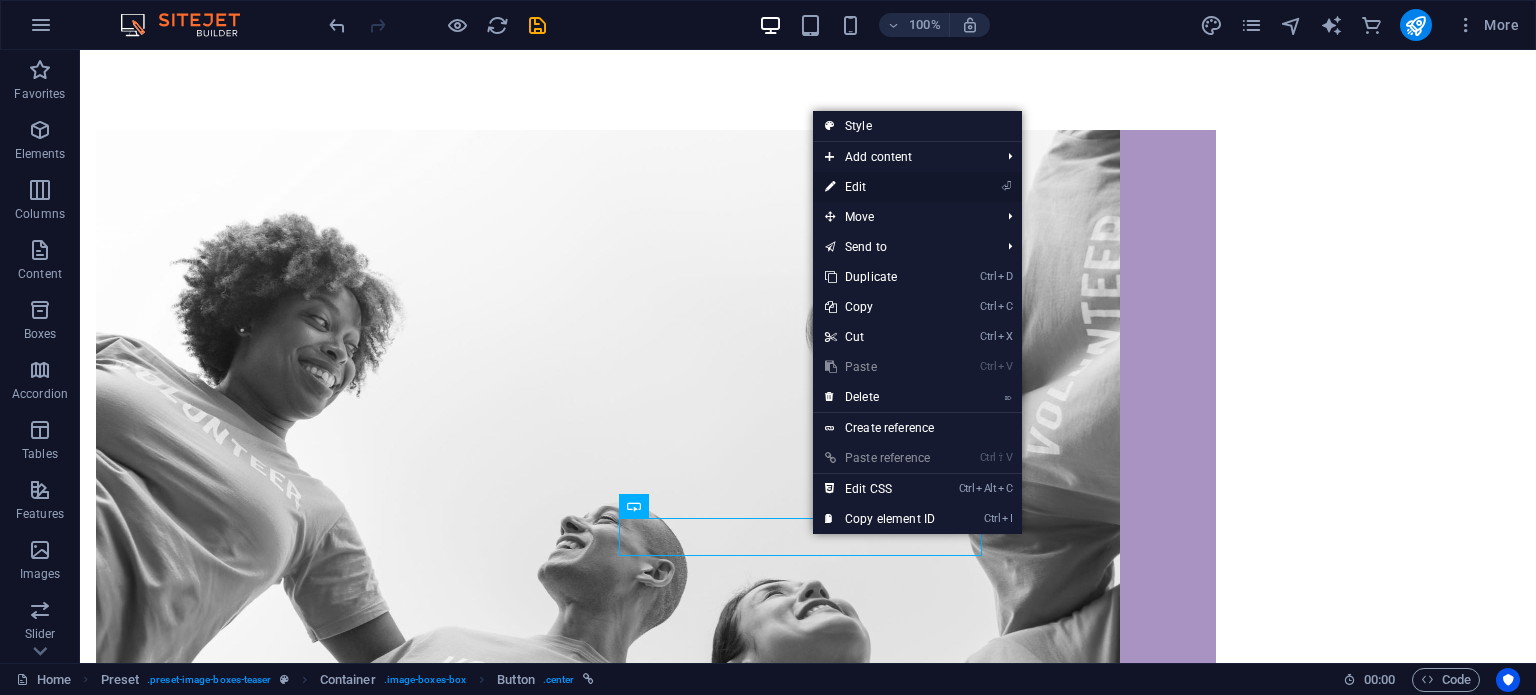 click on "⏎  Edit" at bounding box center [880, 187] 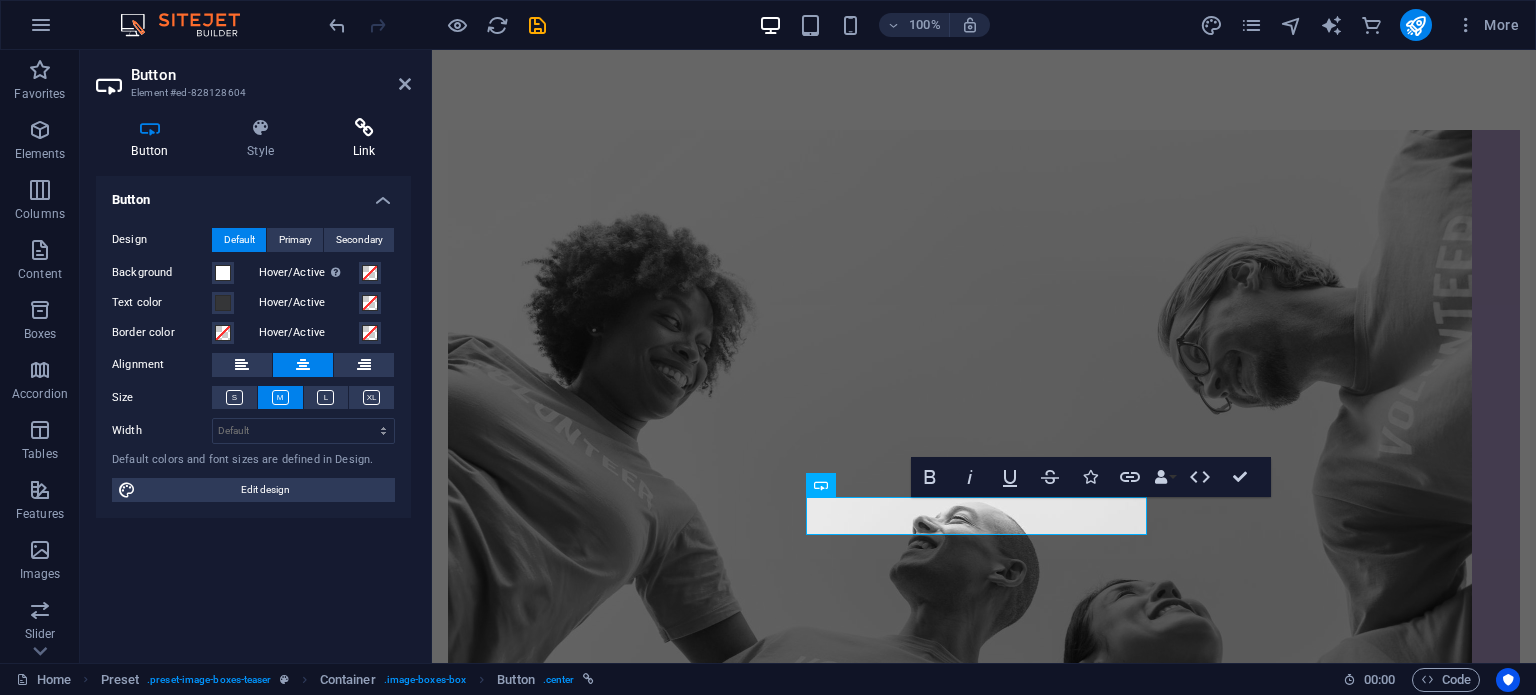 click at bounding box center [364, 128] 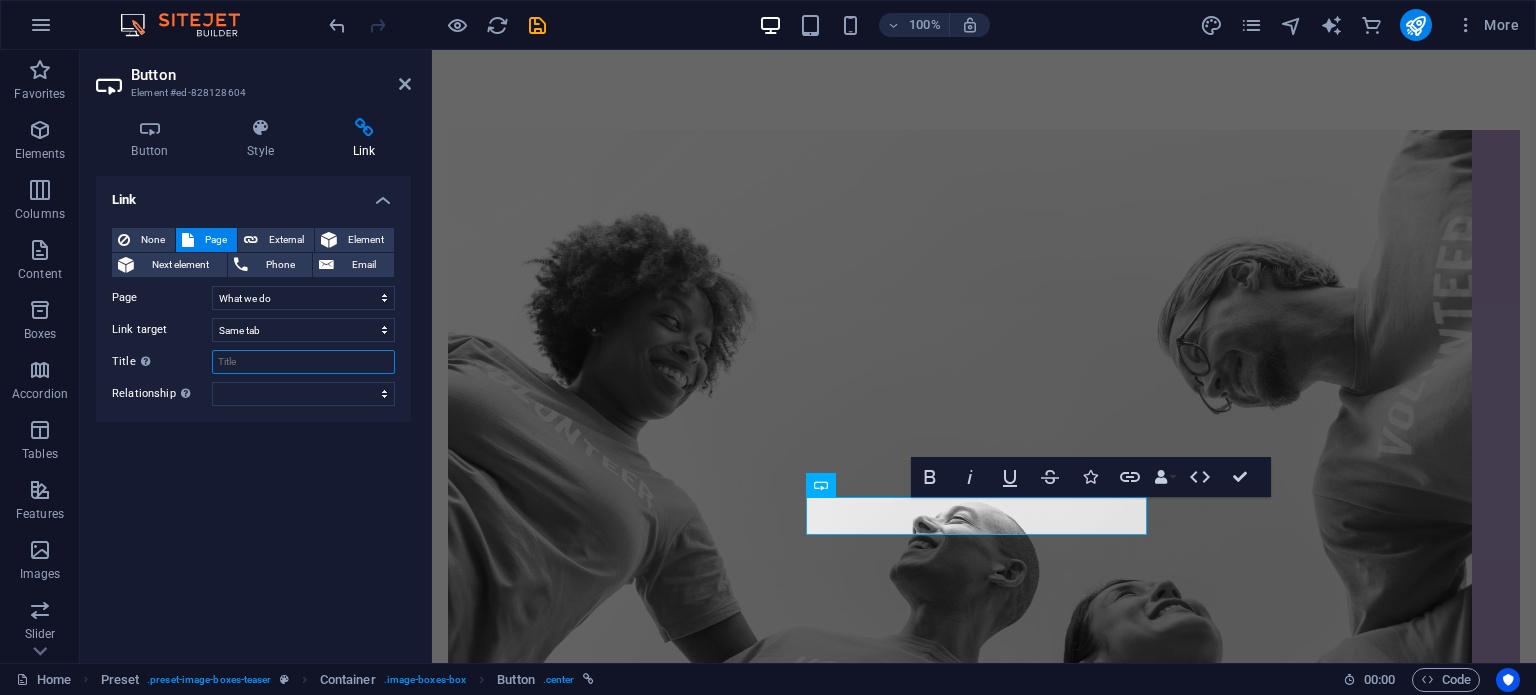 click on "Title Additional link description, should not be the same as the link text. The title is most often shown as a tooltip text when the mouse moves over the element. Leave empty if uncertain." at bounding box center [303, 362] 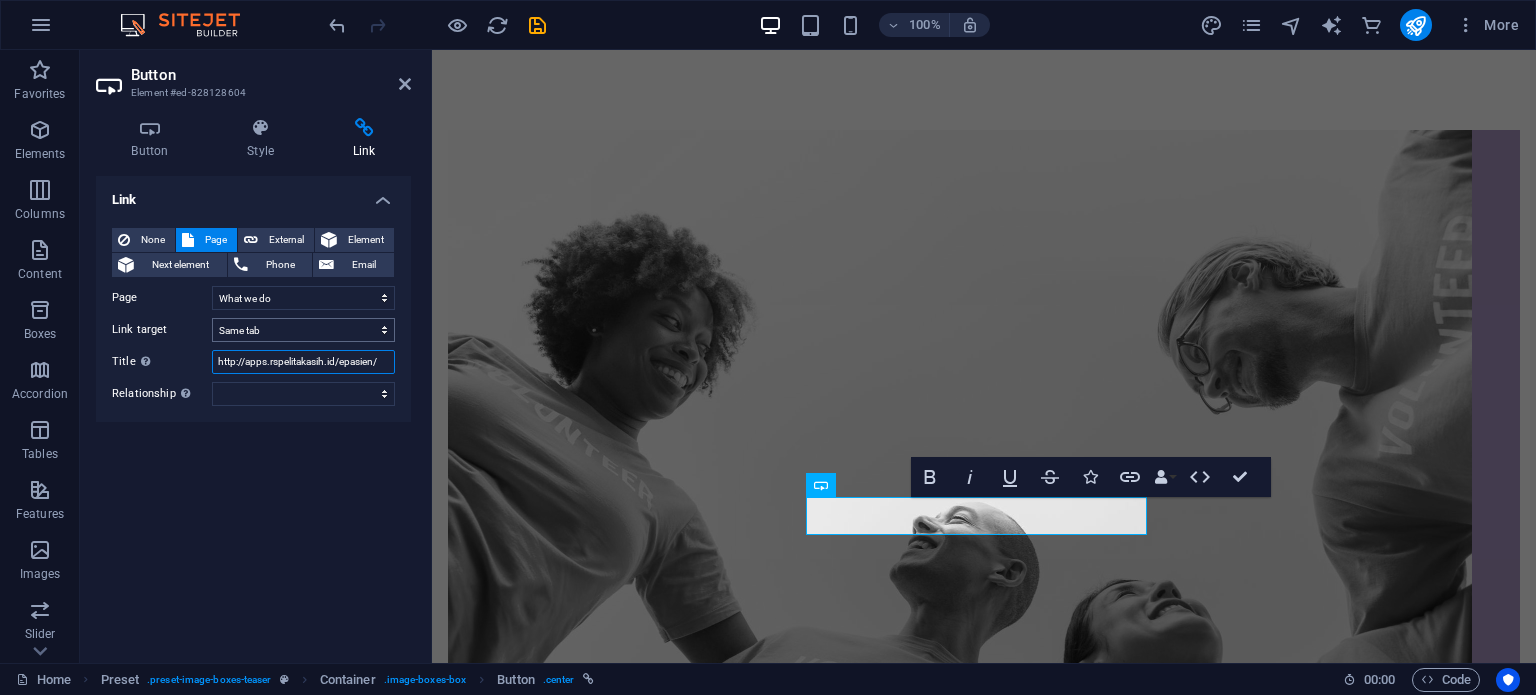 type on "http://apps.rspelitakasih.id/epasien/" 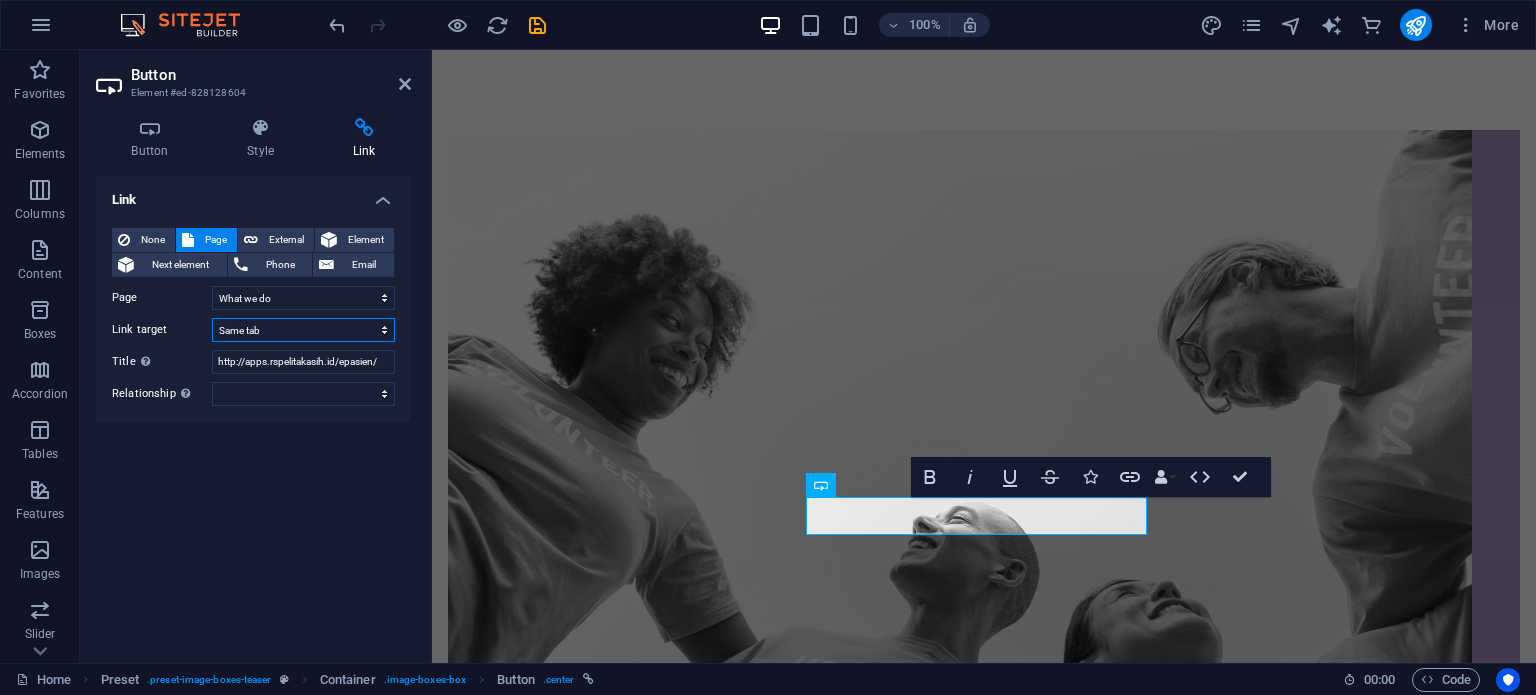 click on "New tab Same tab Overlay" at bounding box center (303, 330) 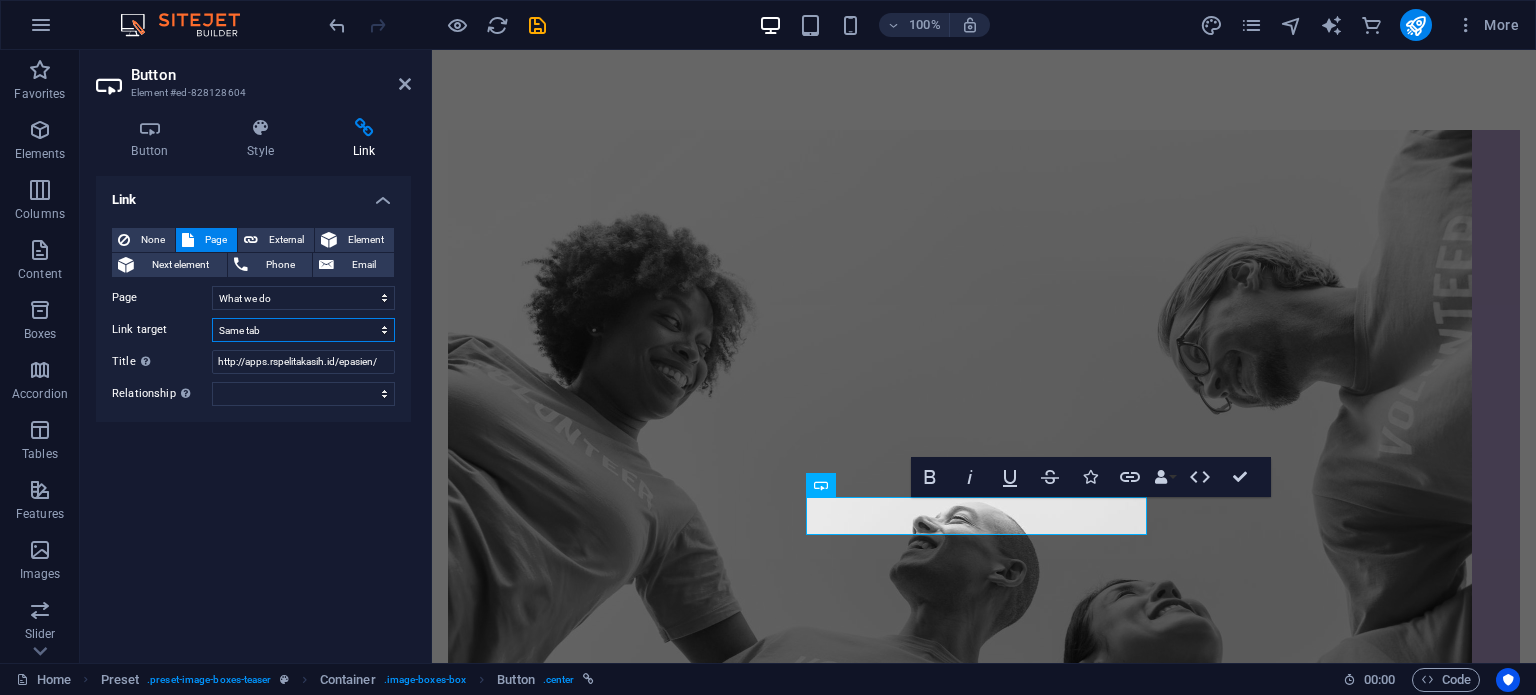 select on "blank" 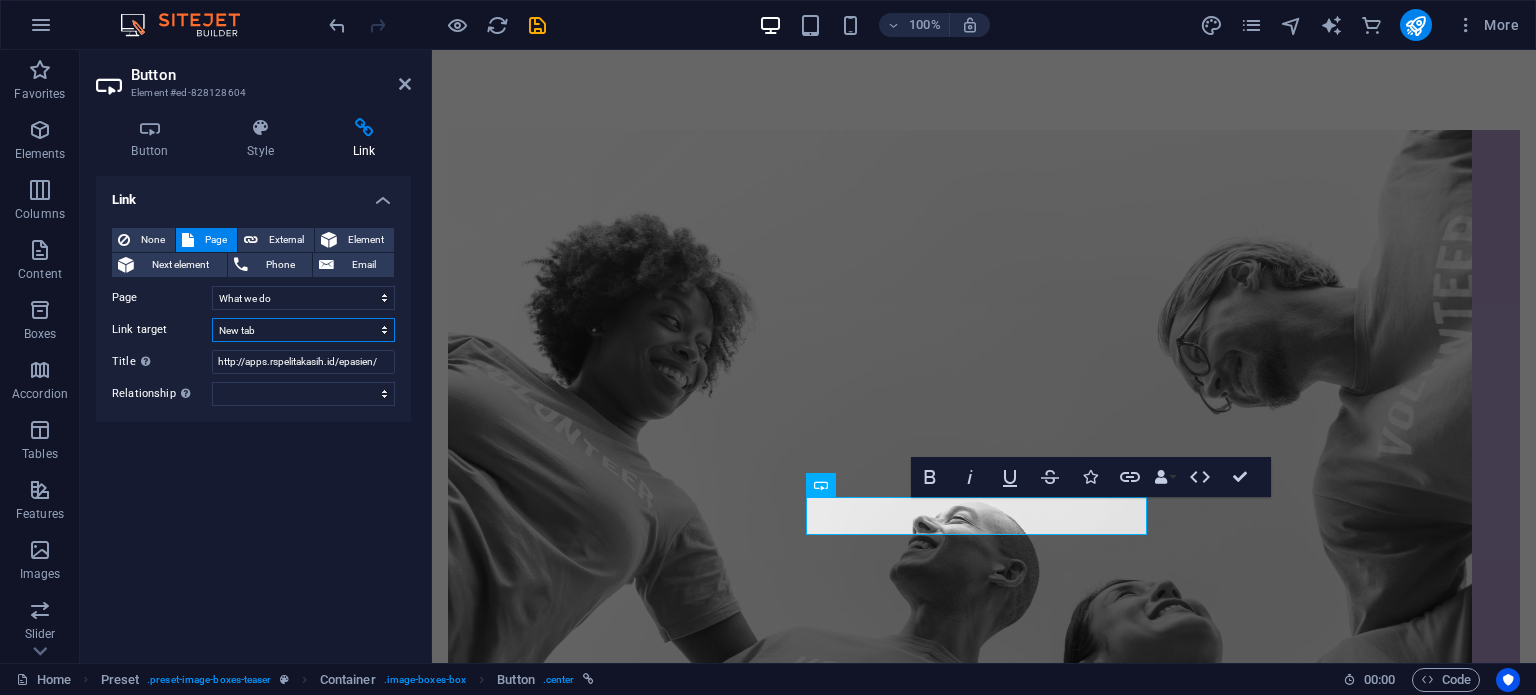 click on "New tab Same tab Overlay" at bounding box center (303, 330) 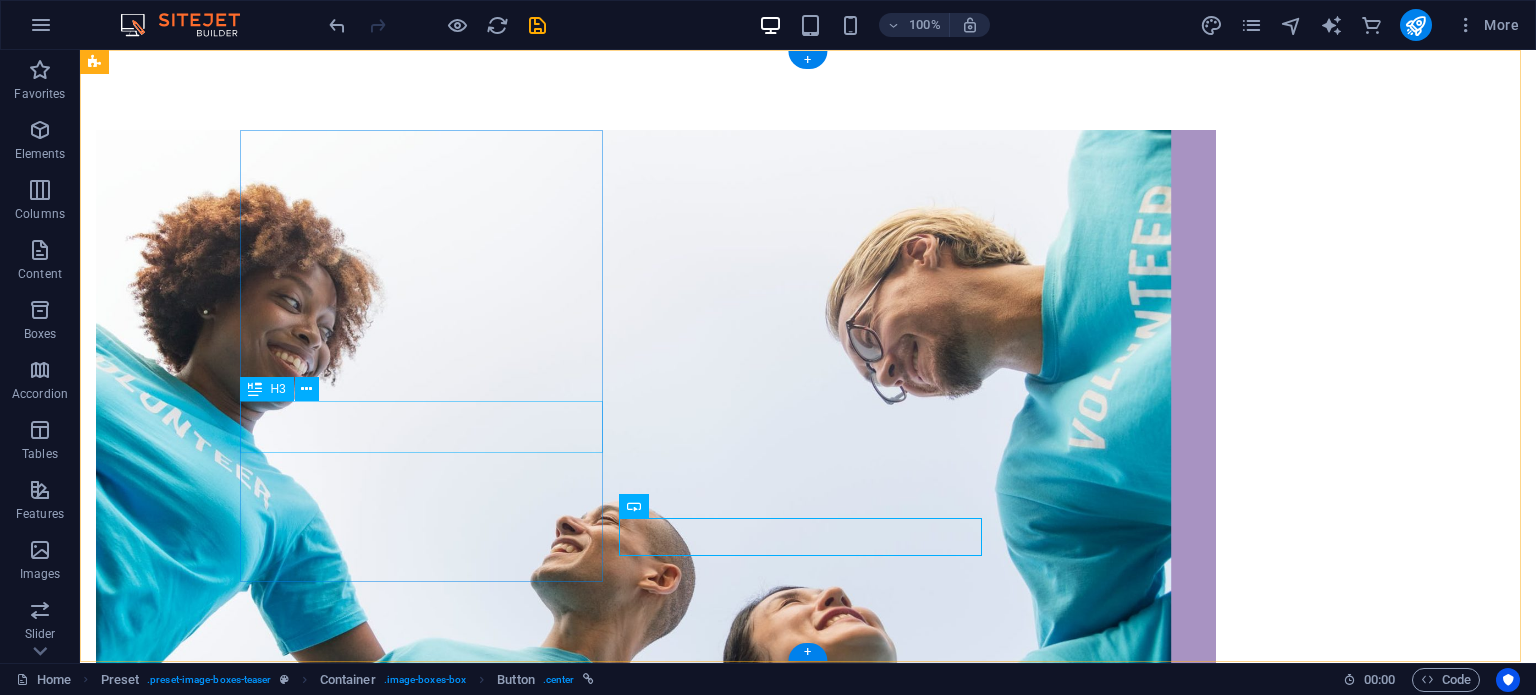 click on "HOme" at bounding box center [656, 922] 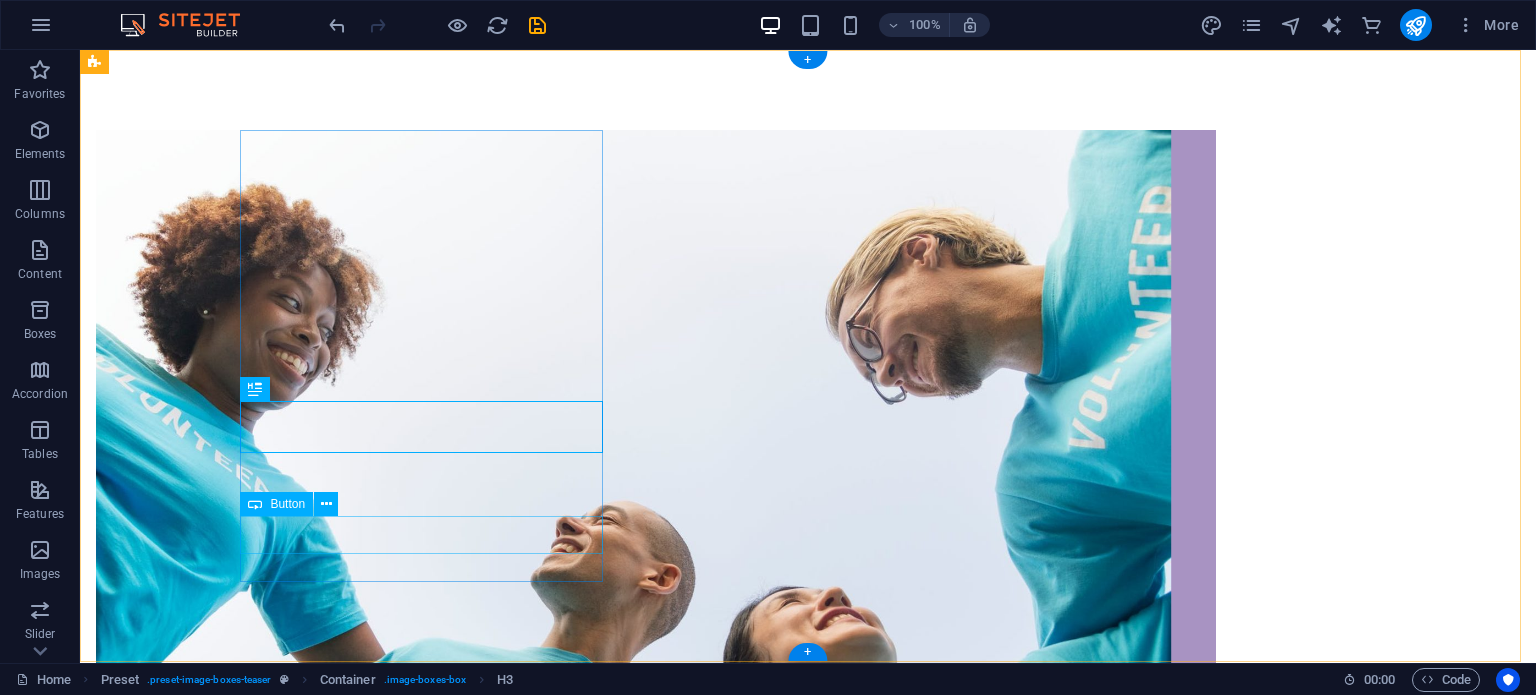 click on "Go to Page" at bounding box center [656, 1006] 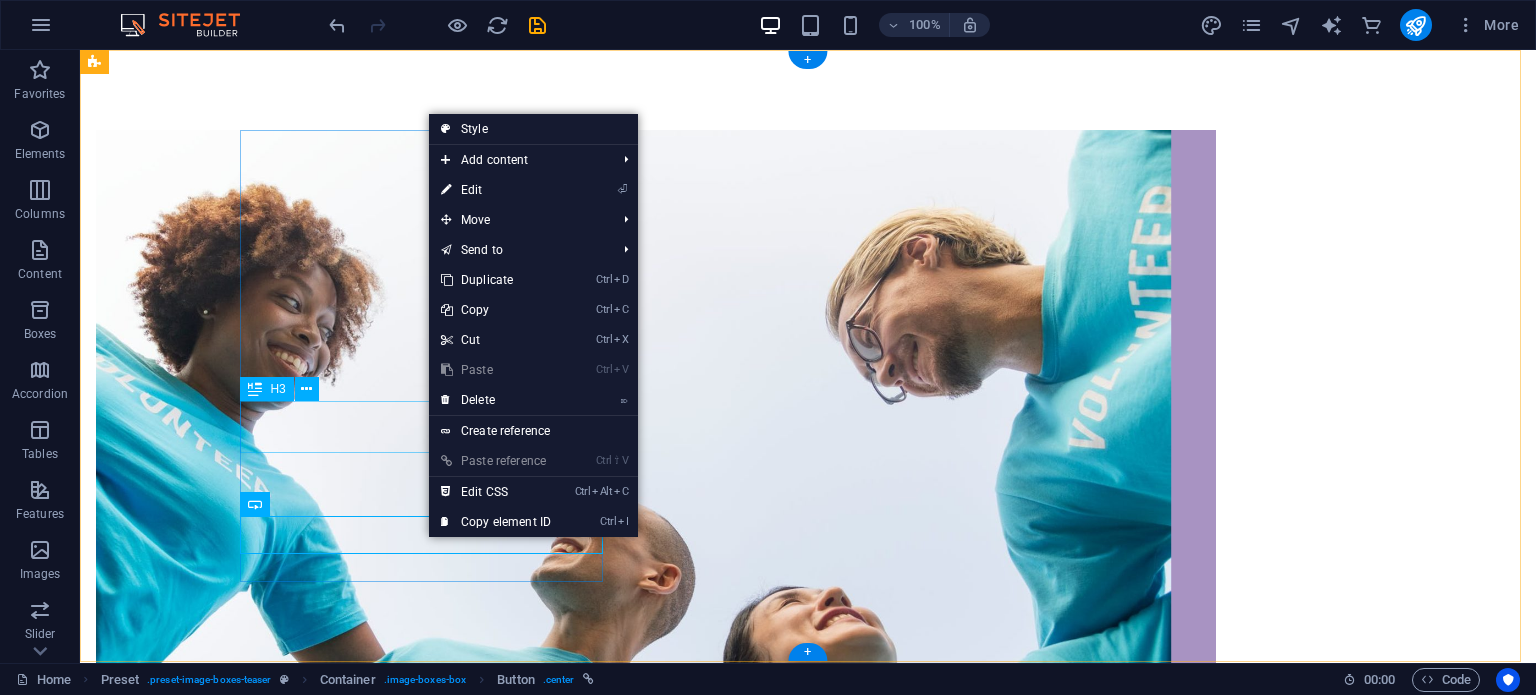 click on "HOme" at bounding box center [656, 922] 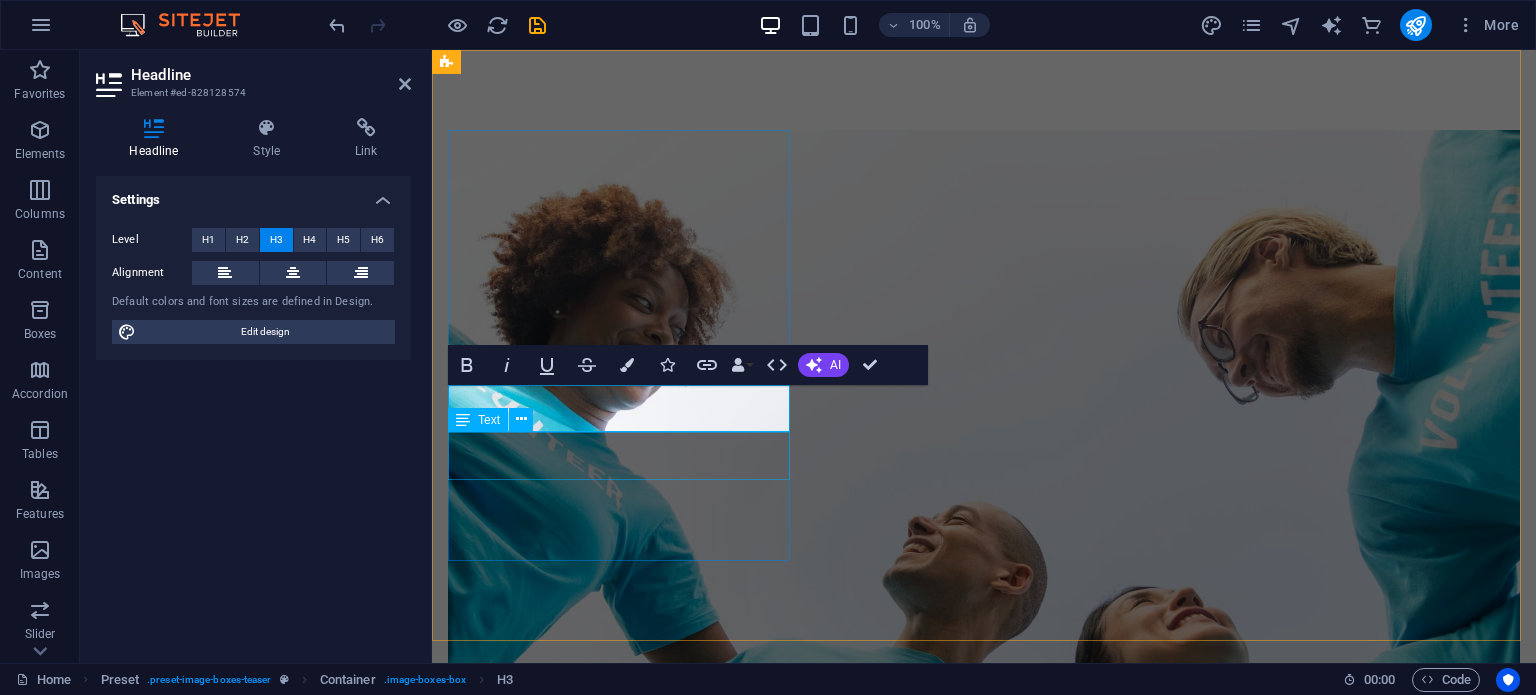 type 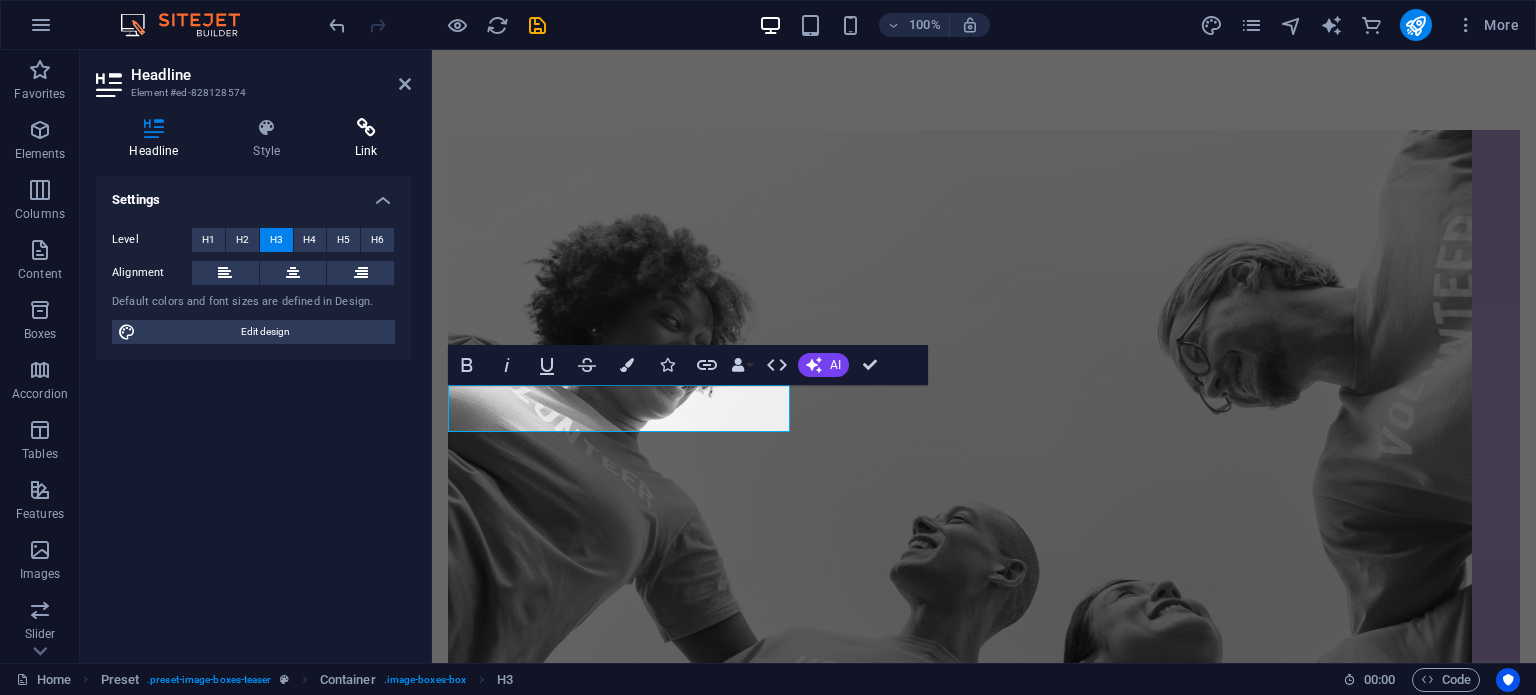 click at bounding box center [366, 128] 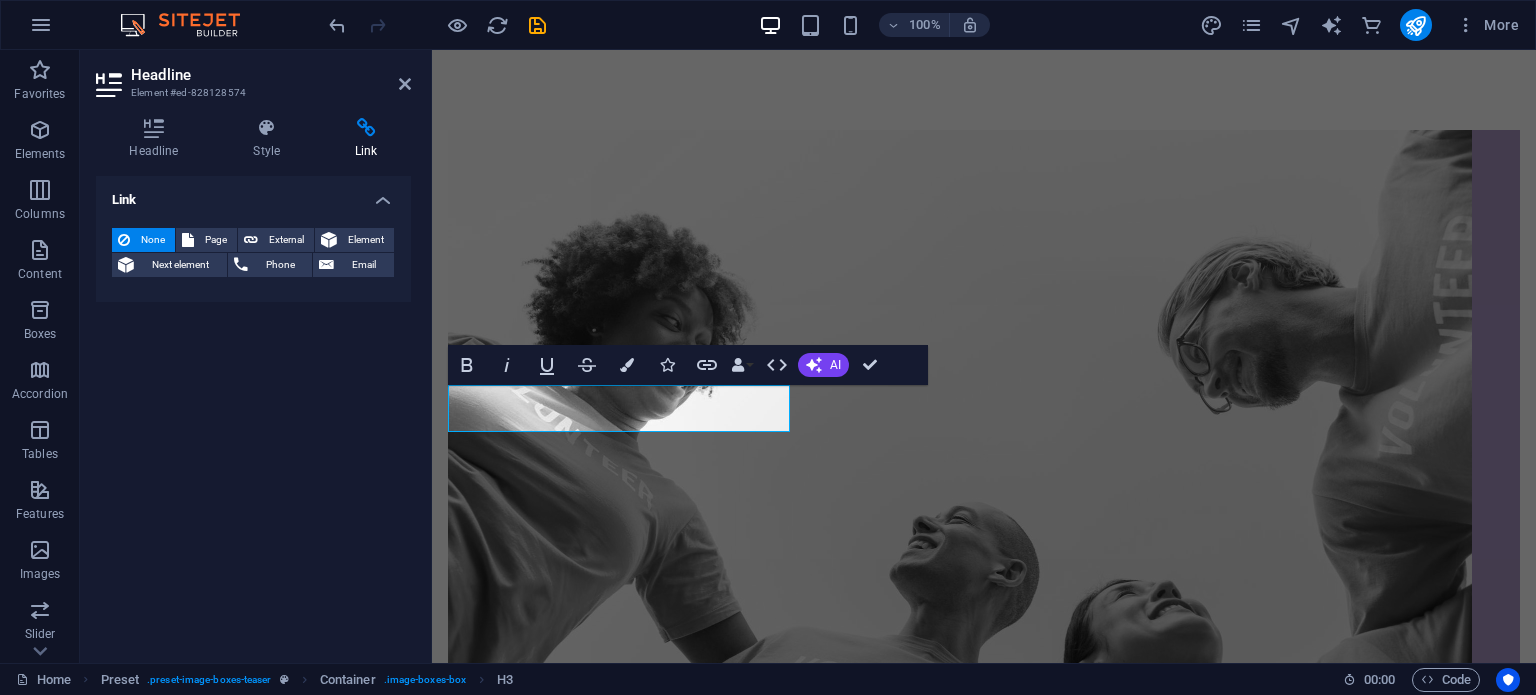 click on "Headline Style Link Settings Level H1 H2 H3 H4 H5 H6 Alignment Default colors and font sizes are defined in Design. Edit design Preset Element Layout How this element expands within the layout (Flexbox). Size Default auto px % 1/1 1/2 1/3 1/4 1/5 1/6 1/7 1/8 1/9 1/10 Grow Shrink Order Container layout Visible Visible Opacity 100 % Overflow Spacing Margin Default auto px % rem vw vh Custom Custom auto px % rem vw vh auto px % rem vw vh auto px % rem vw vh auto px % rem vw vh Padding Default px rem % vh vw Custom Custom px rem % vh vw px rem % vh vw px rem % vh vw px rem % vh vw Border Style              - Width 1 auto px rem % vh vw Custom Custom 1 auto px rem % vh vw 1 auto px rem % vh vw 1 auto px rem % vh vw 1 auto px rem % vh vw  - Color Round corners Default px rem % vh vw Custom Custom px rem % vh vw px rem % vh vw px rem % vh vw px rem % vh vw Shadow Default None Outside Inside Color X offset 0 px rem vh vw Y offset 0 px rem vh vw Blur 0 px rem % vh vw Spread 0 px rem vh vw Text Shadow Default" at bounding box center (253, 382) 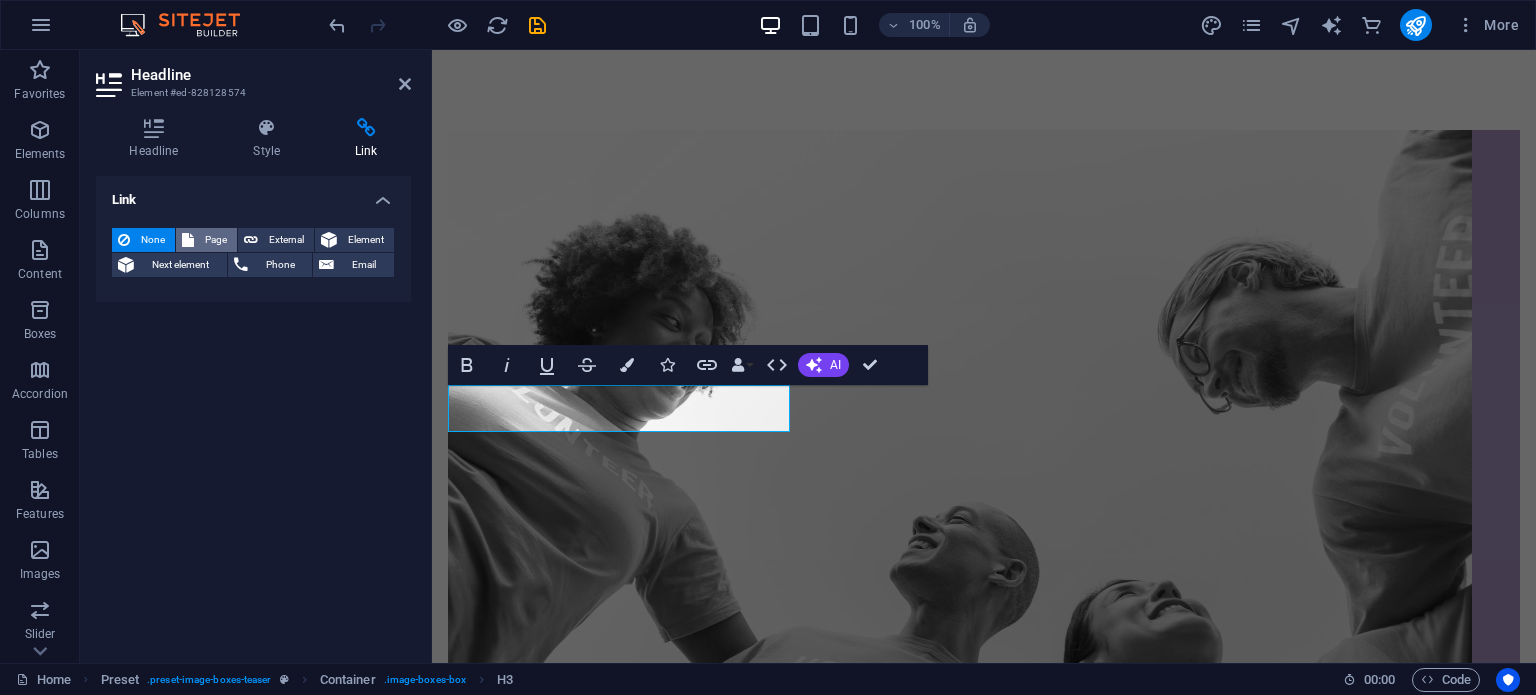 click on "Page" at bounding box center (215, 240) 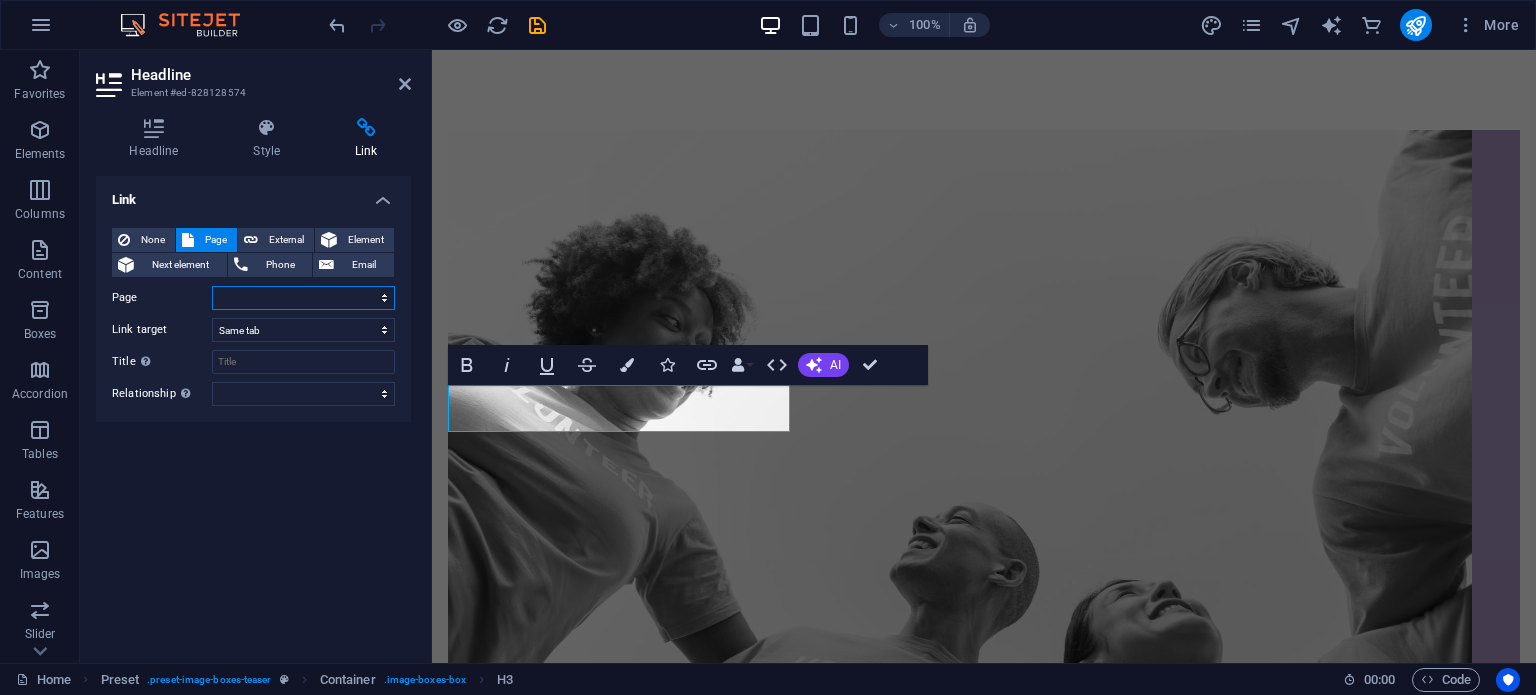 click on "Home About us What we do Projects Volunteers Donate Legal Notice Privacy" at bounding box center [303, 298] 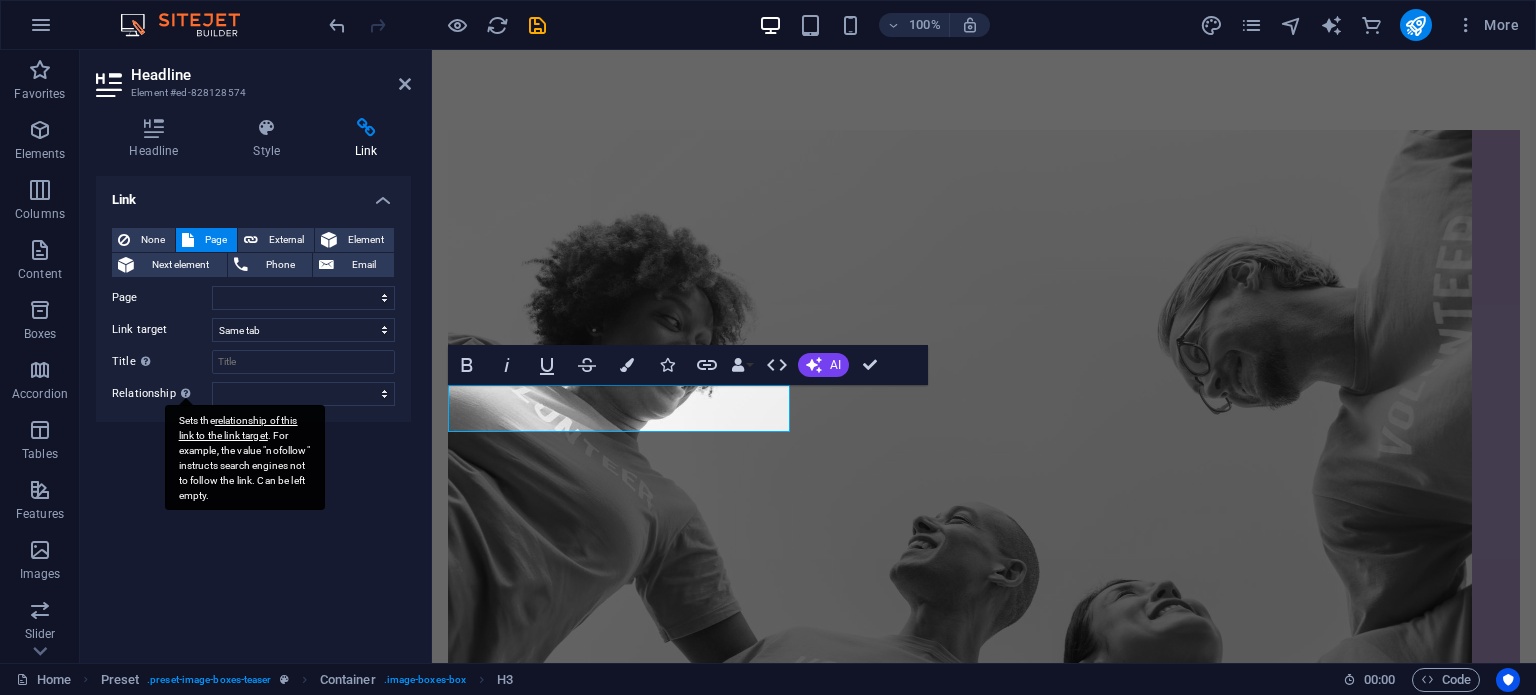 click on "Sets the  relationship of this link to the link target . For example, the value "nofollow" instructs search engines not to follow the link. Can be left empty." at bounding box center (245, 457) 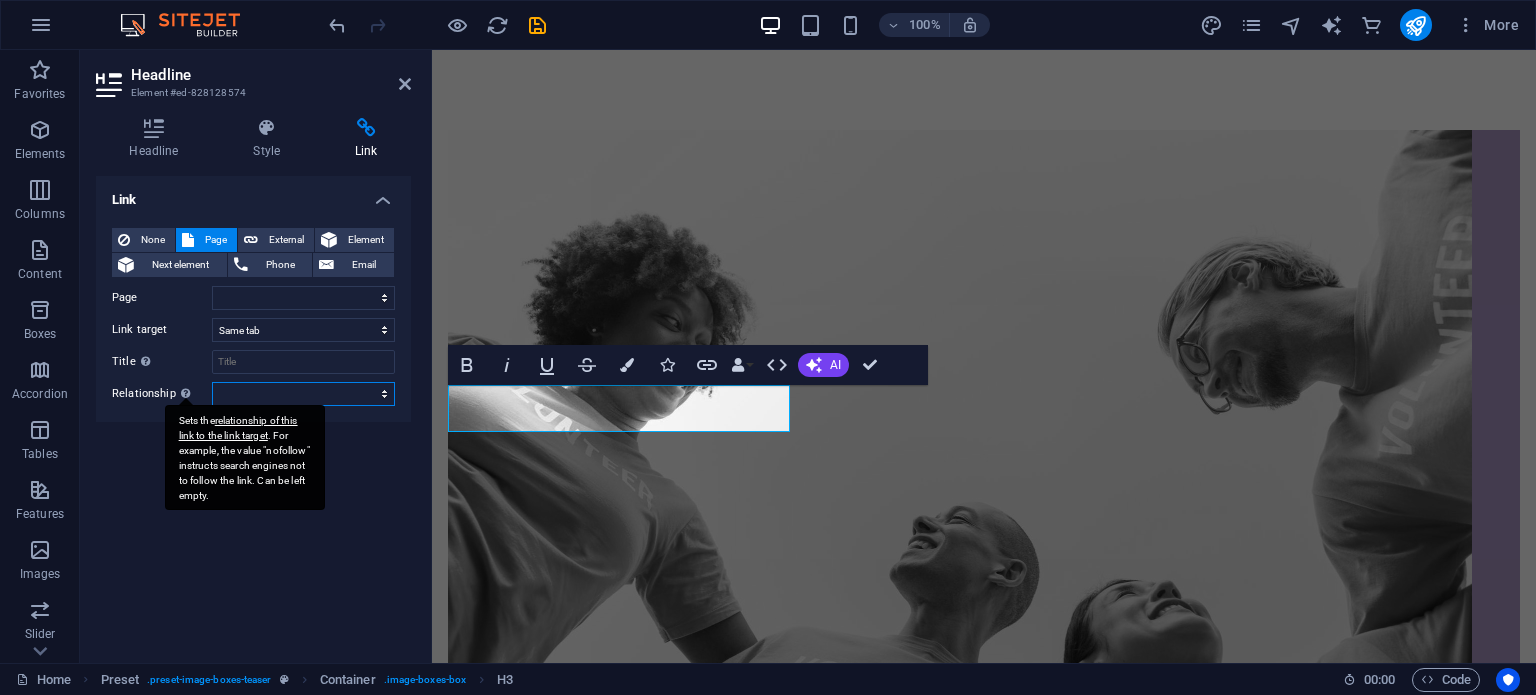 click on "alternate author bookmark external help license next nofollow noreferrer noopener prev search tag" at bounding box center (303, 394) 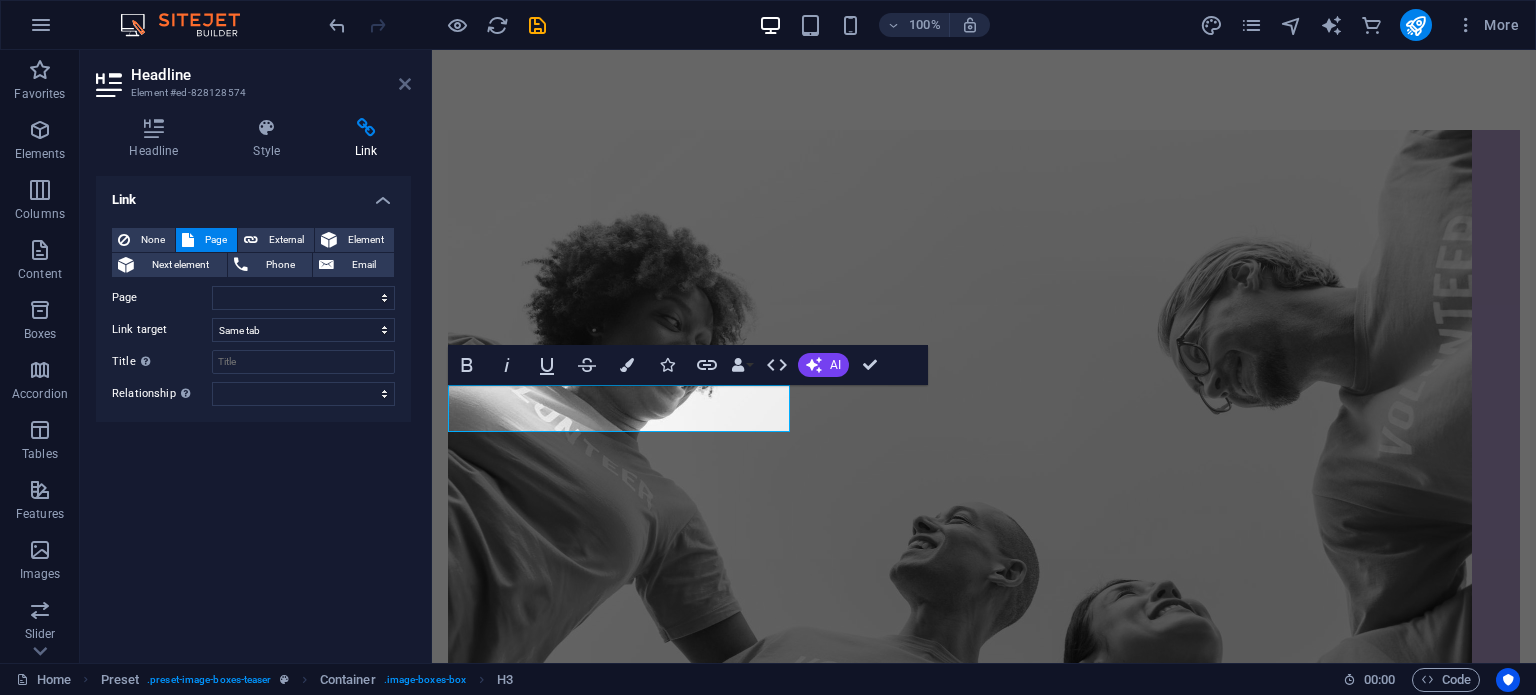 click at bounding box center (405, 84) 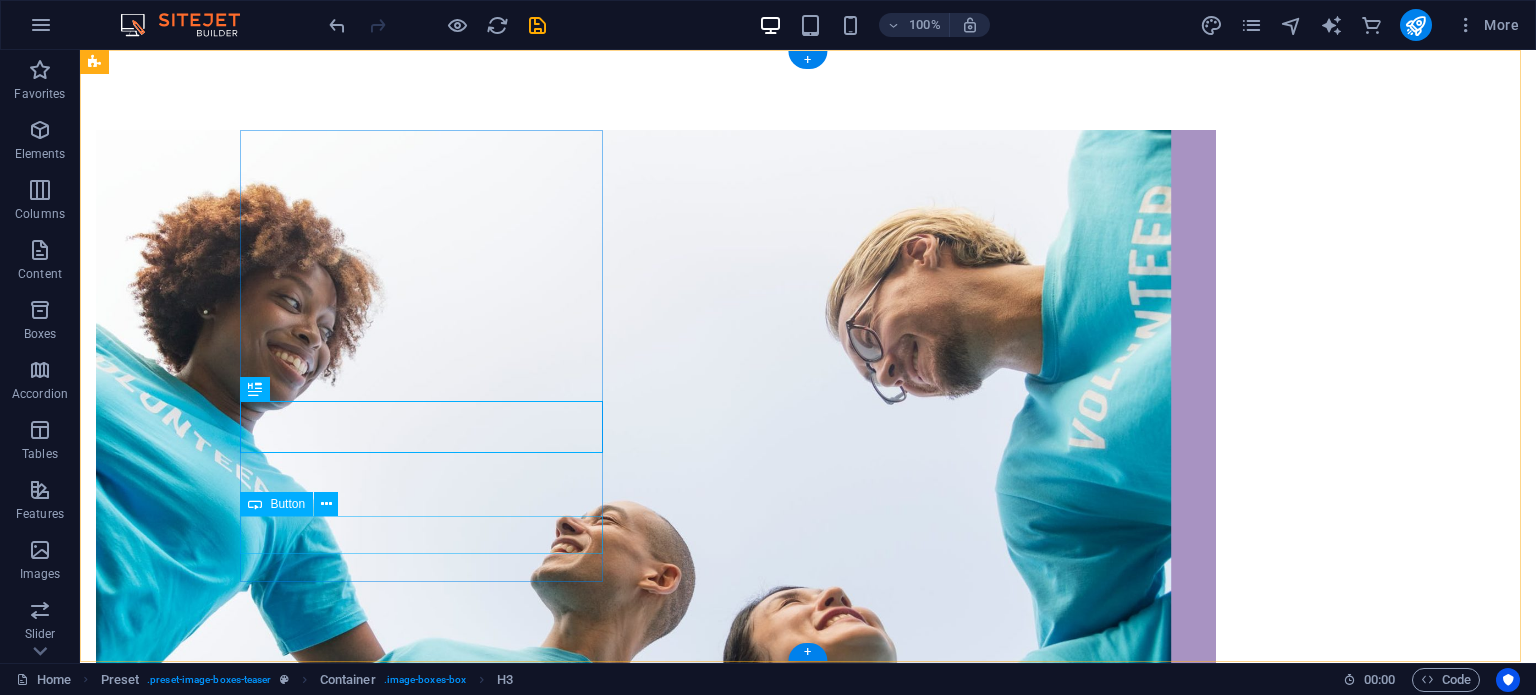 click on "Go to Page" at bounding box center [656, 1006] 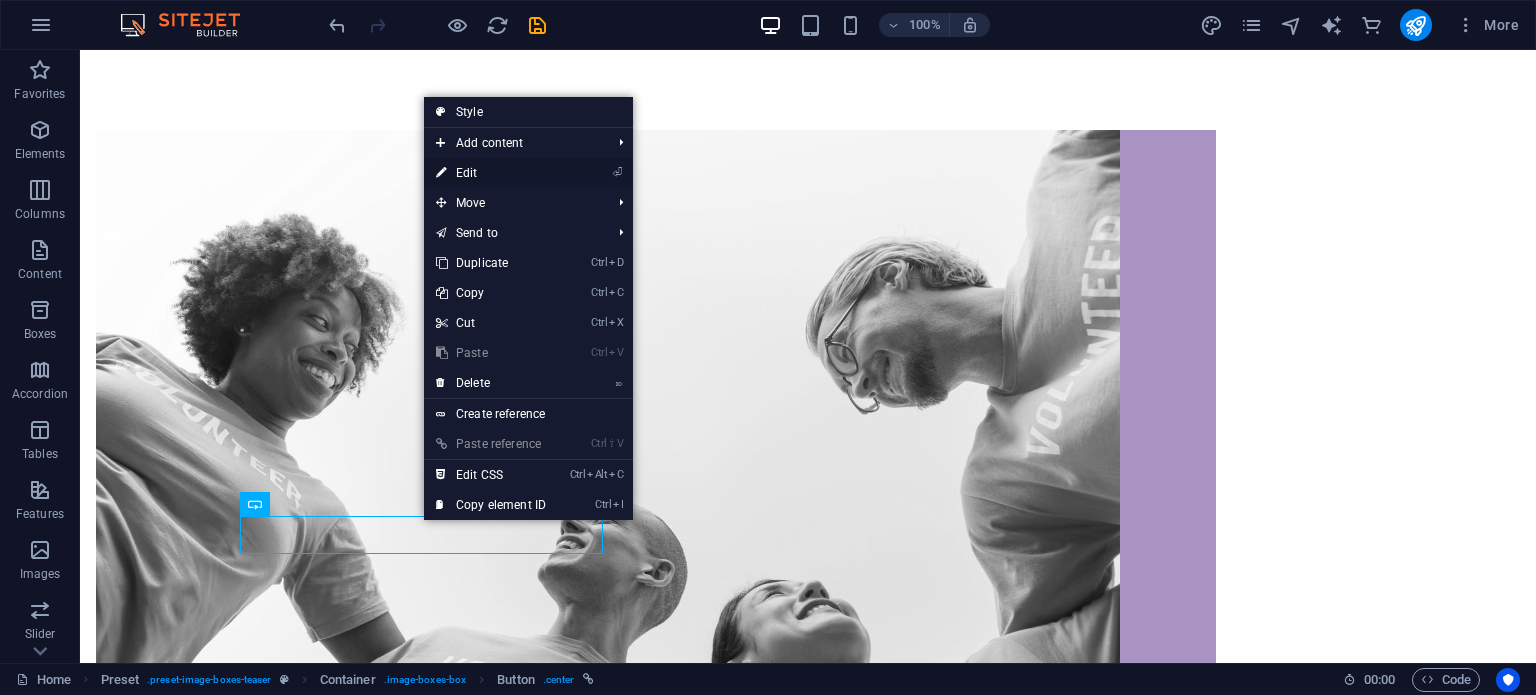 drag, startPoint x: 472, startPoint y: 176, endPoint x: 18, endPoint y: 149, distance: 454.80215 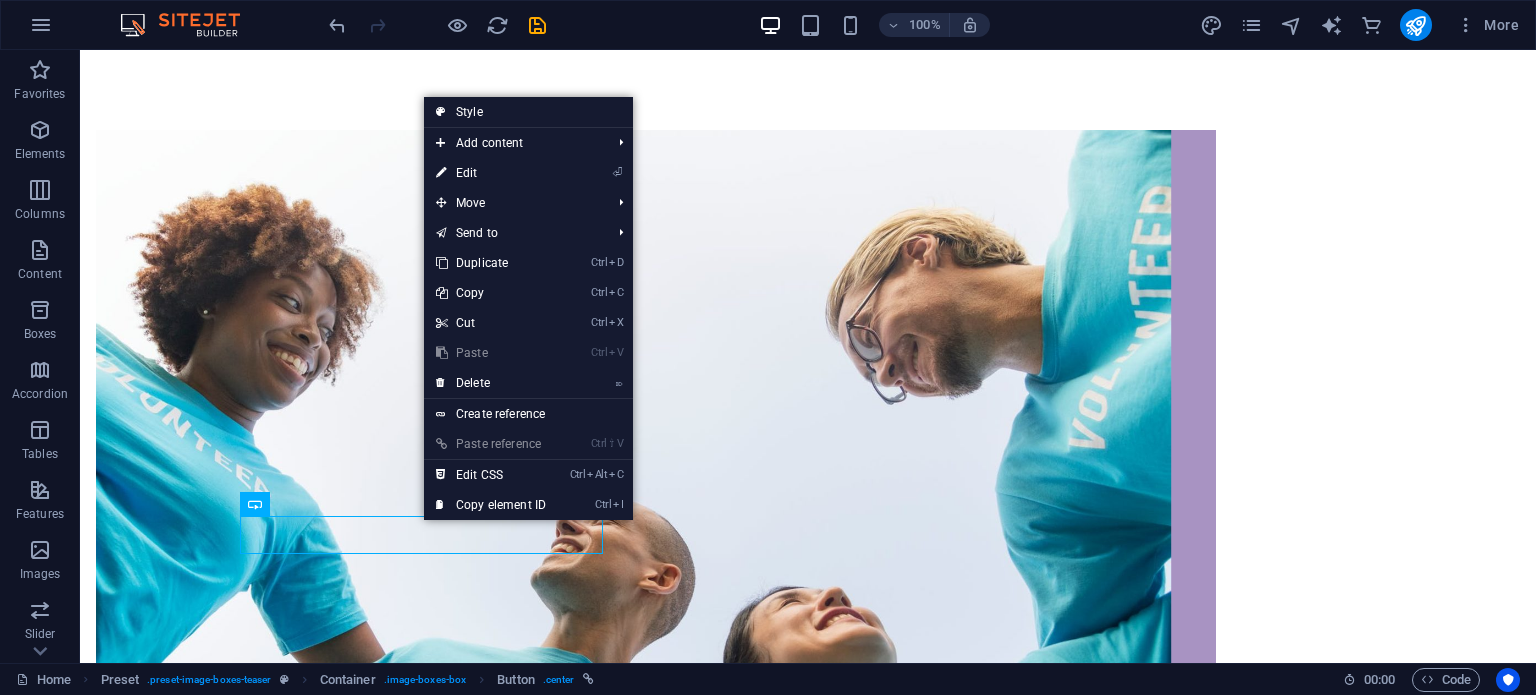 select on "1" 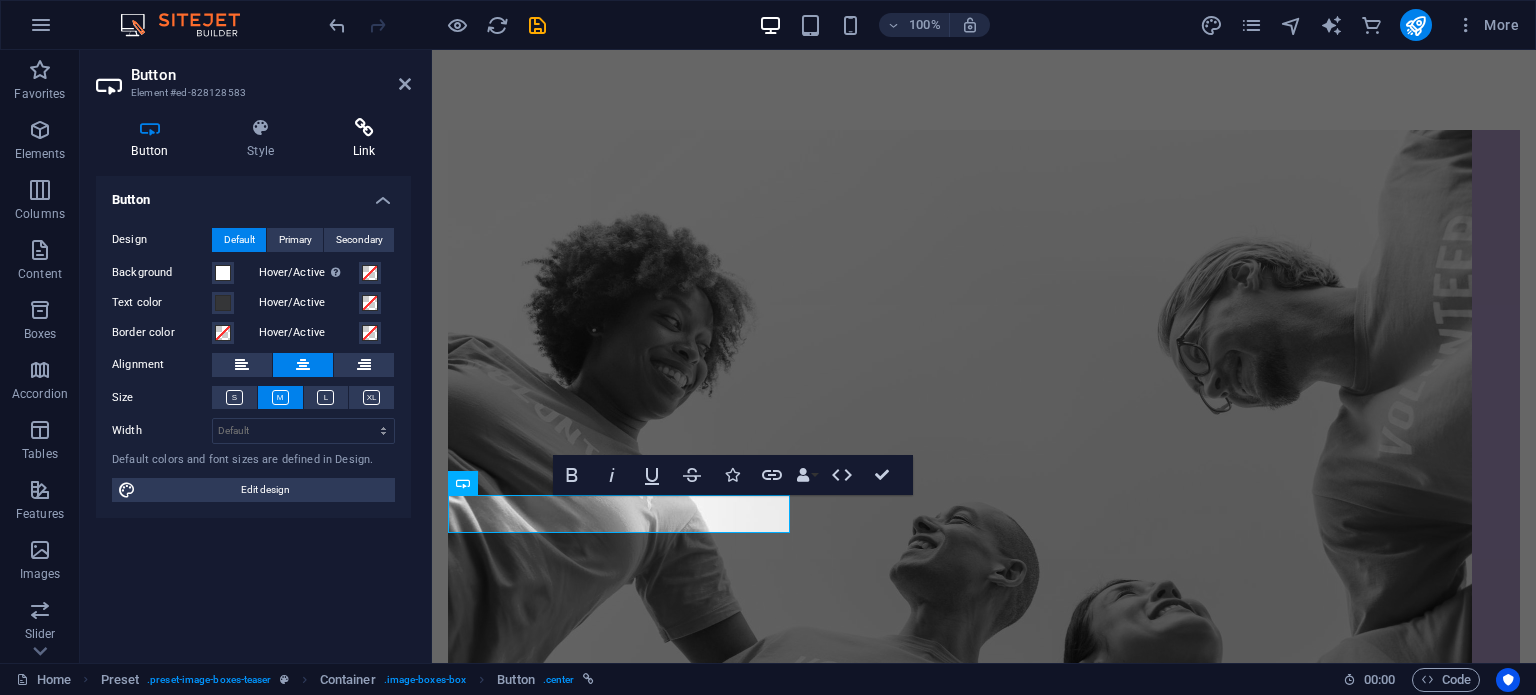 click at bounding box center [364, 128] 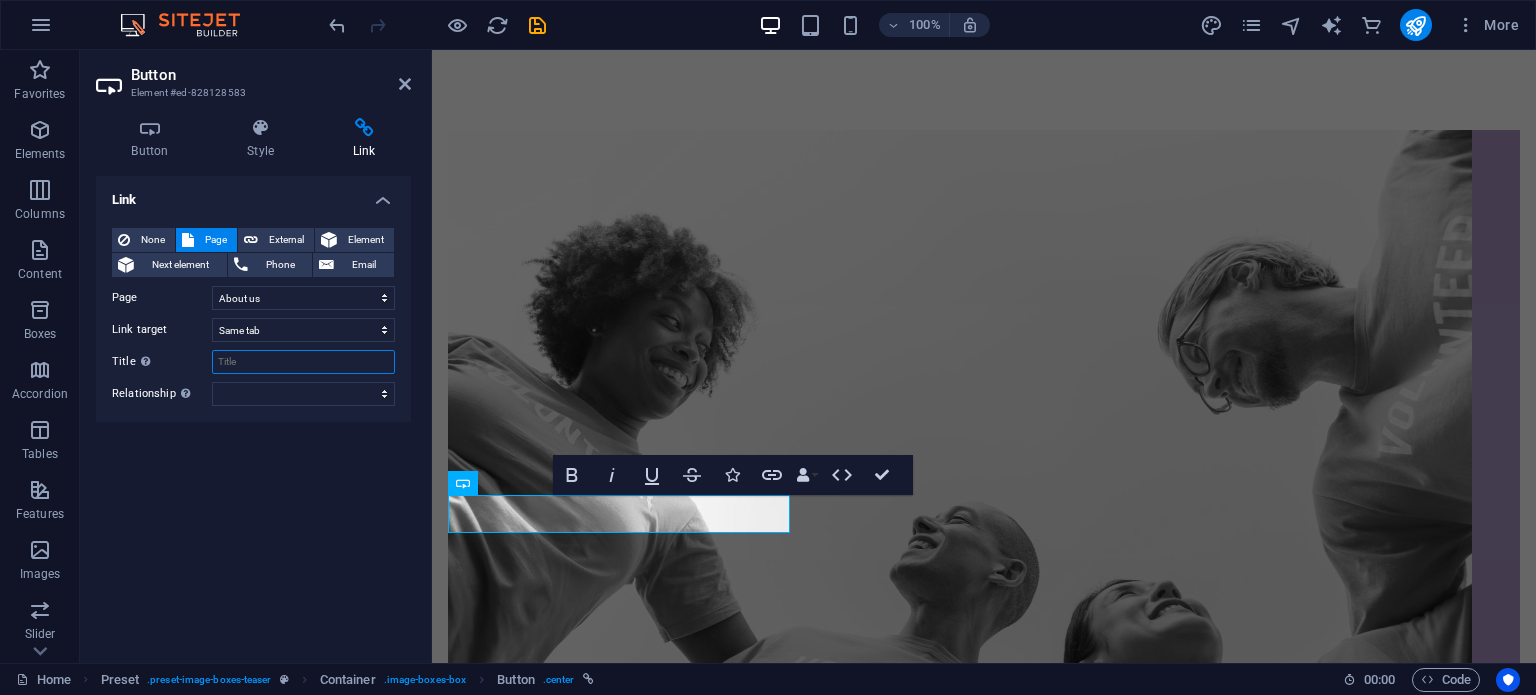 click on "Title Additional link description, should not be the same as the link text. The title is most often shown as a tooltip text when the mouse moves over the element. Leave empty if uncertain." at bounding box center [303, 362] 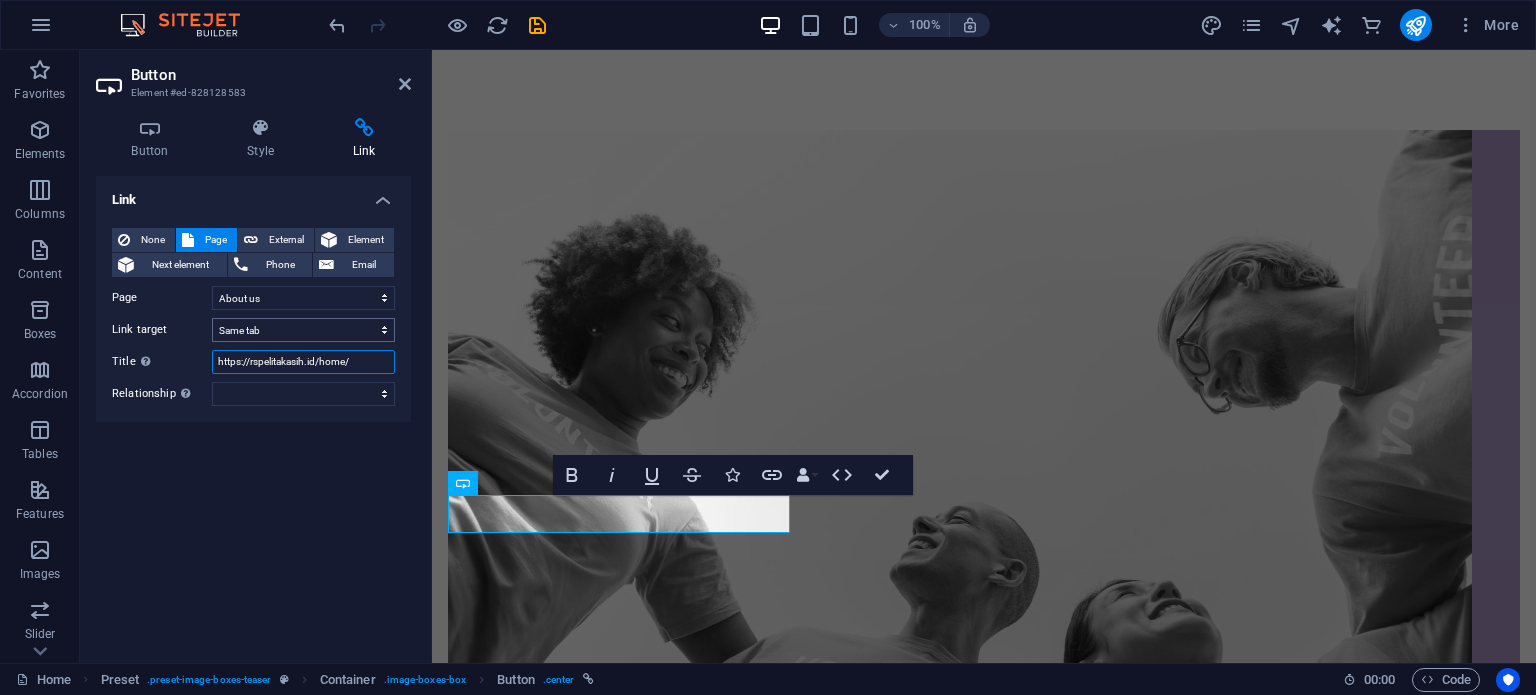 type on "https://rspelitakasih.id/home/" 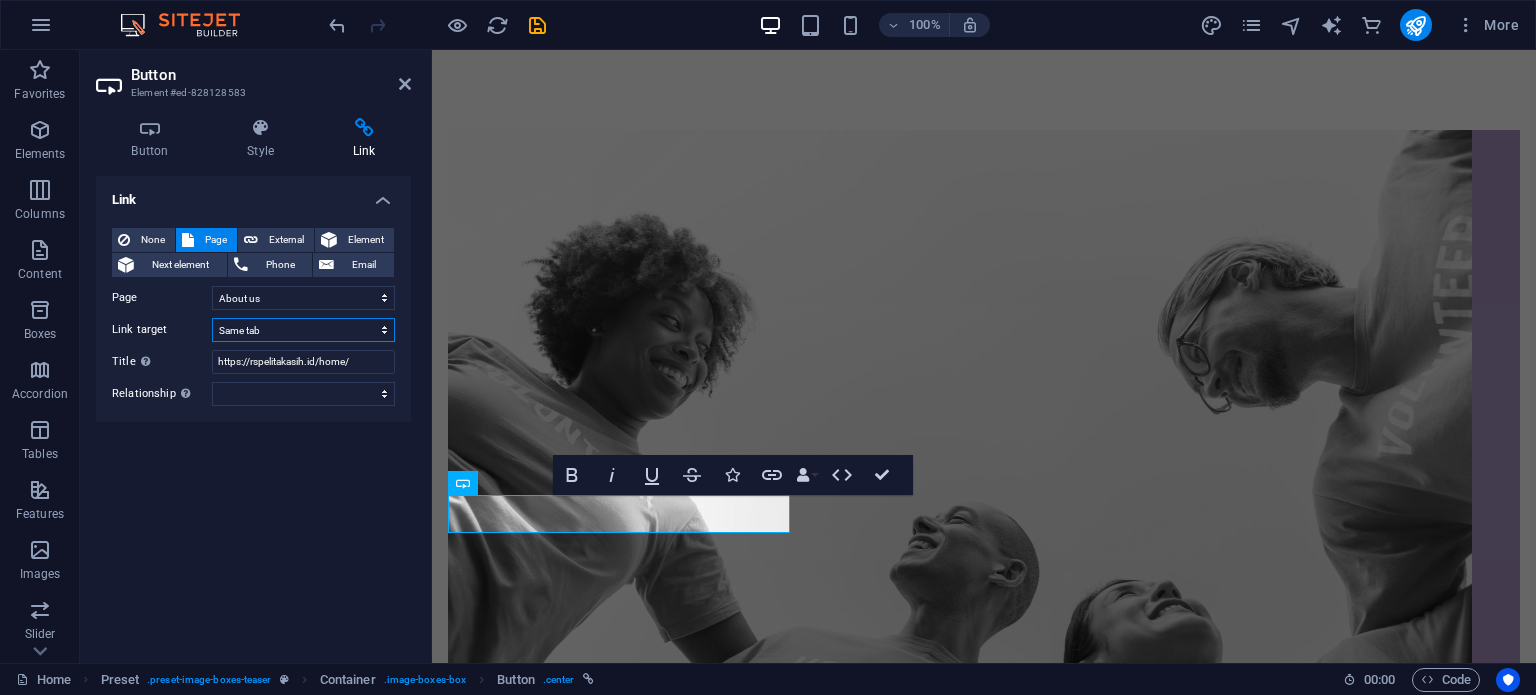 click on "New tab Same tab Overlay" at bounding box center [303, 330] 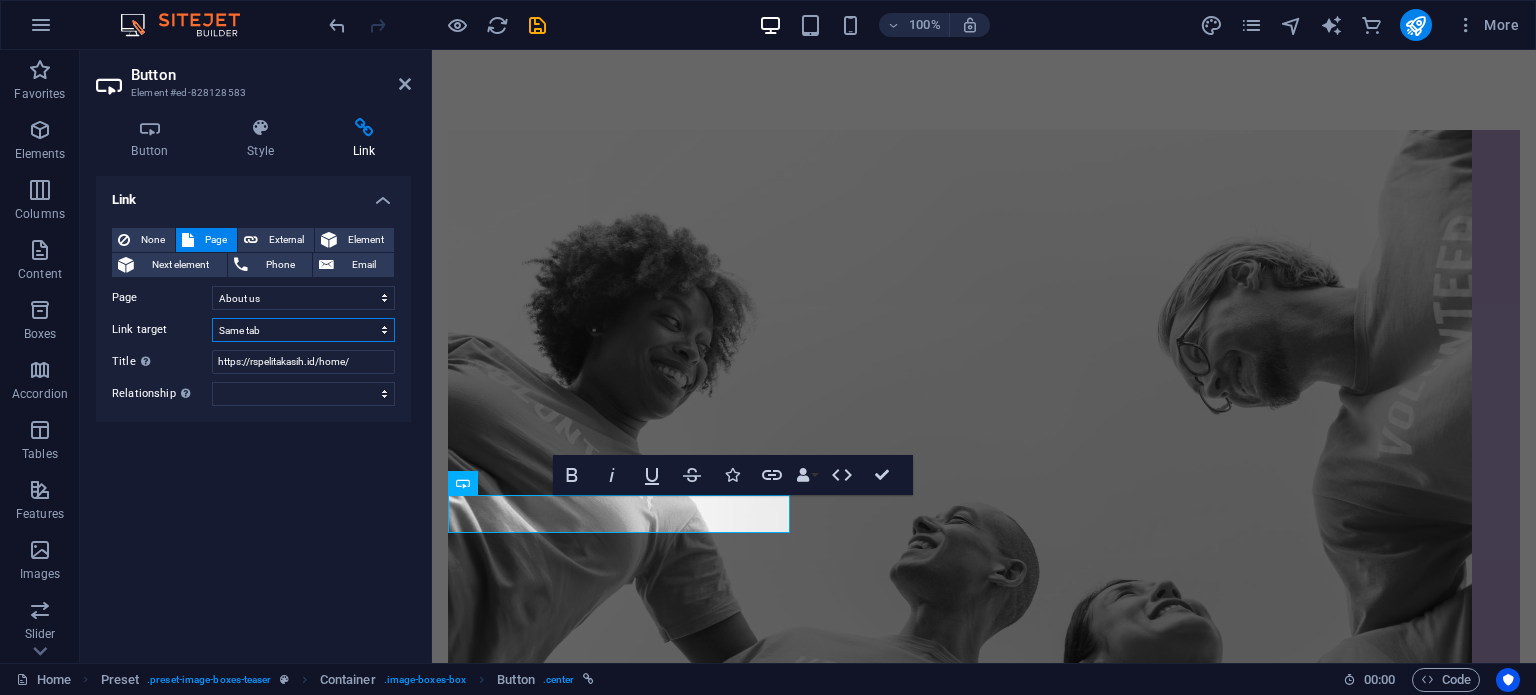 select on "blank" 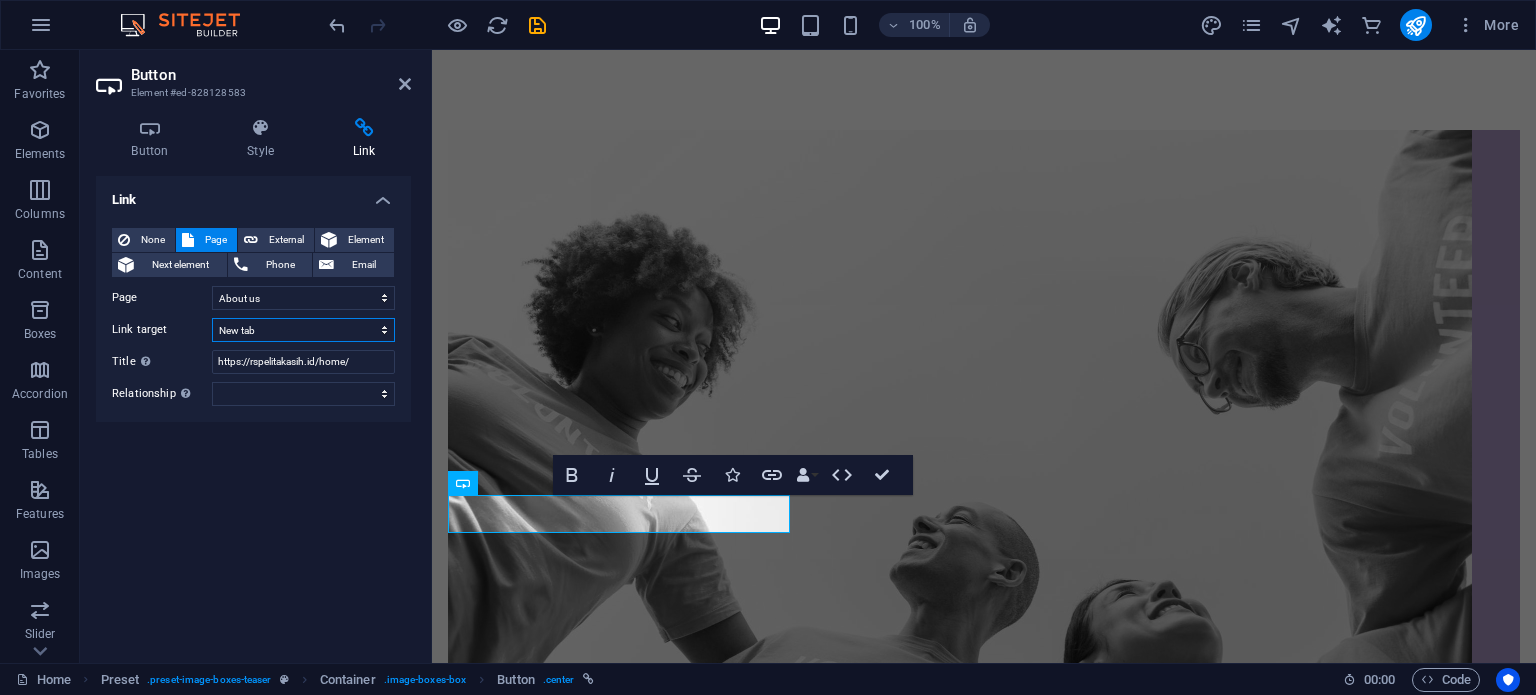 click on "New tab Same tab Overlay" at bounding box center [303, 330] 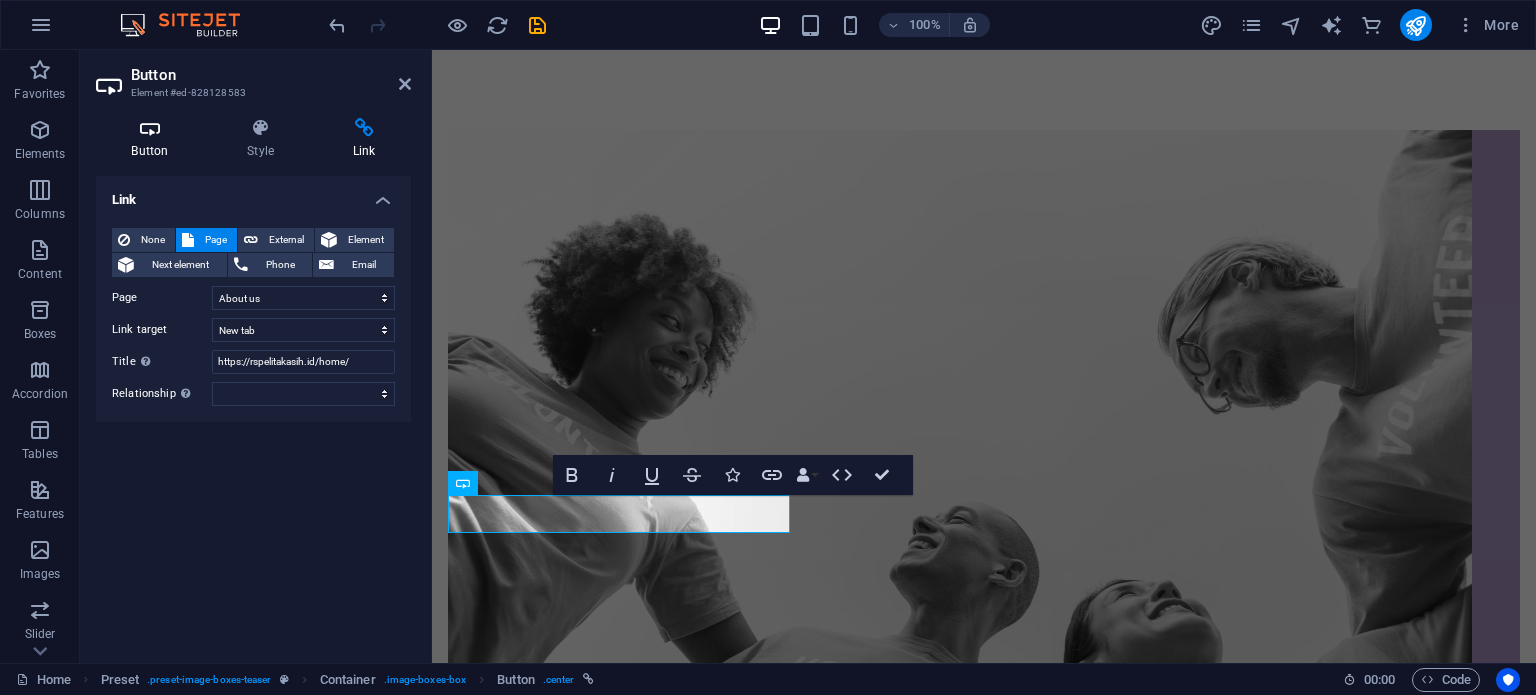 click on "Button" at bounding box center [154, 139] 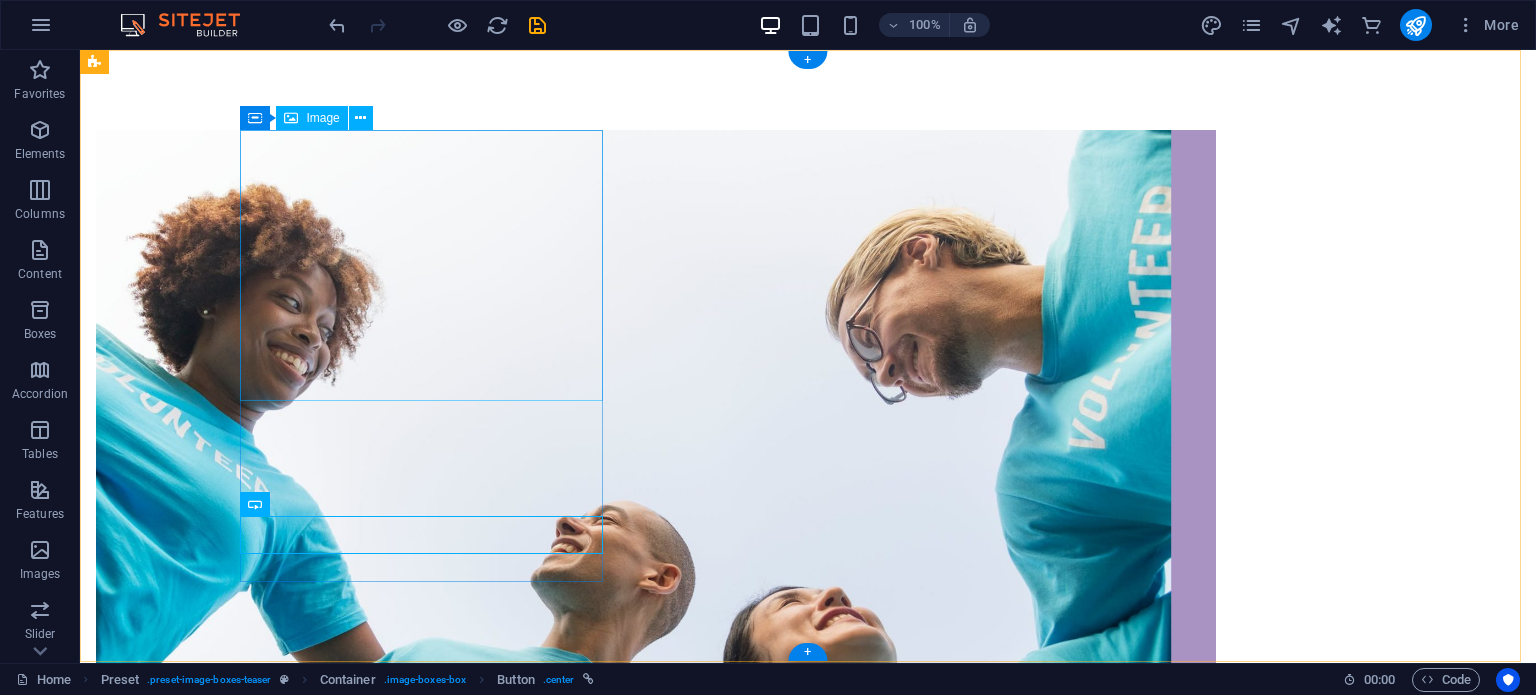 click at bounding box center (656, 513) 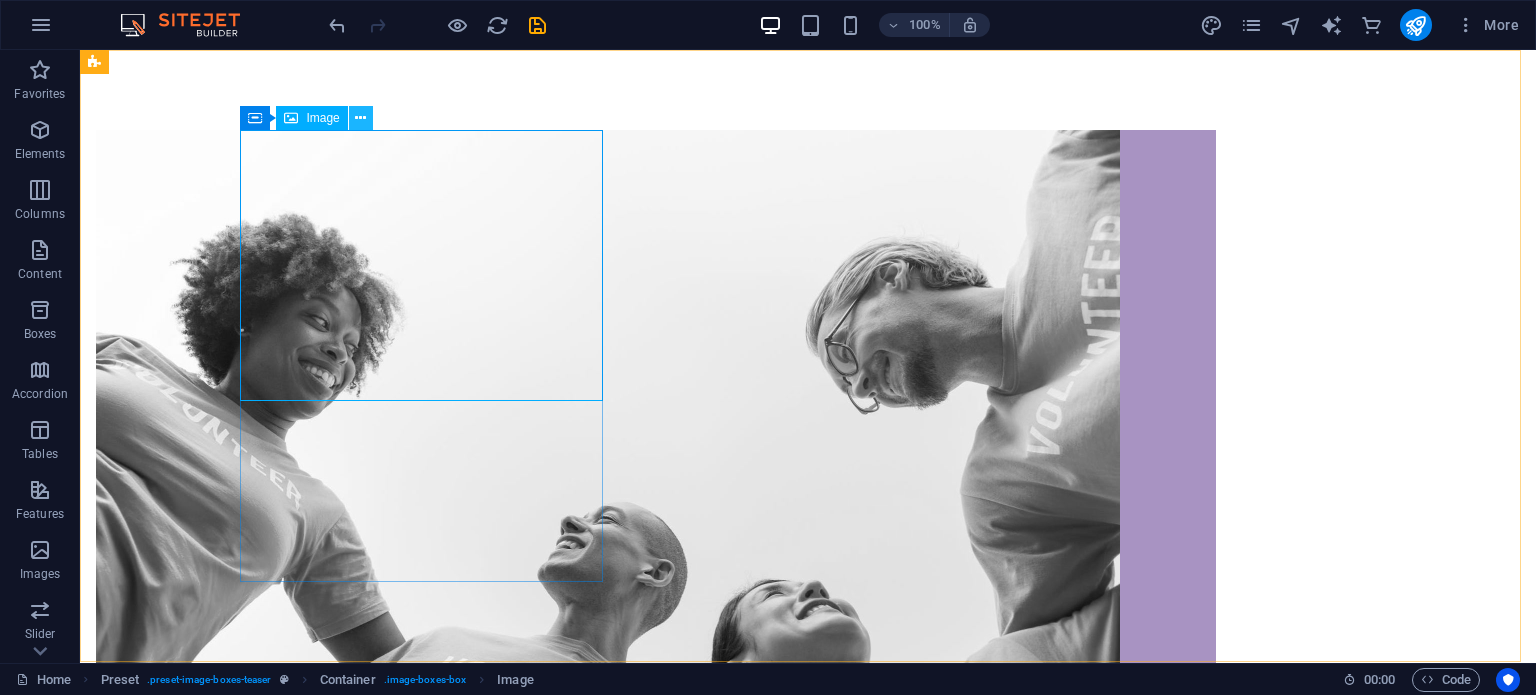 click at bounding box center [360, 118] 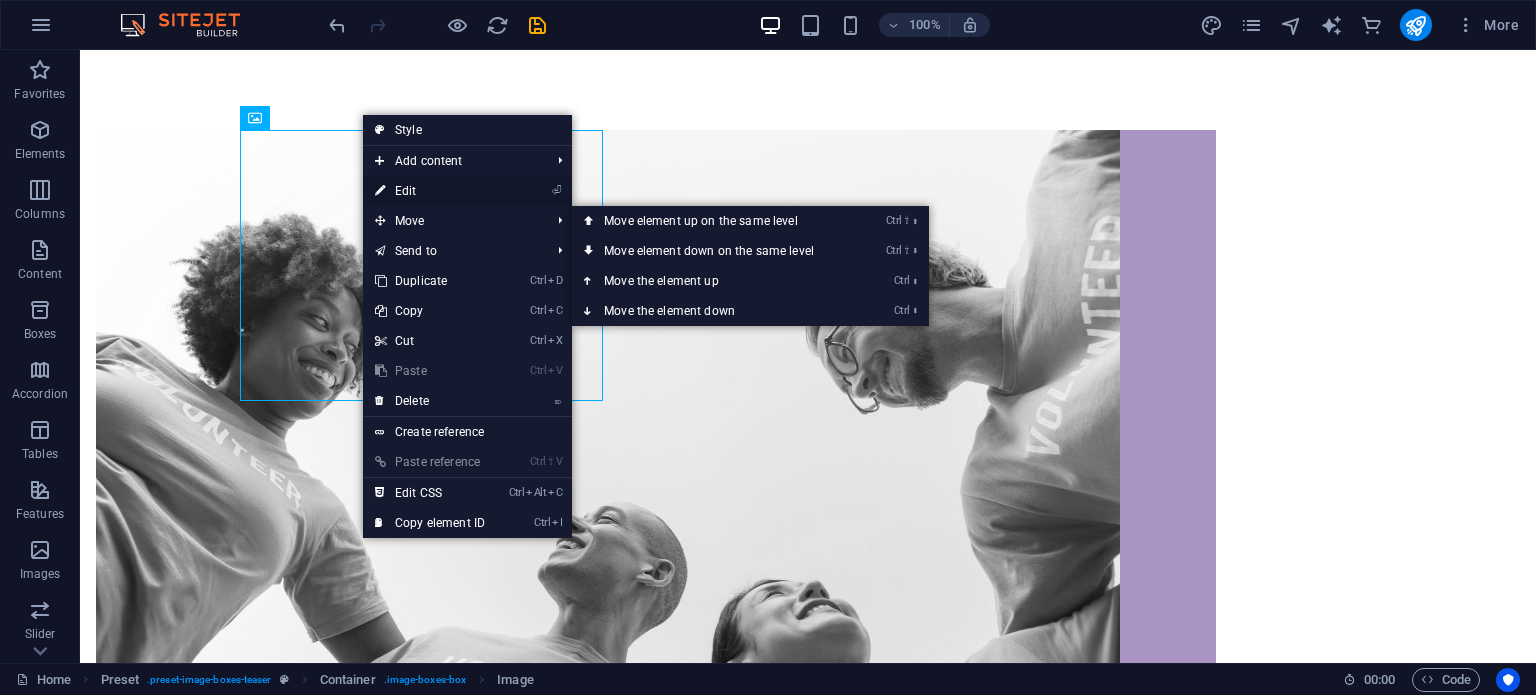 click on "⏎  Edit" at bounding box center (430, 191) 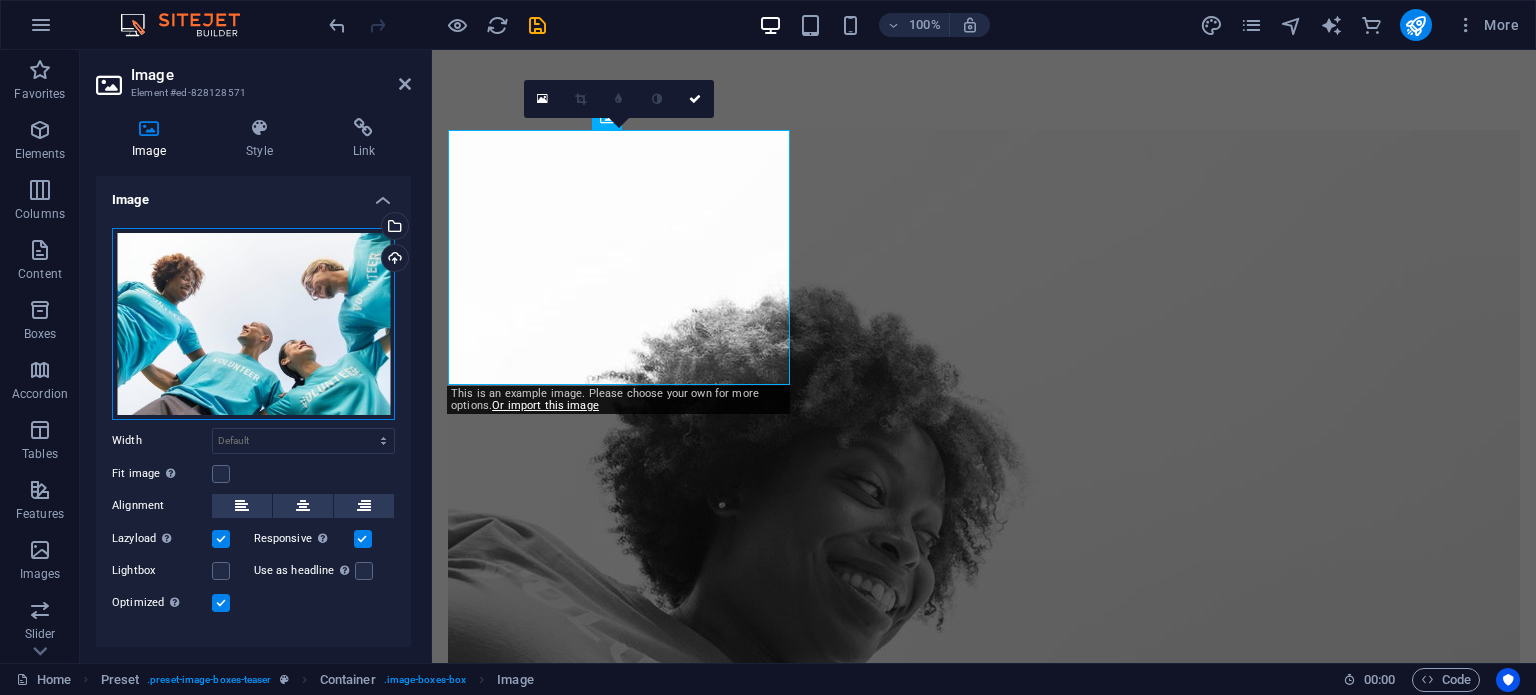 click on "Drag files here, click to choose files or select files from Files or our free stock photos & videos" at bounding box center [253, 324] 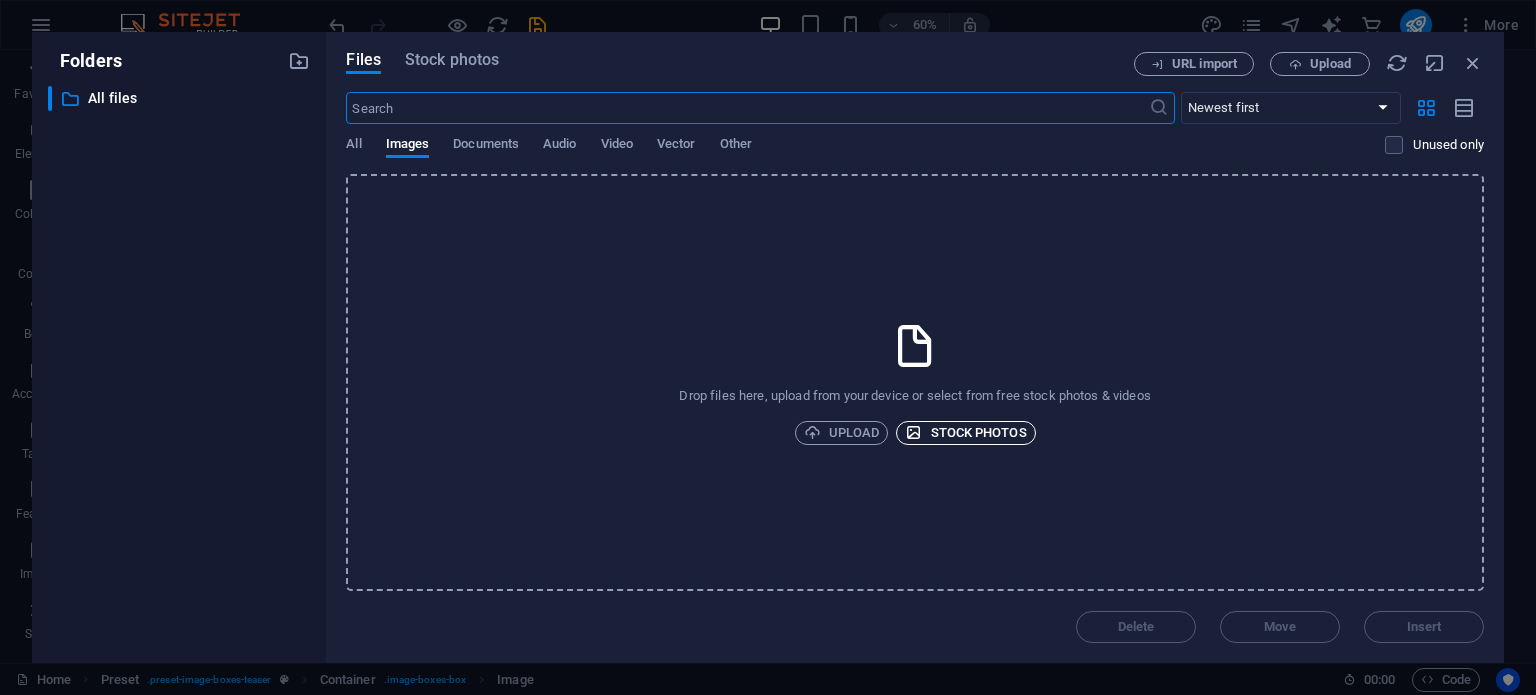 click on "Stock photos" at bounding box center (965, 433) 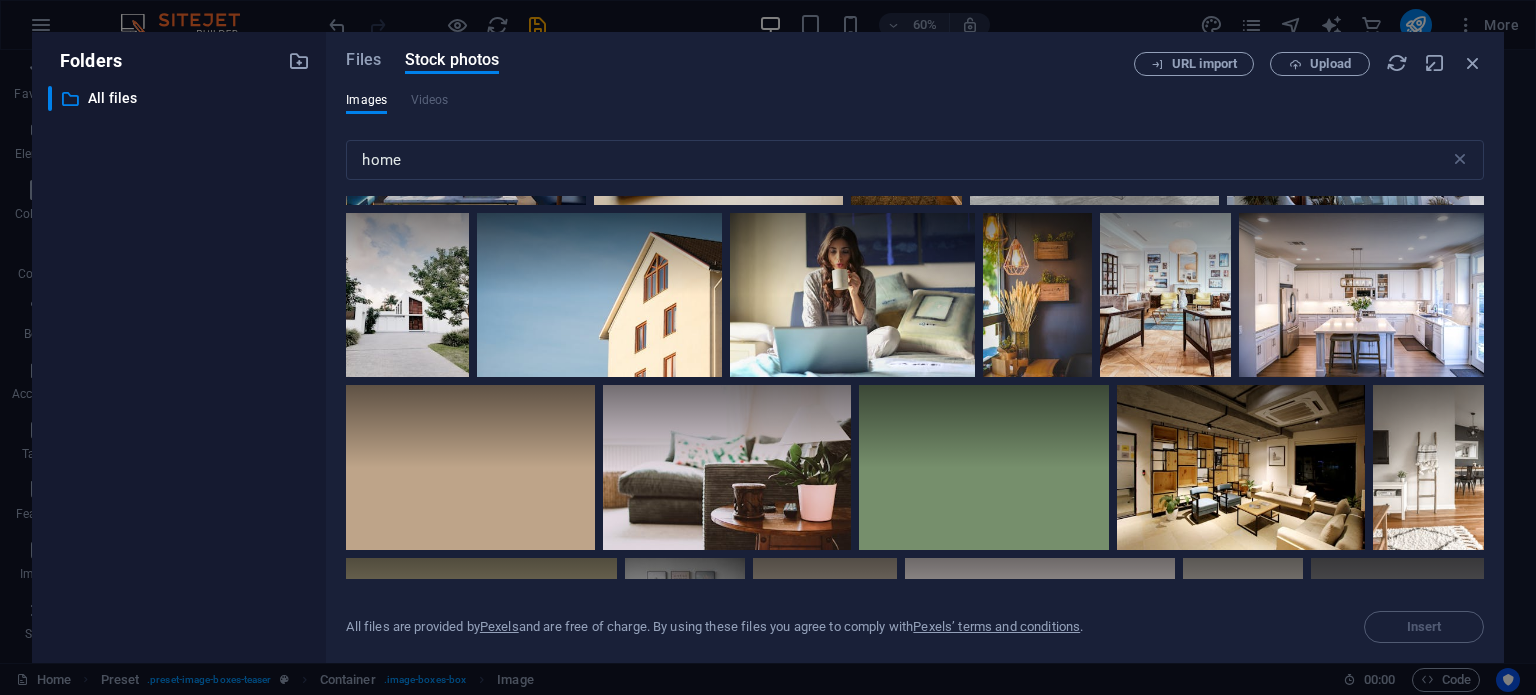 scroll, scrollTop: 692, scrollLeft: 0, axis: vertical 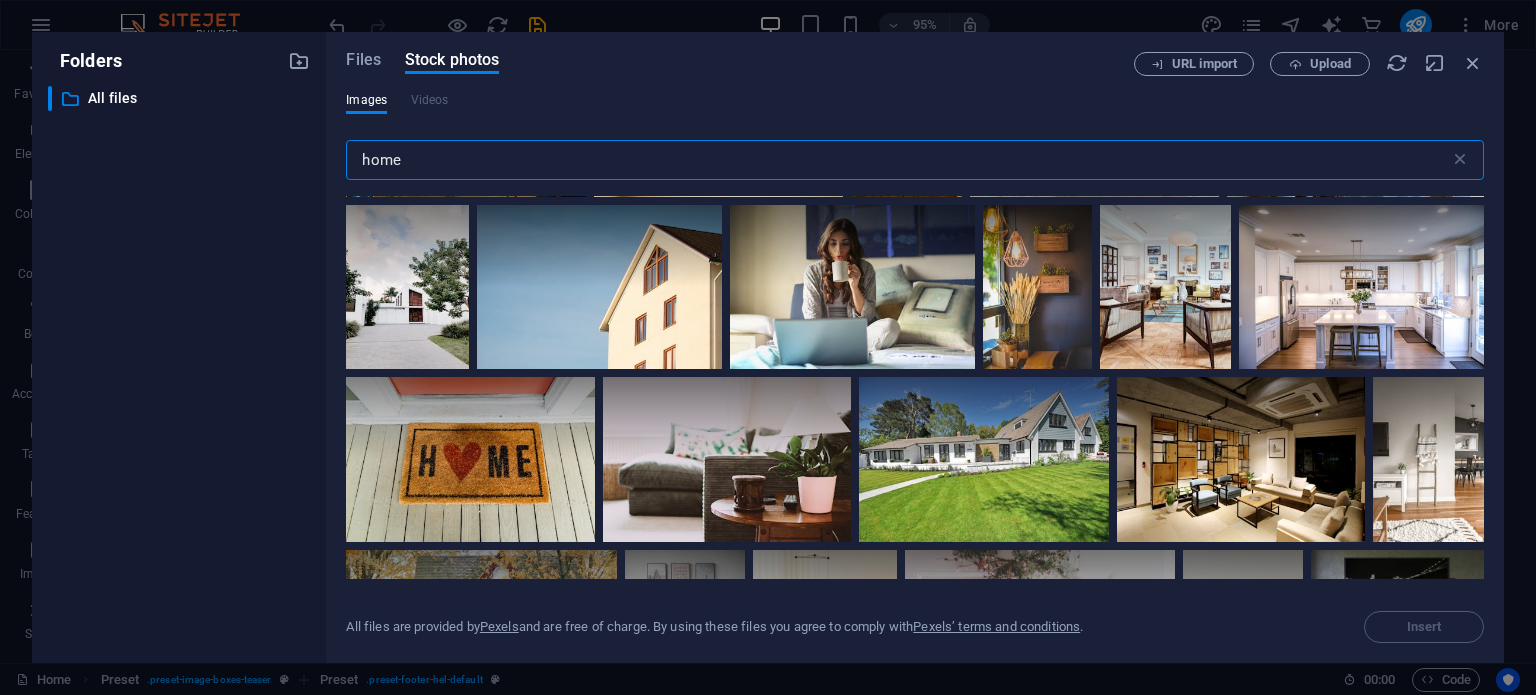 click on "home" at bounding box center (897, 160) 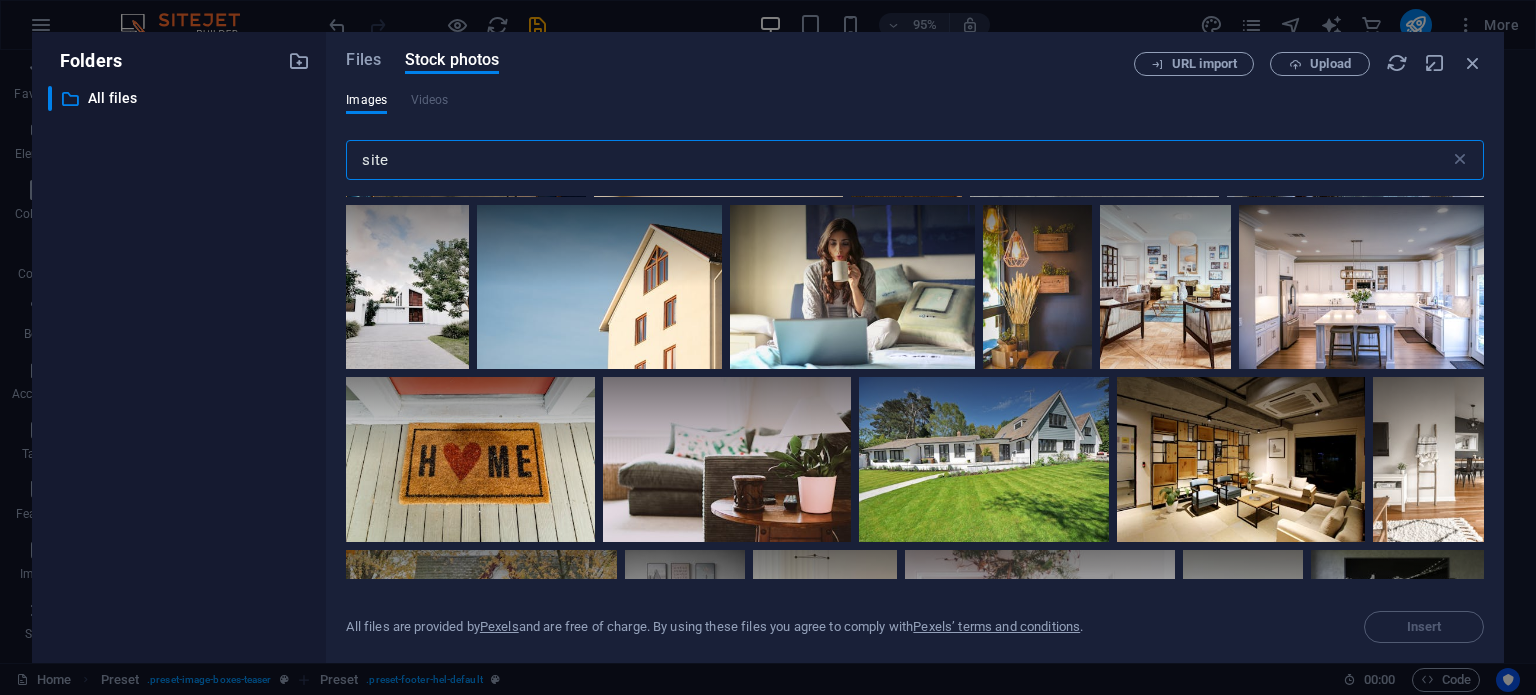 type on "site" 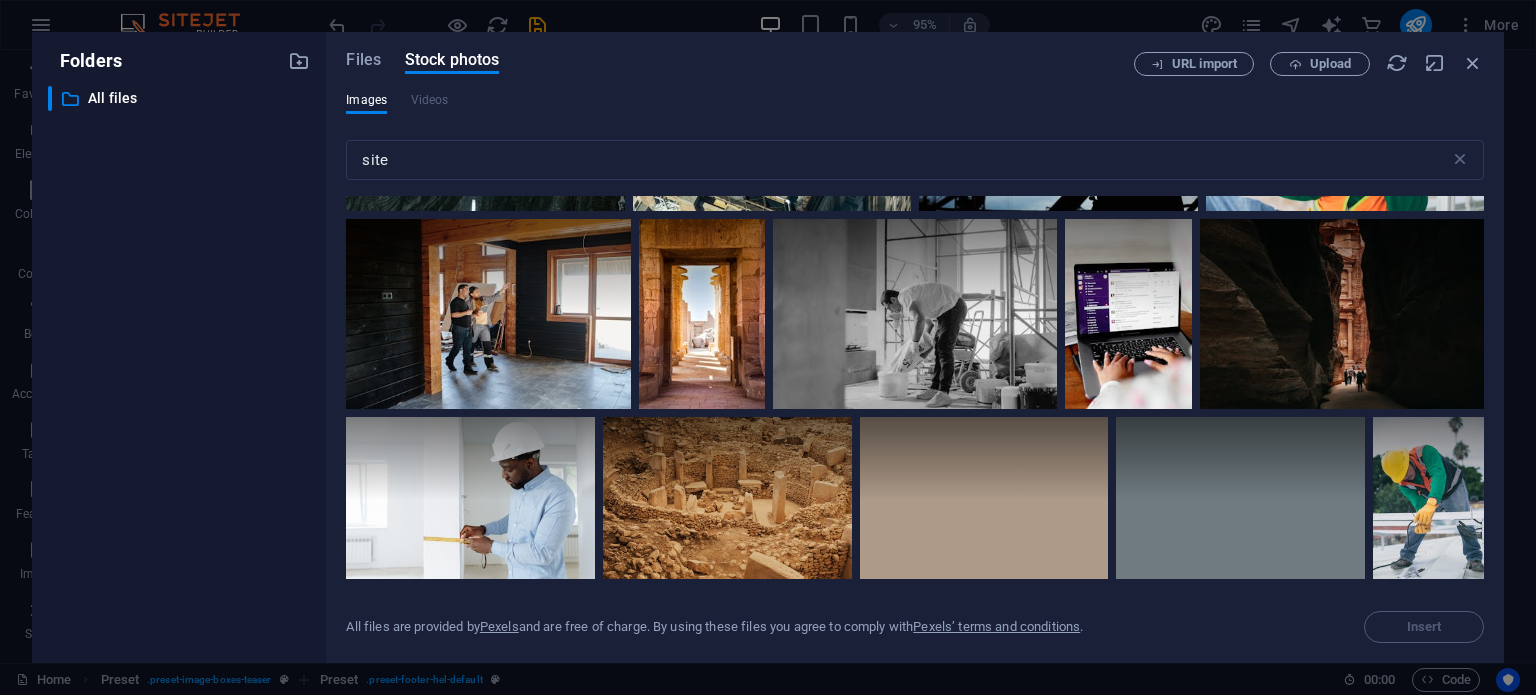 scroll, scrollTop: 1298, scrollLeft: 0, axis: vertical 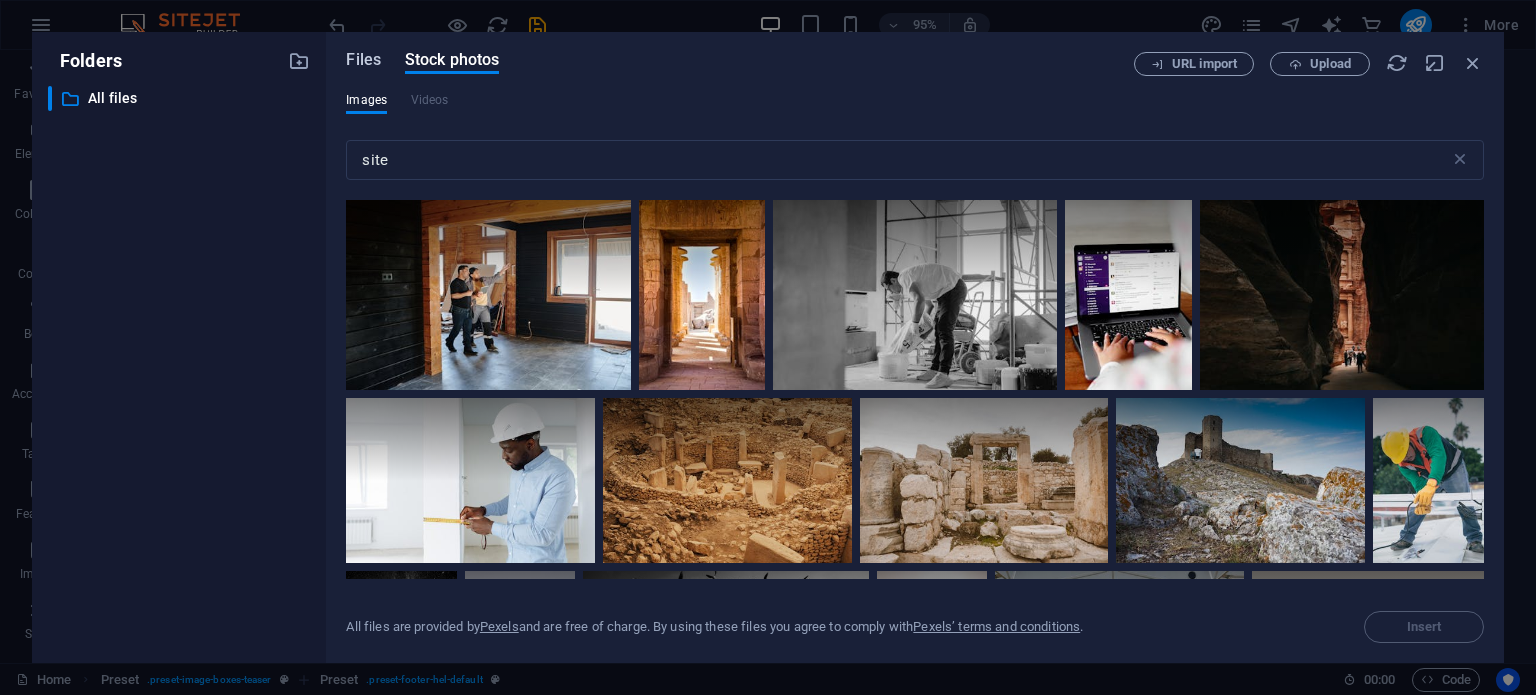 click on "Files" at bounding box center [363, 60] 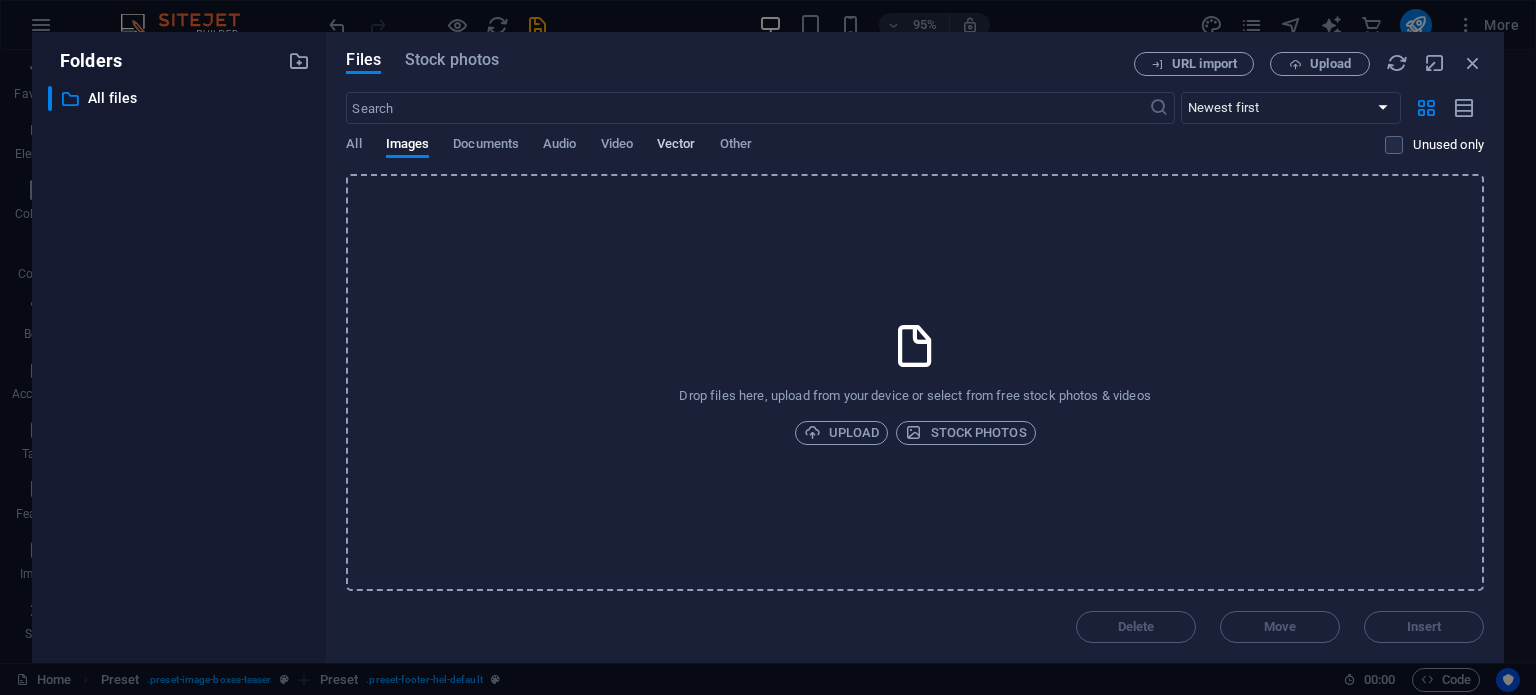 click on "Vector" at bounding box center (676, 146) 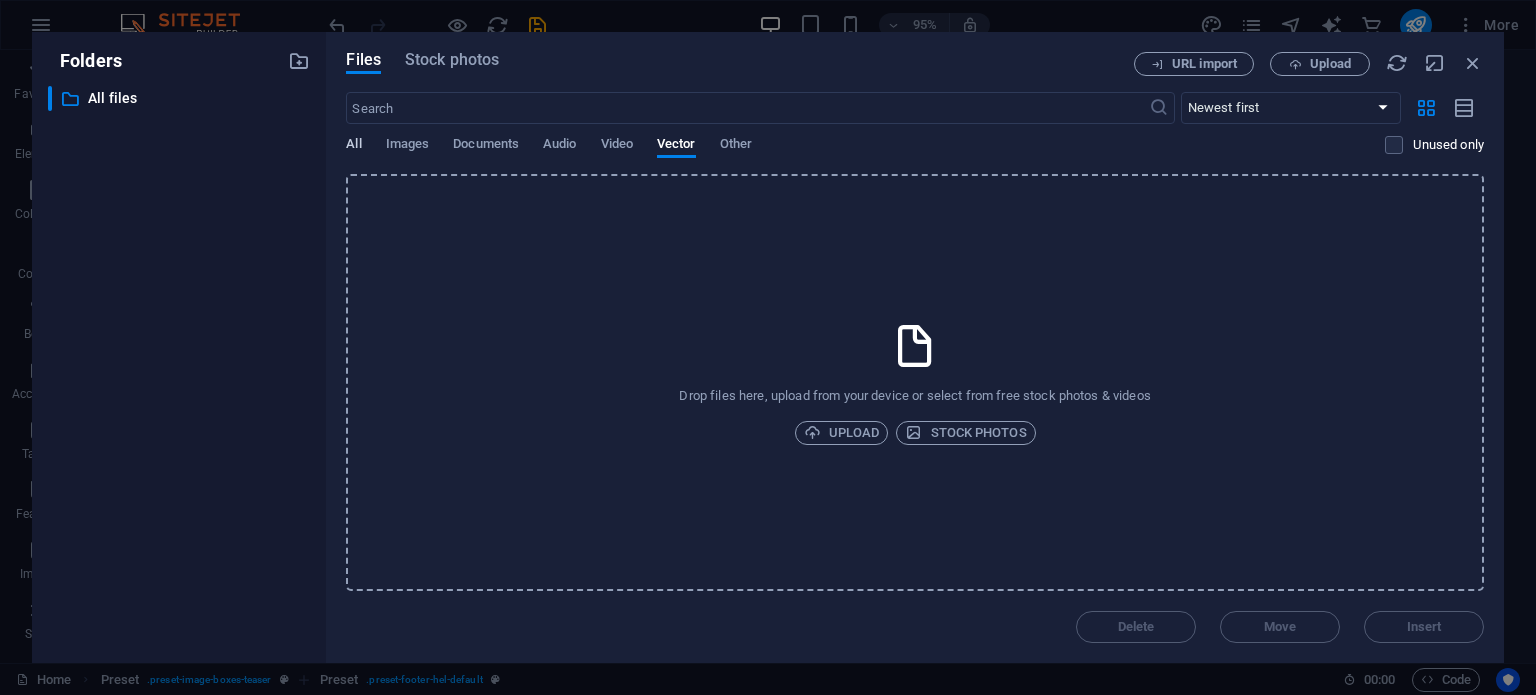 click on "All" at bounding box center (353, 146) 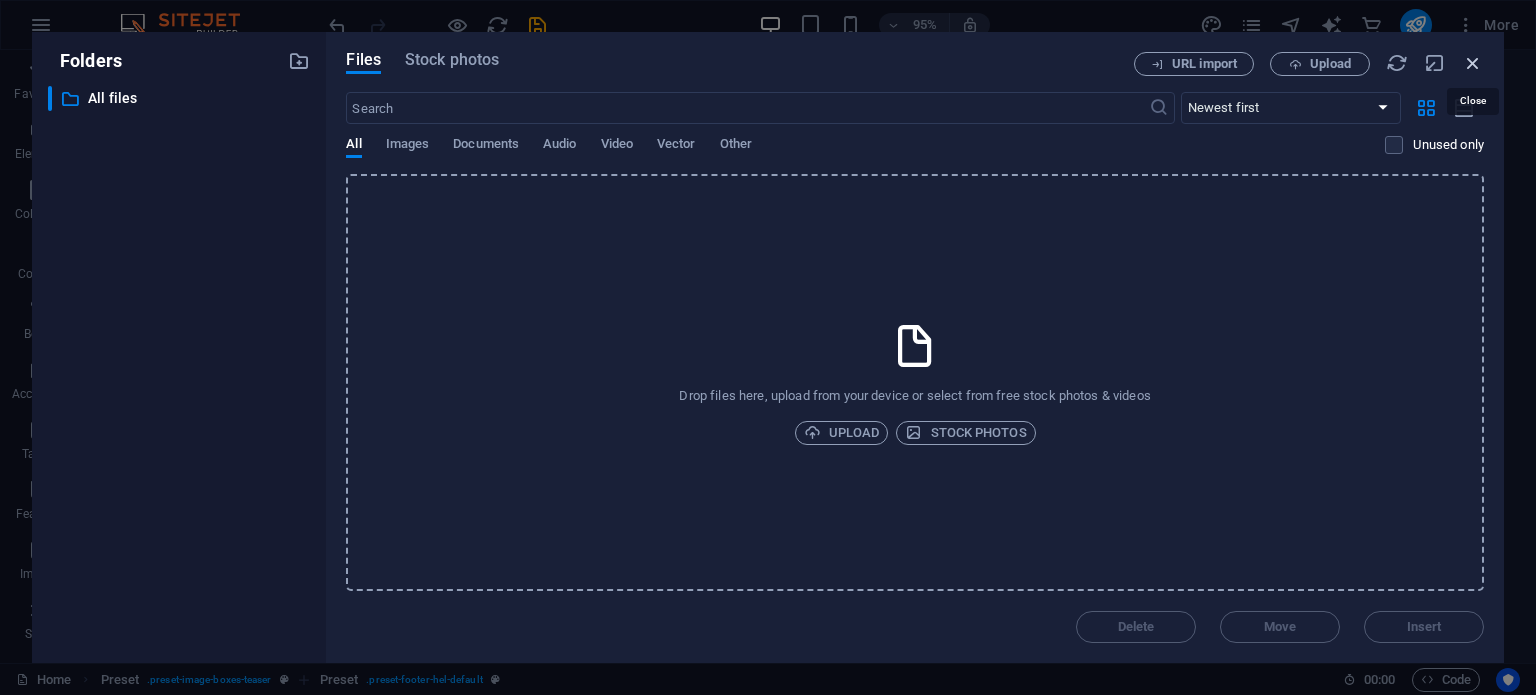 click at bounding box center (1473, 63) 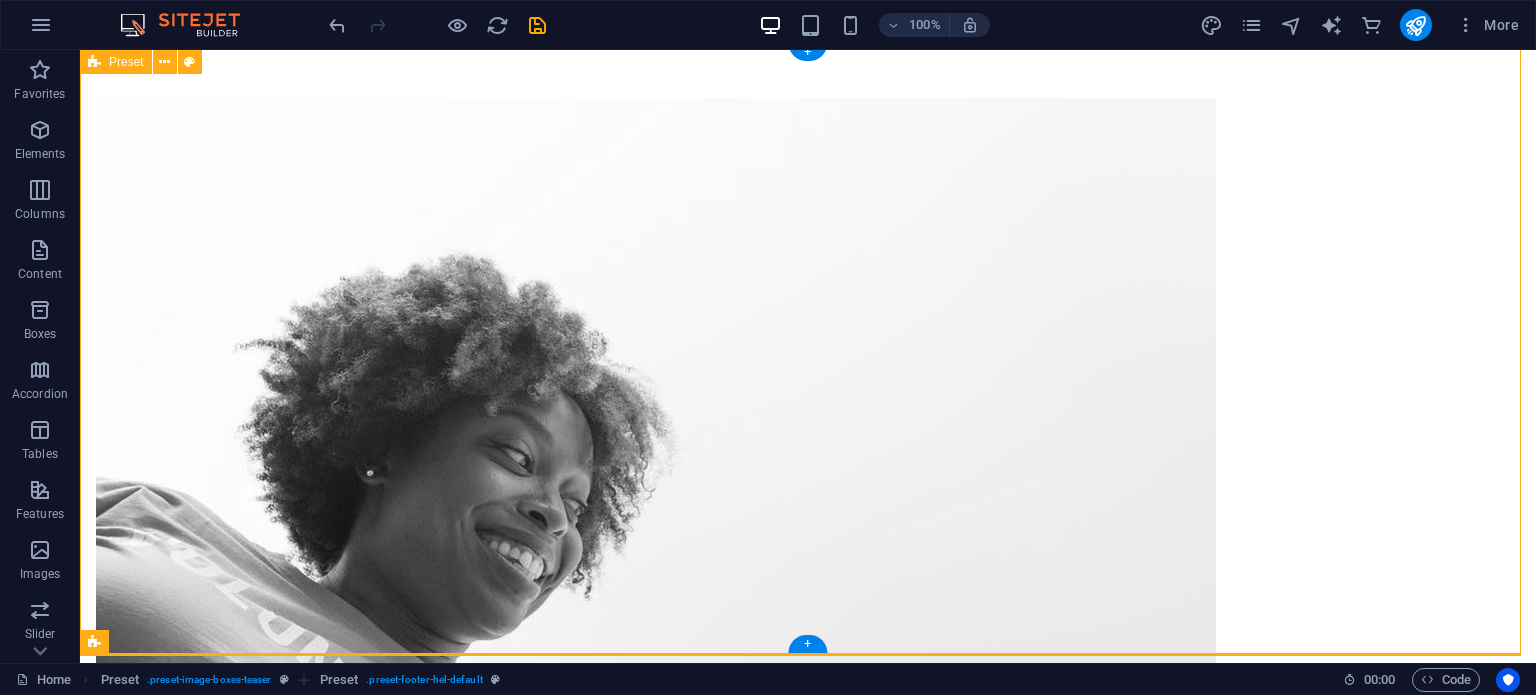 scroll, scrollTop: 0, scrollLeft: 0, axis: both 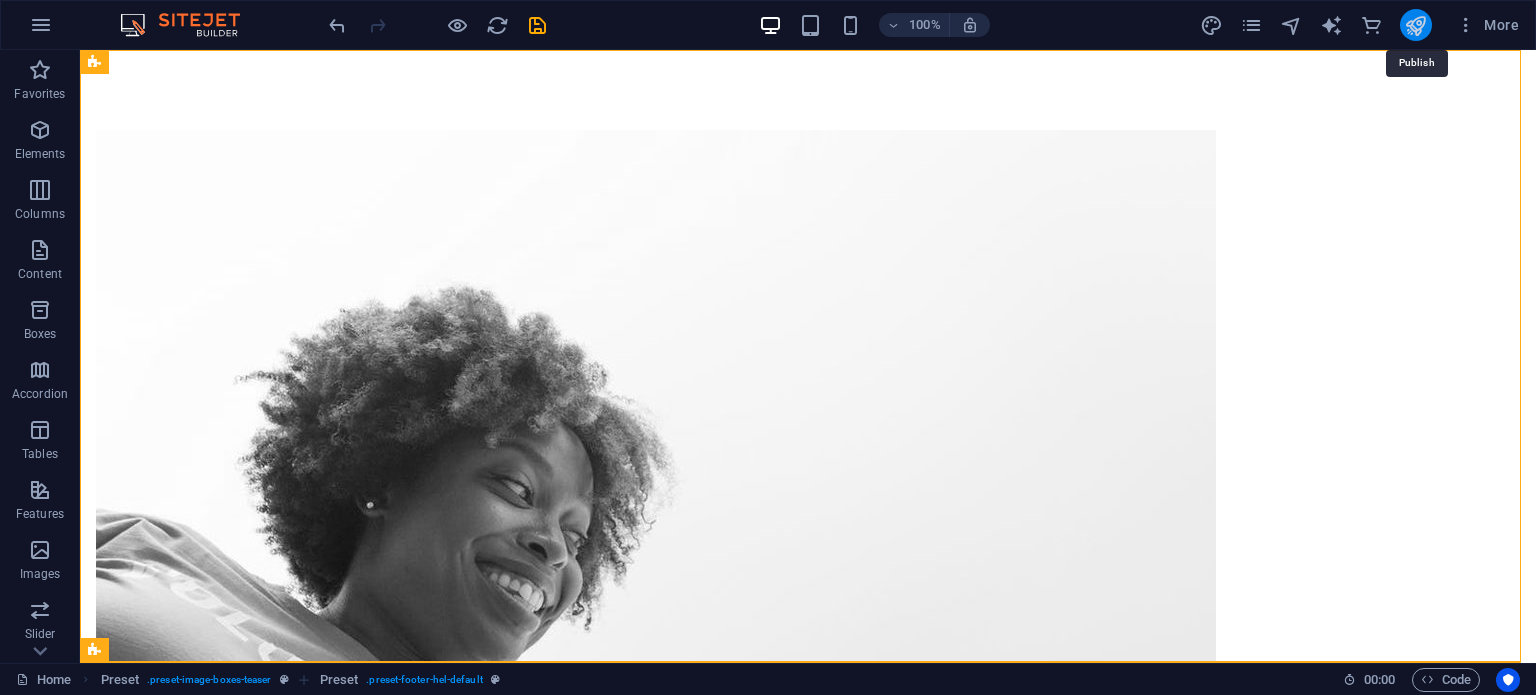 click at bounding box center [1415, 25] 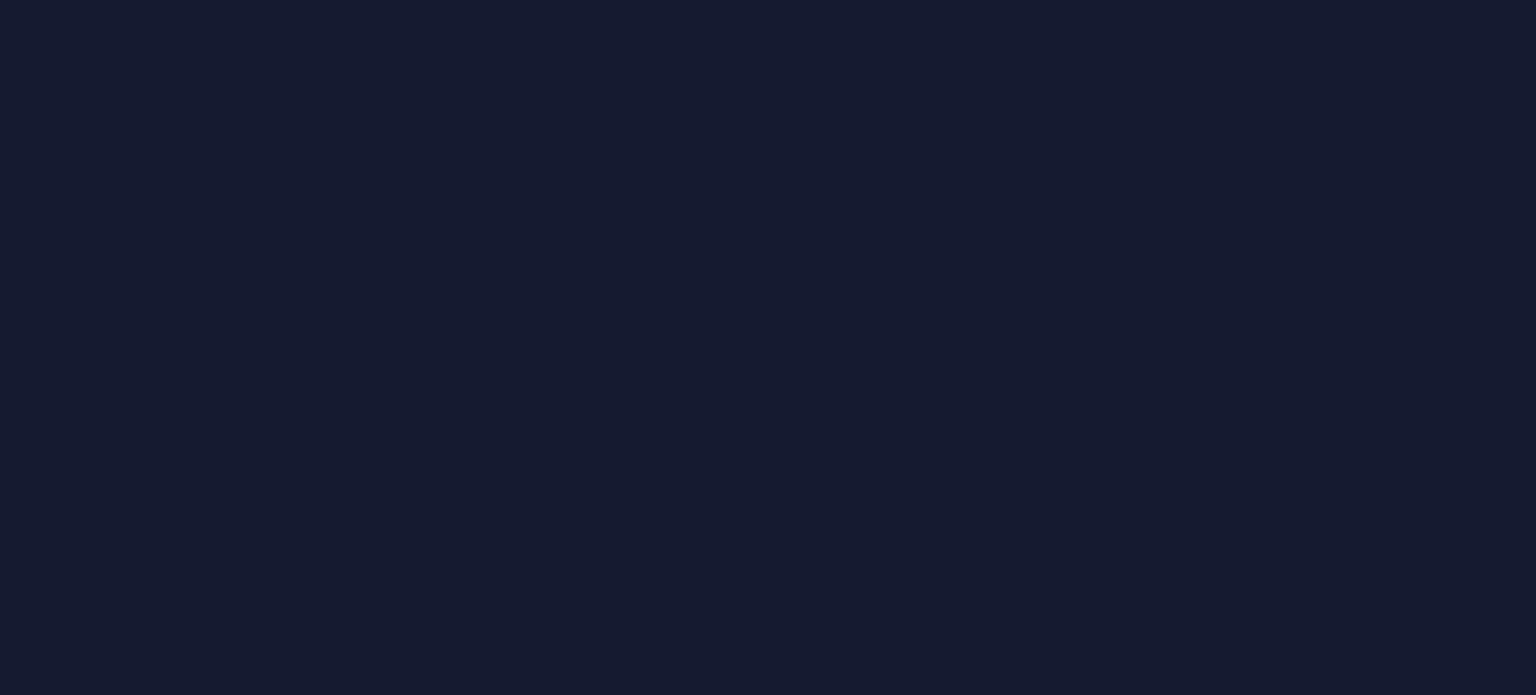 scroll, scrollTop: 0, scrollLeft: 0, axis: both 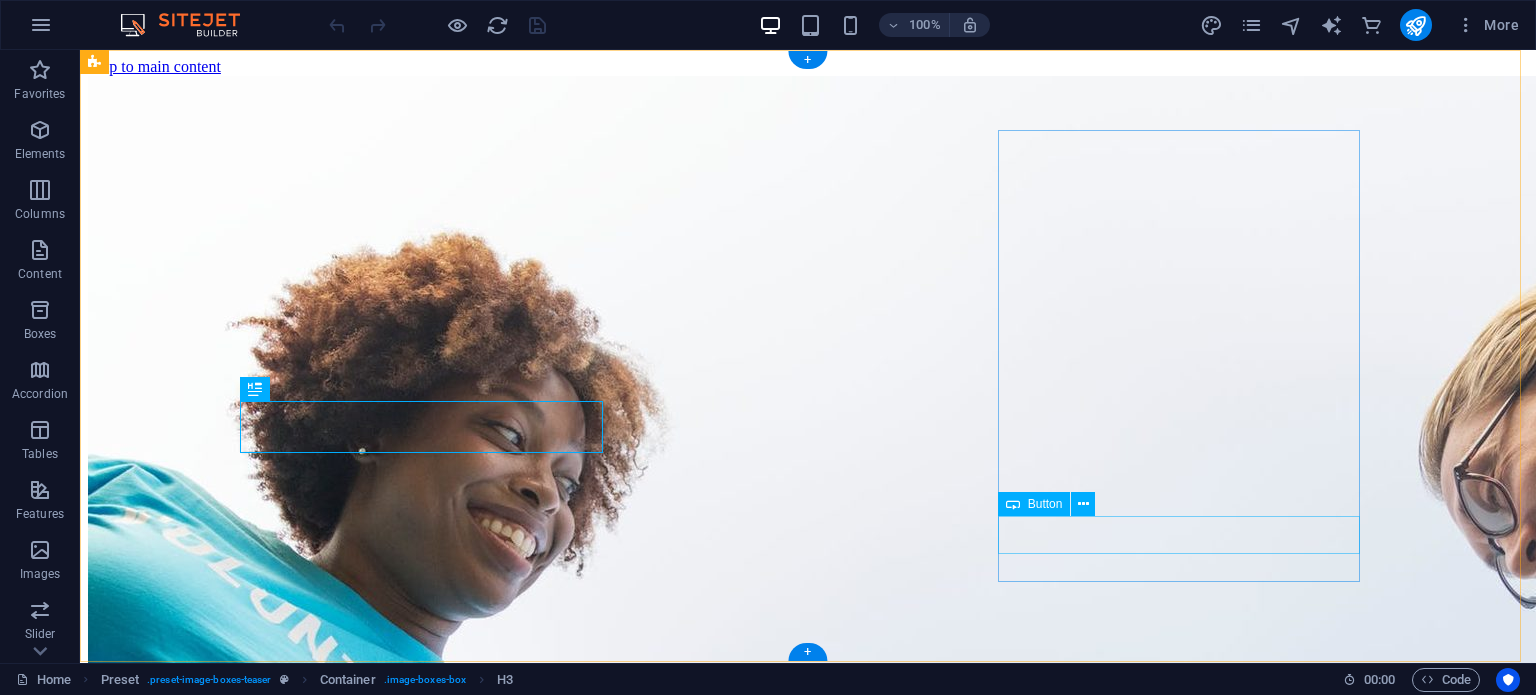 click on "Go to Page" at bounding box center (808, 3773) 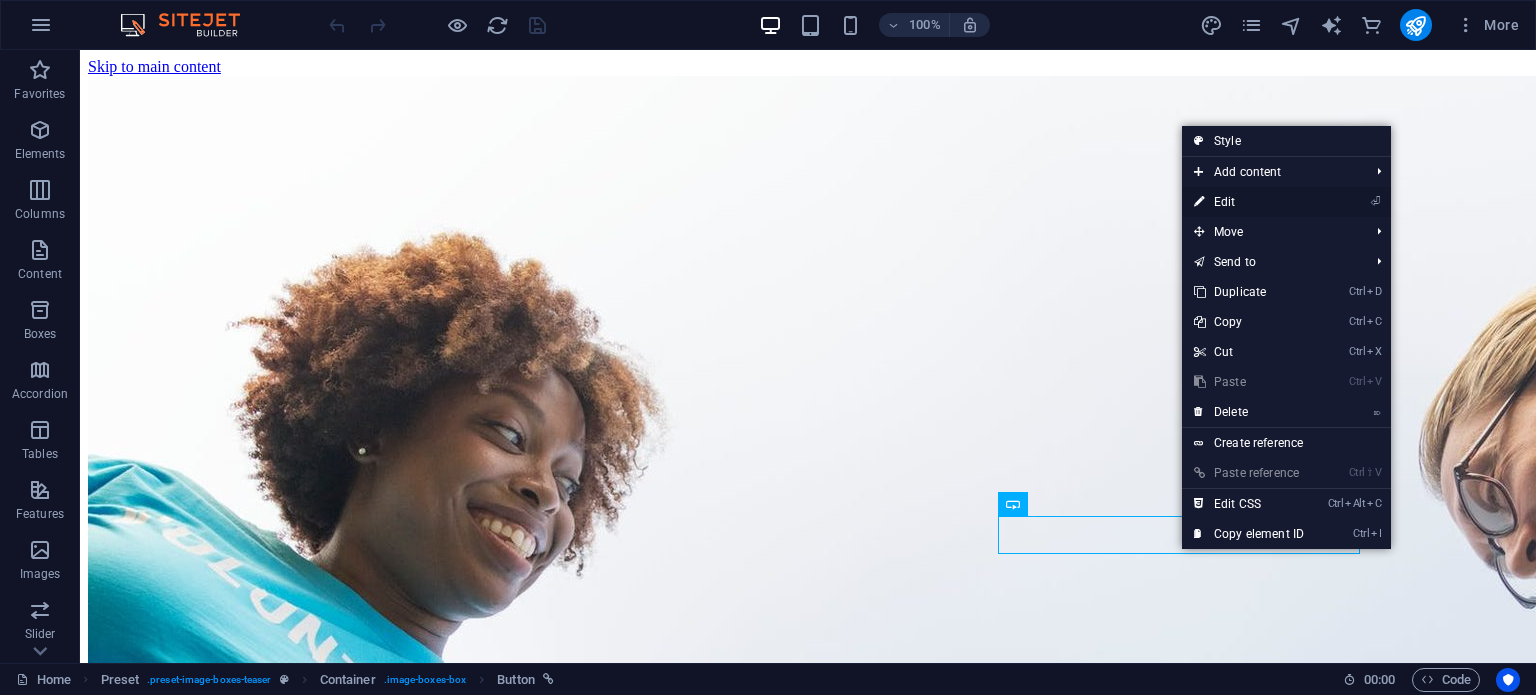 click on "⏎  Edit" at bounding box center [1249, 202] 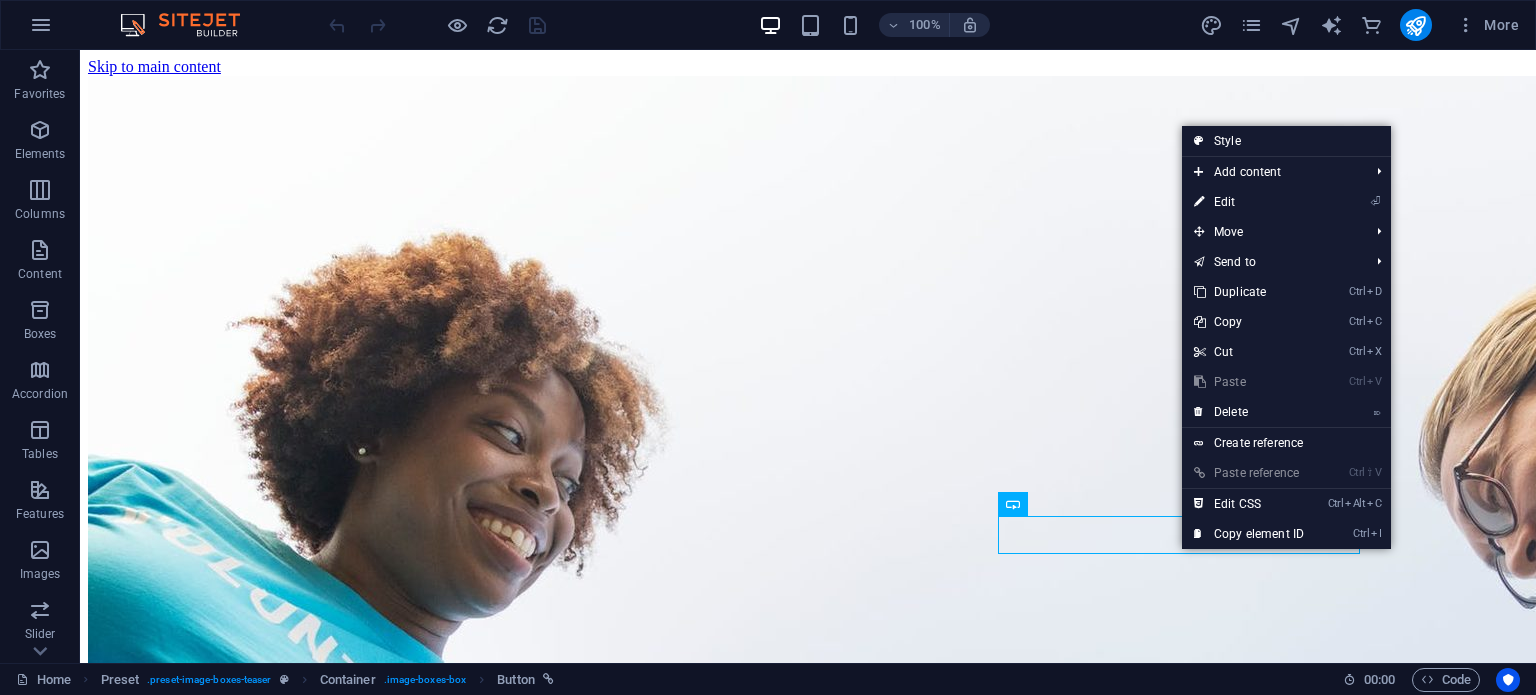 select on "3" 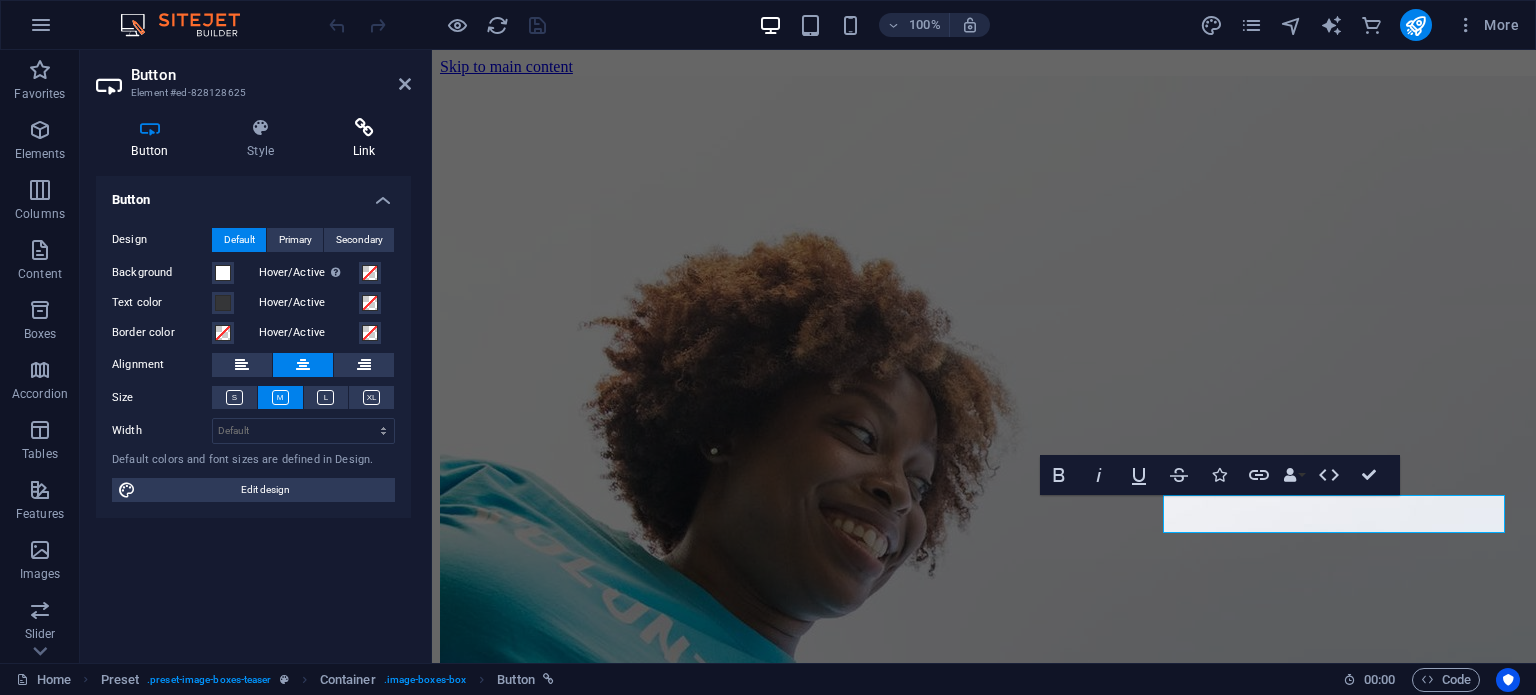 click at bounding box center (364, 128) 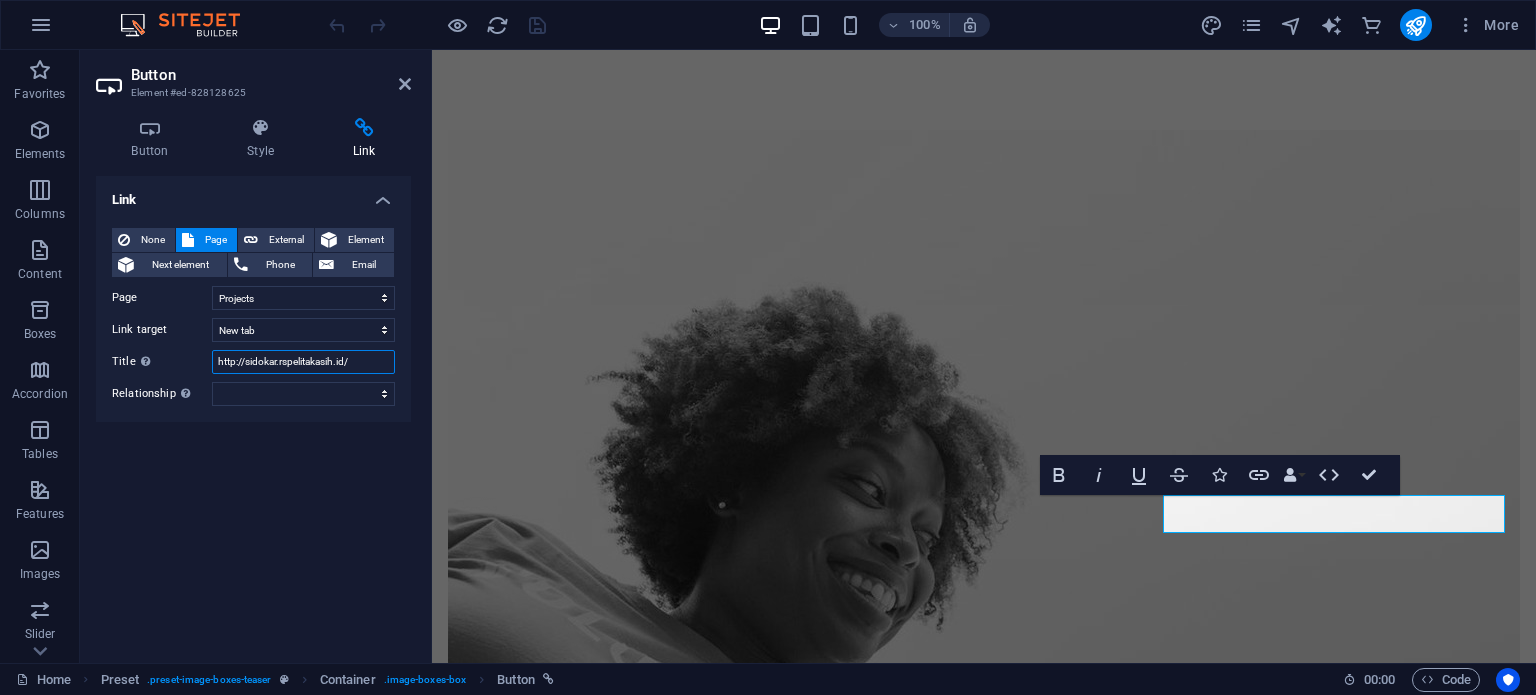 click on "http://sidokar.rspelitakasih.id/" at bounding box center (303, 362) 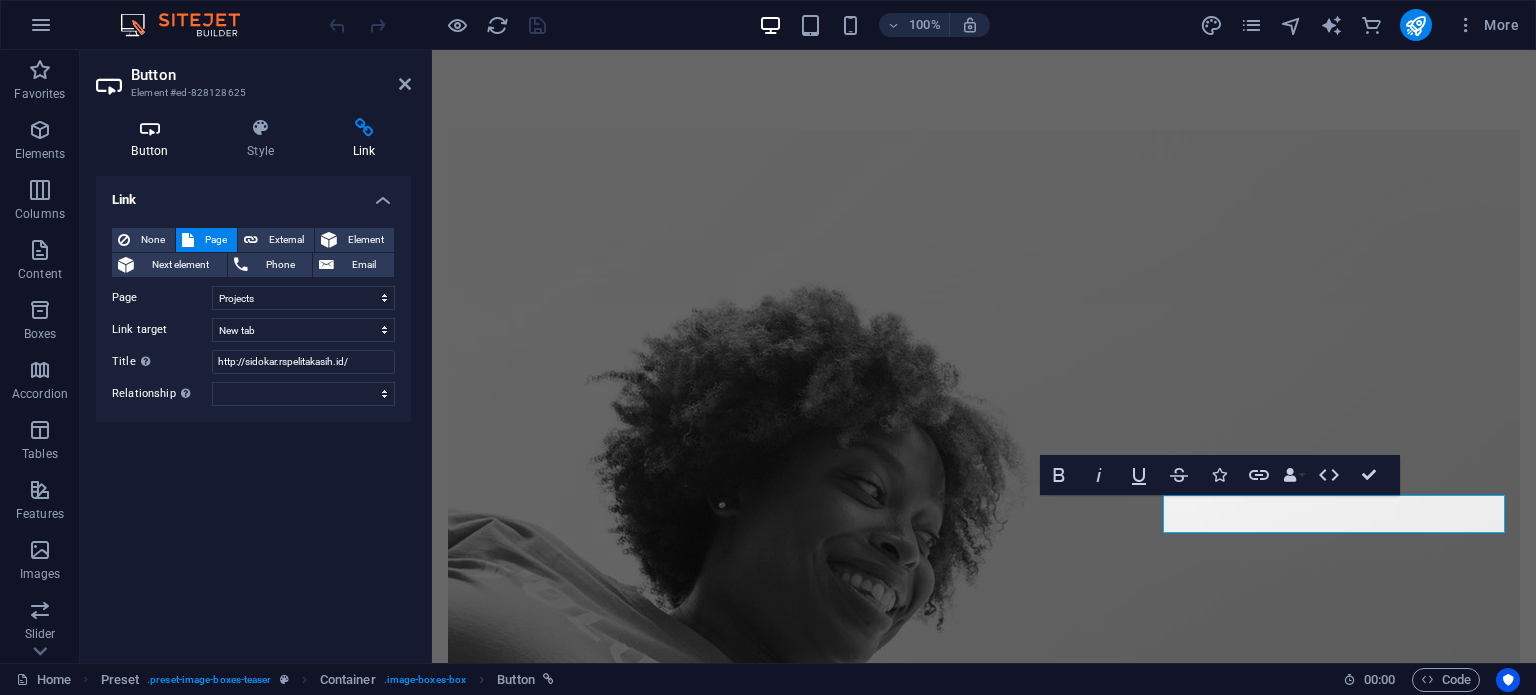 click on "Button" at bounding box center [154, 139] 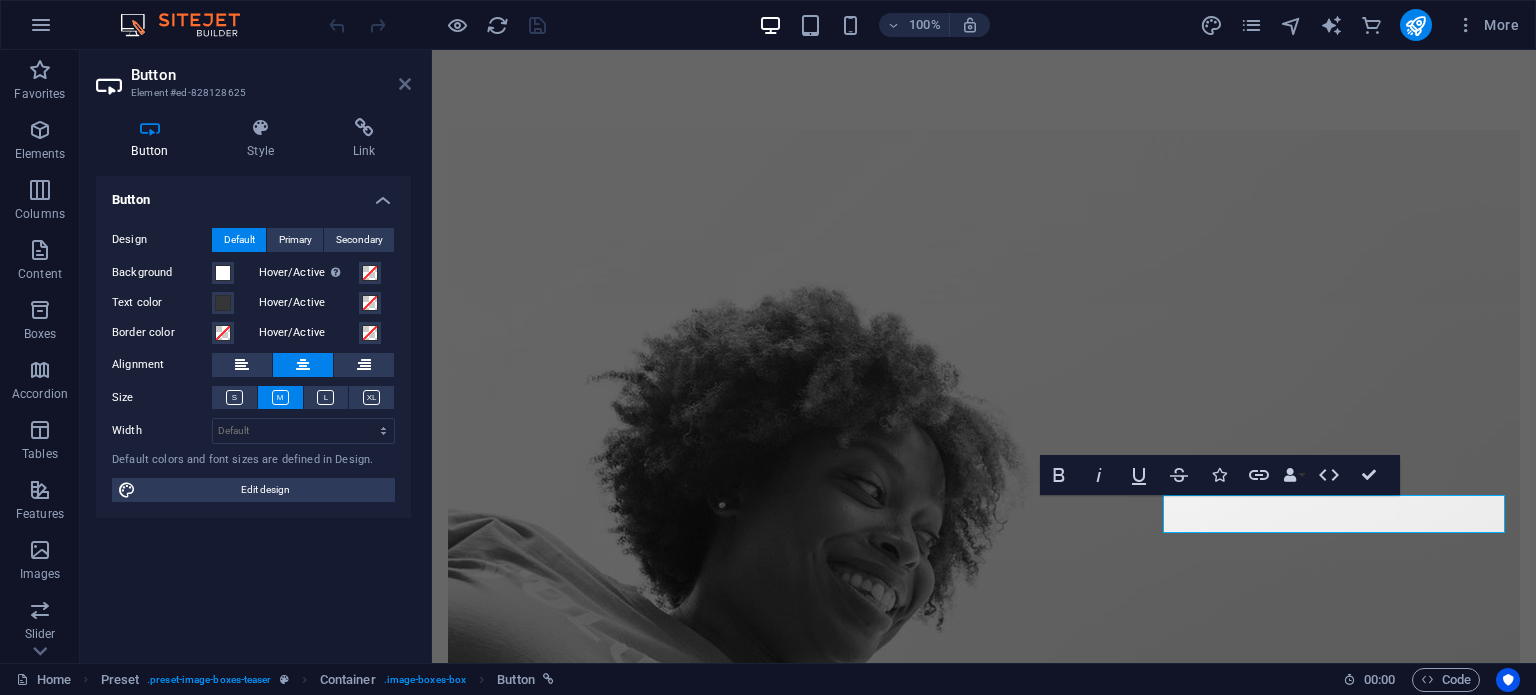 click at bounding box center (405, 84) 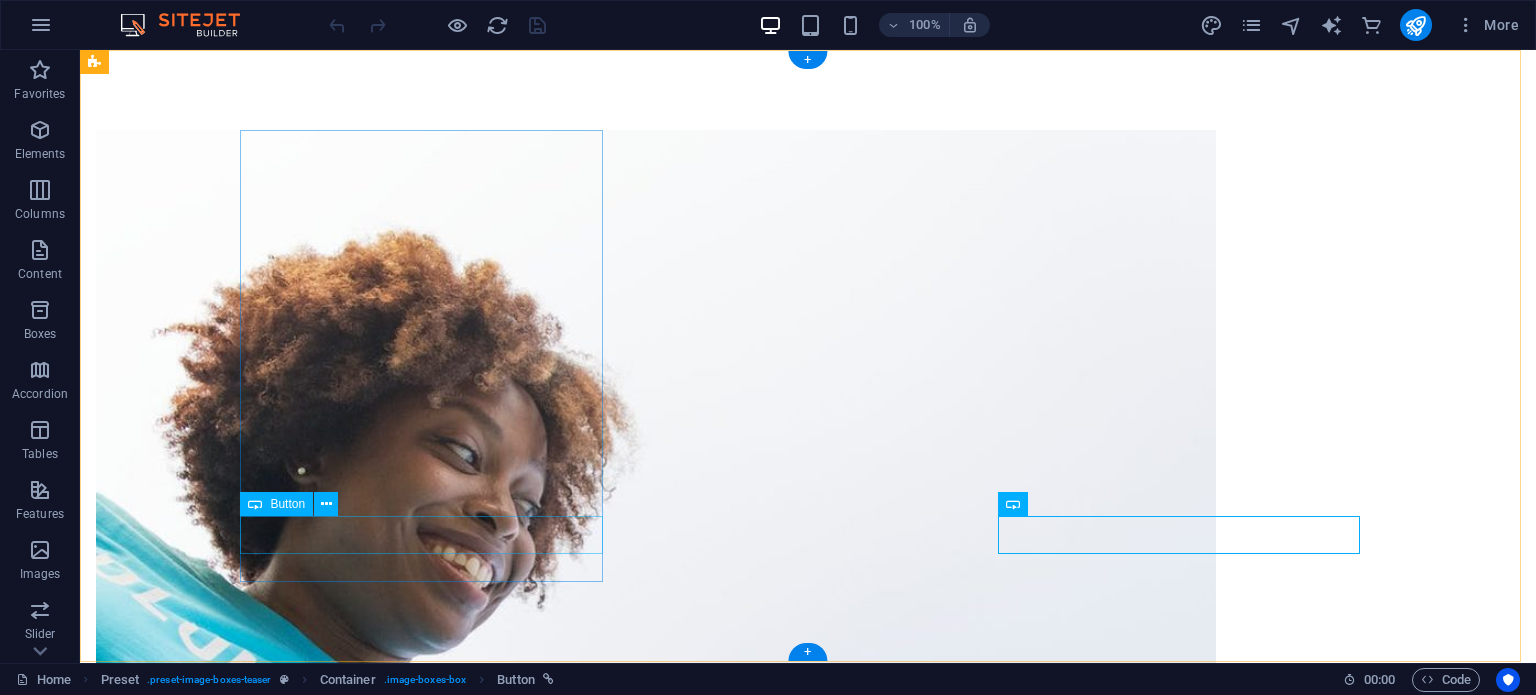 click on "Go to Page" at bounding box center (656, 1675) 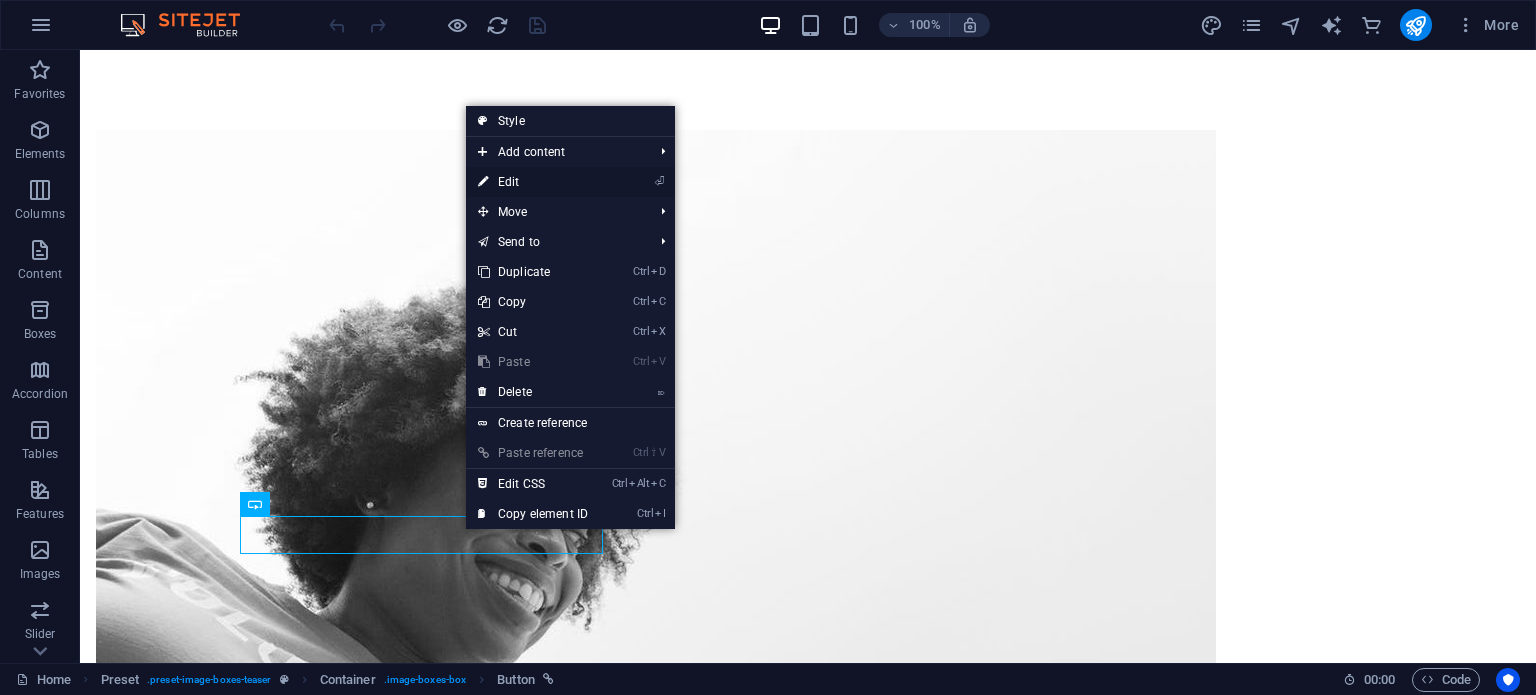 click on "⏎  Edit" at bounding box center [533, 182] 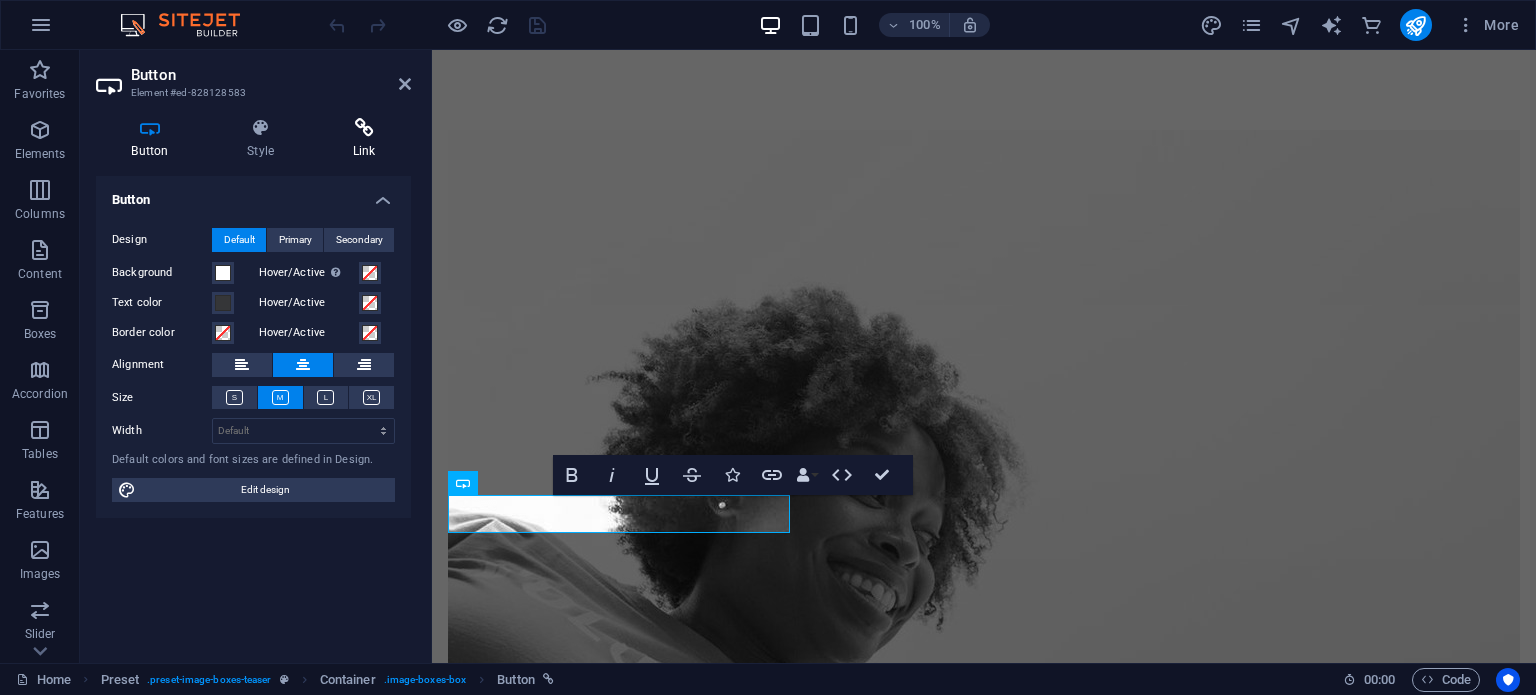click at bounding box center [364, 128] 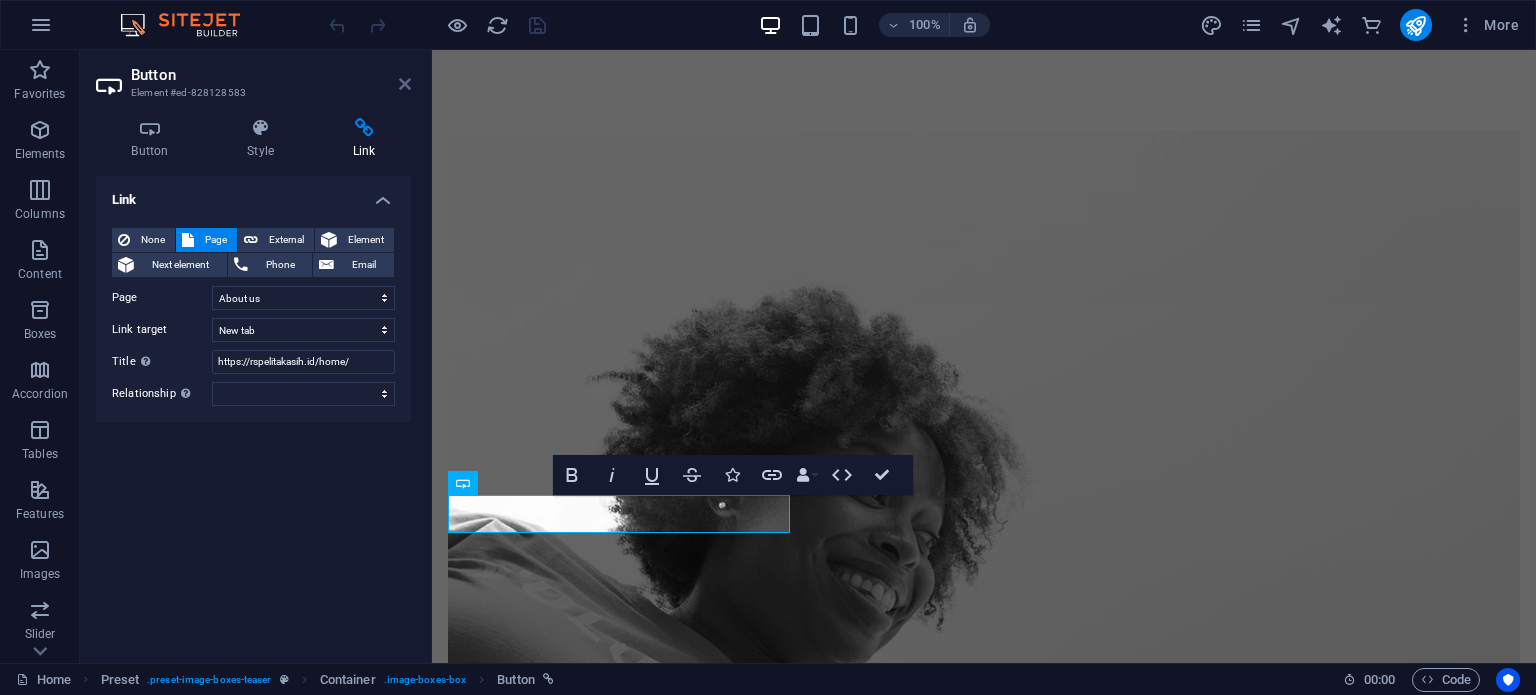 click at bounding box center [405, 84] 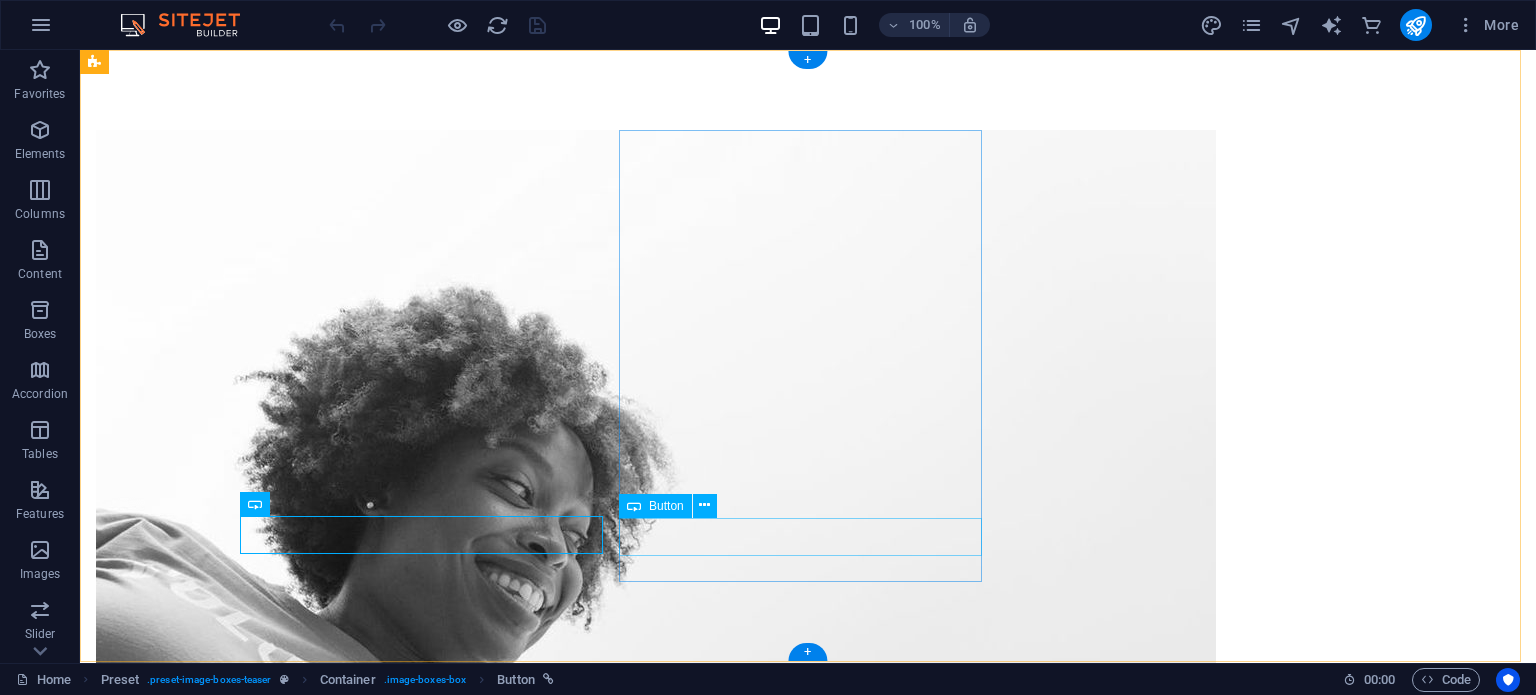 click on "Go to Page" at bounding box center (656, 2609) 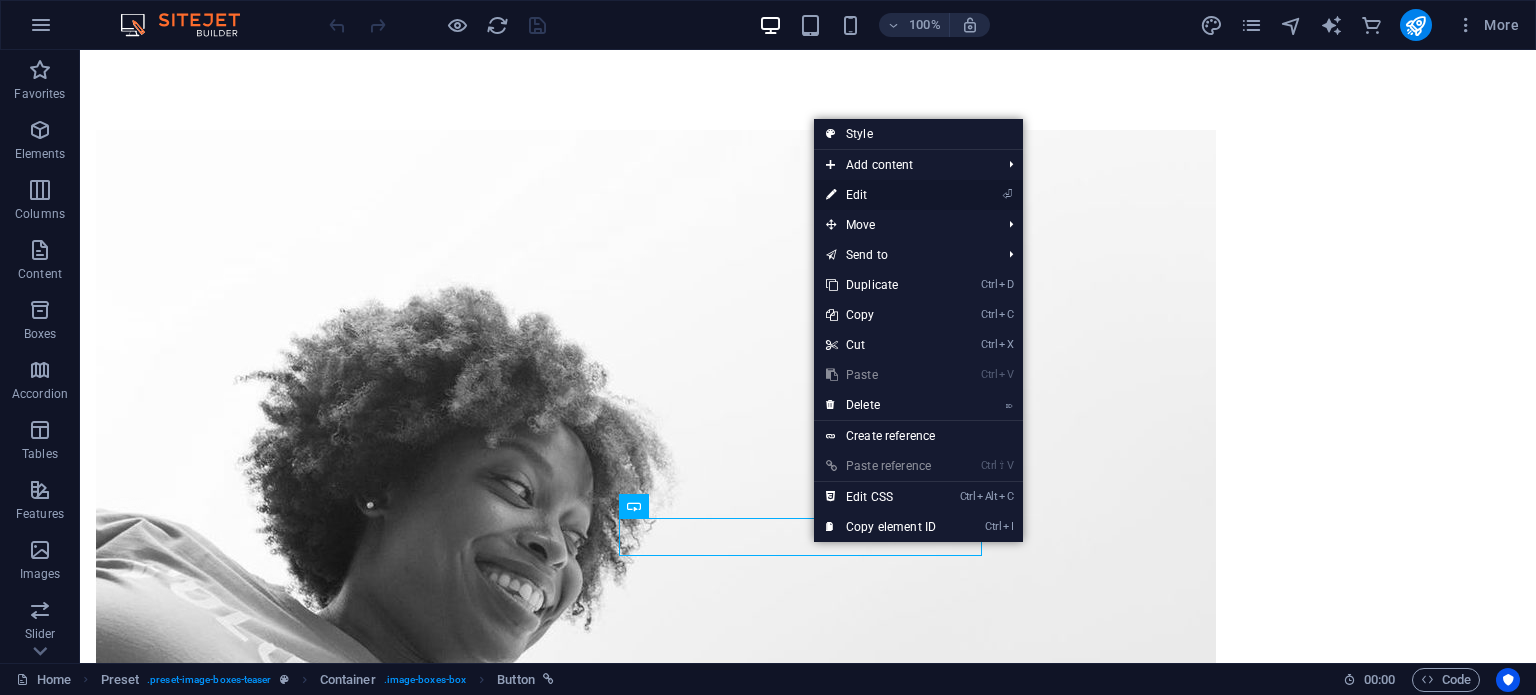 click on "⏎  Edit" at bounding box center (881, 195) 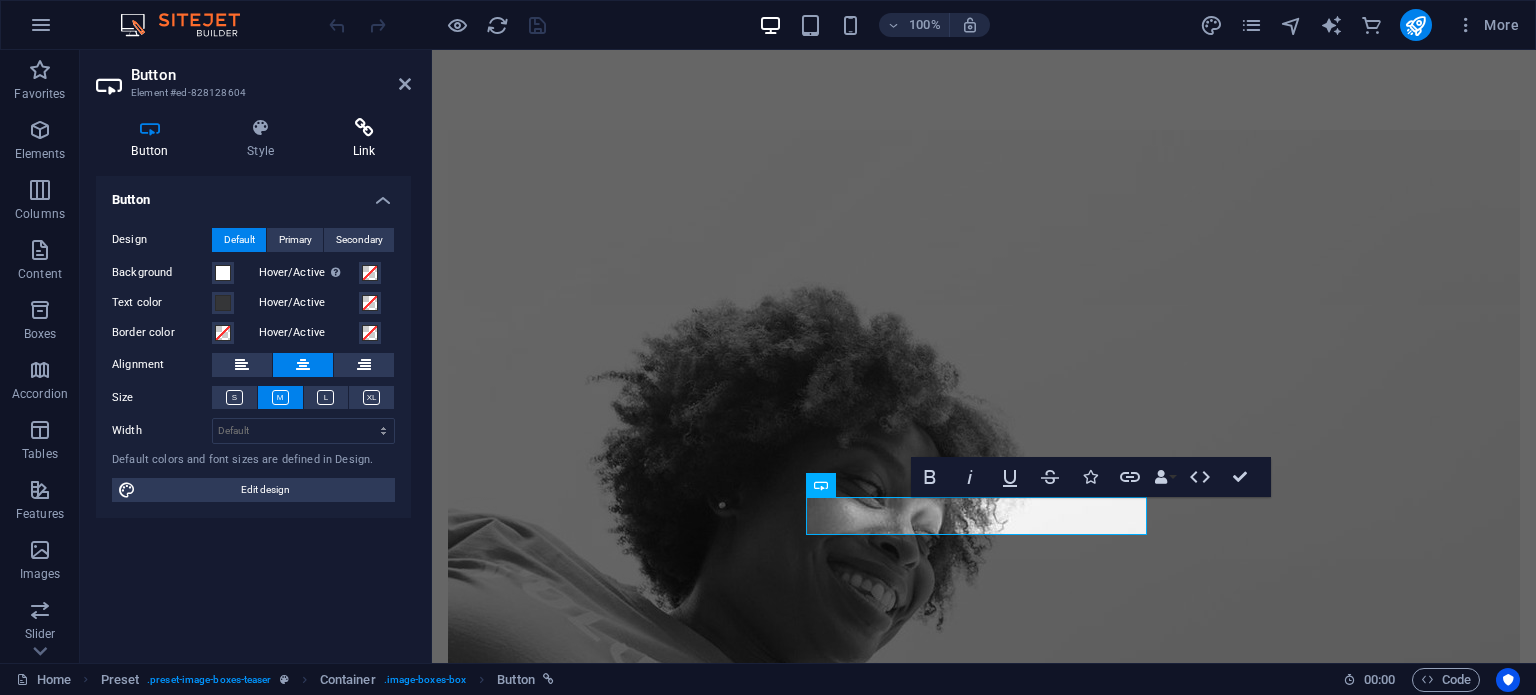 click at bounding box center [364, 128] 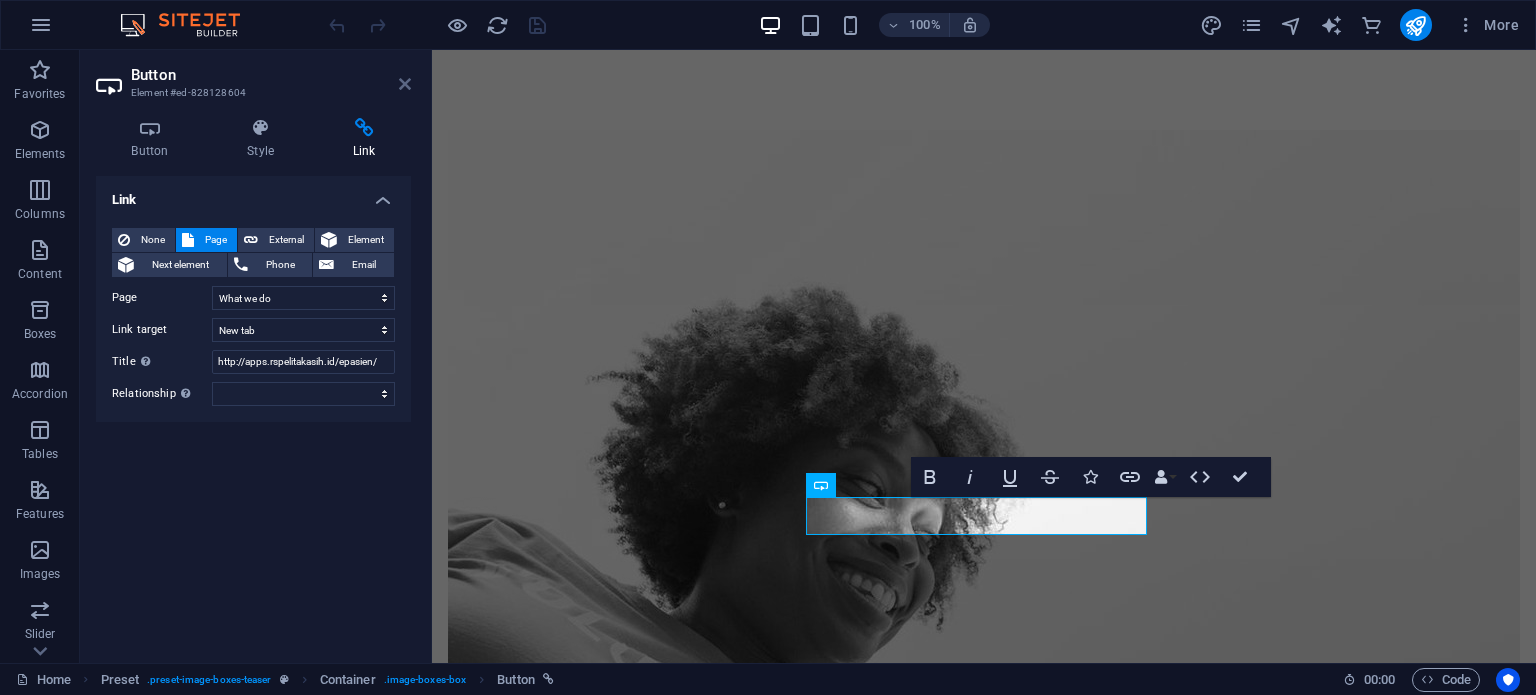 click at bounding box center [405, 84] 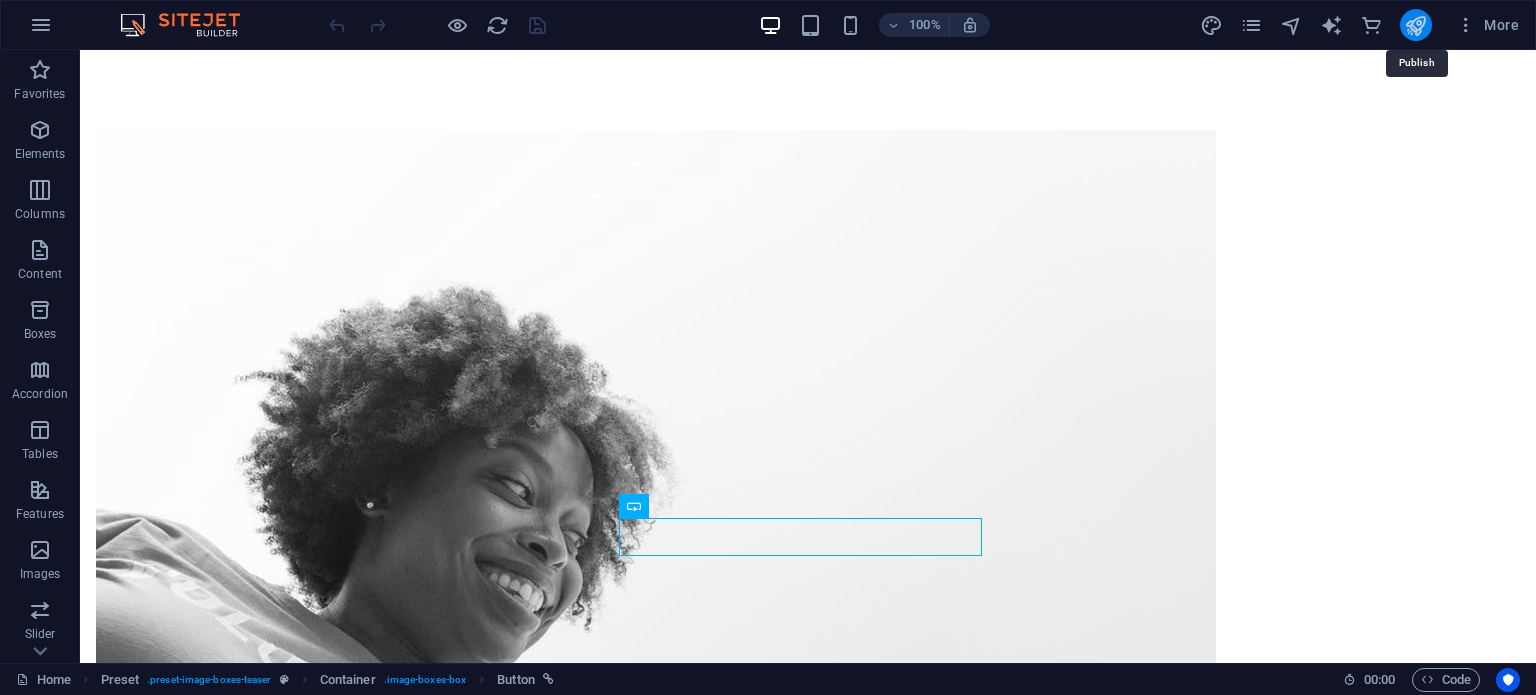 click at bounding box center [1415, 25] 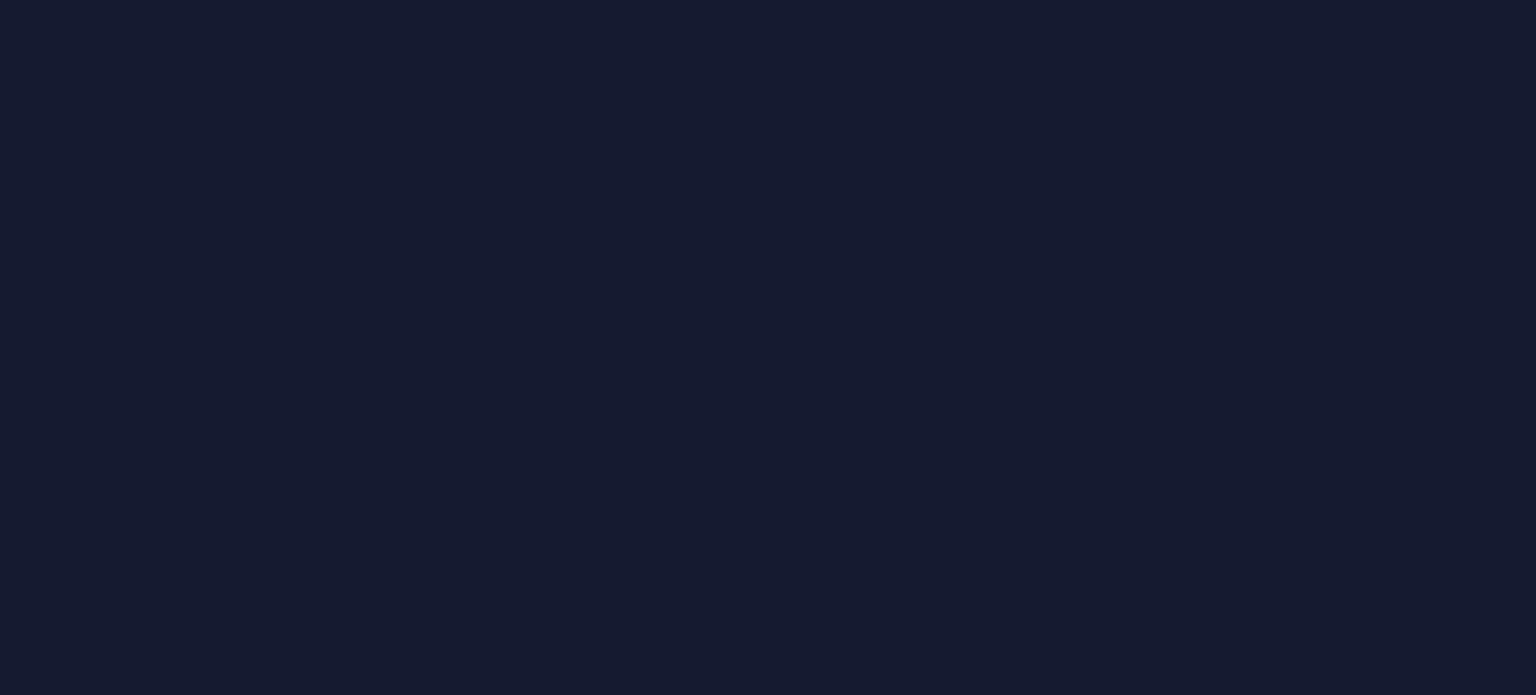 scroll, scrollTop: 0, scrollLeft: 0, axis: both 